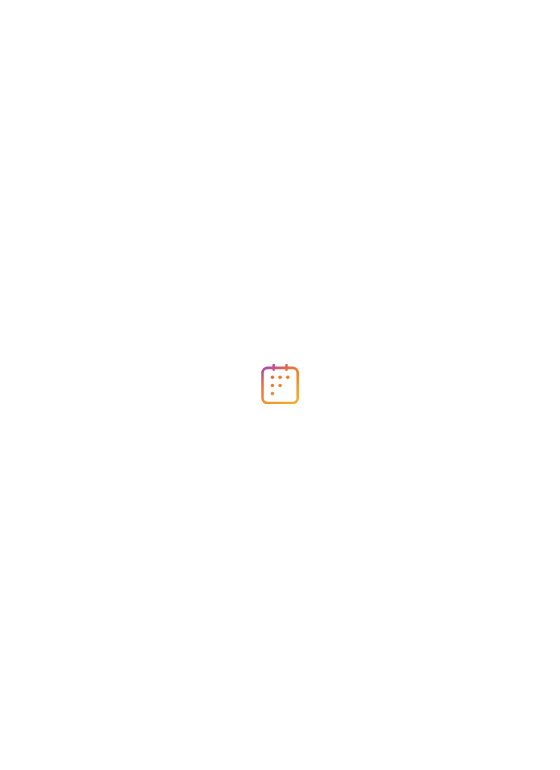 scroll, scrollTop: 0, scrollLeft: 0, axis: both 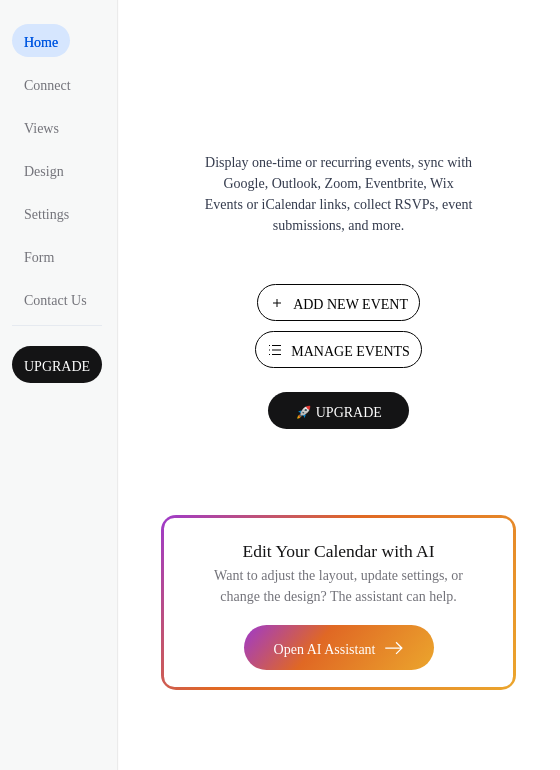 click on "Add New Event" at bounding box center (350, 304) 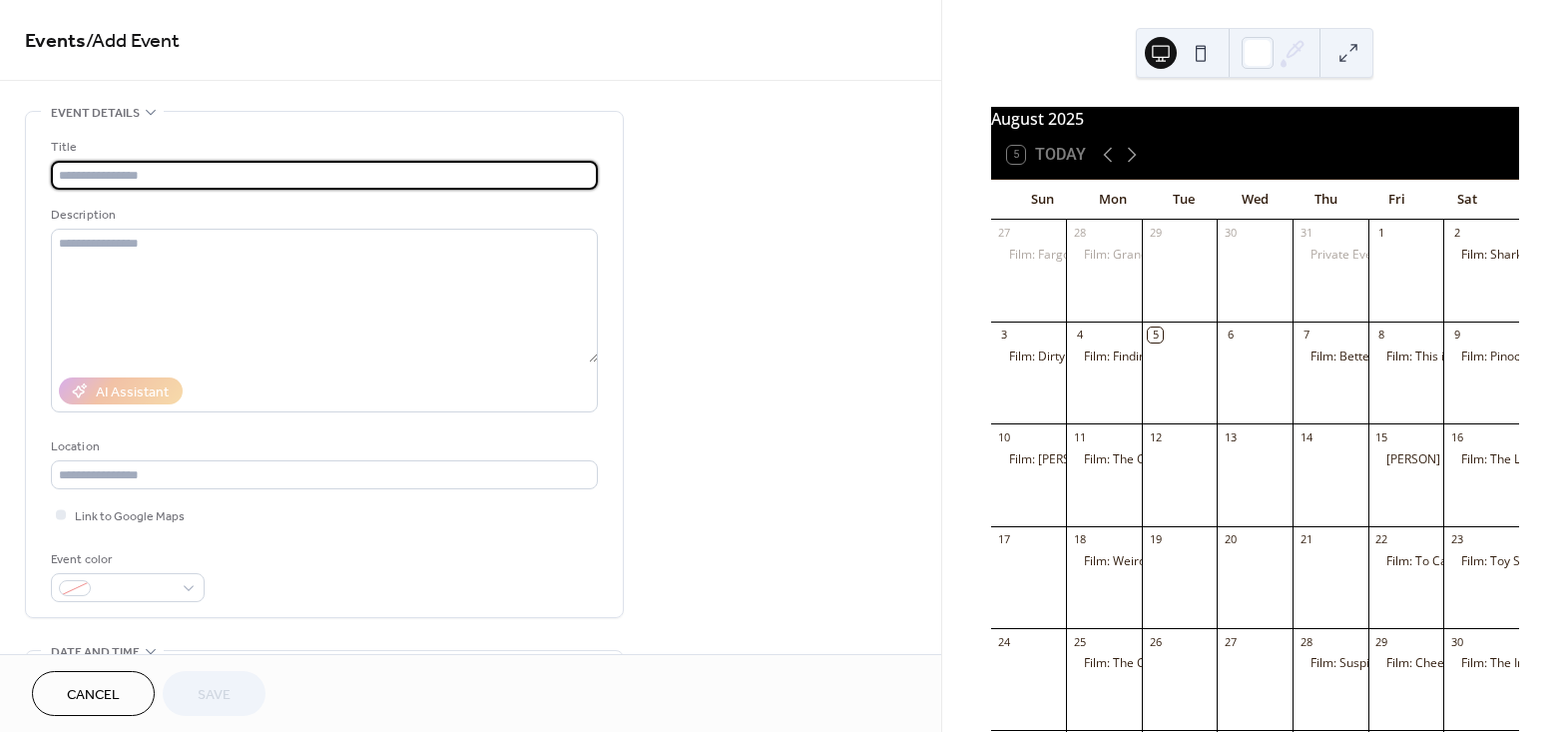 scroll, scrollTop: 0, scrollLeft: 0, axis: both 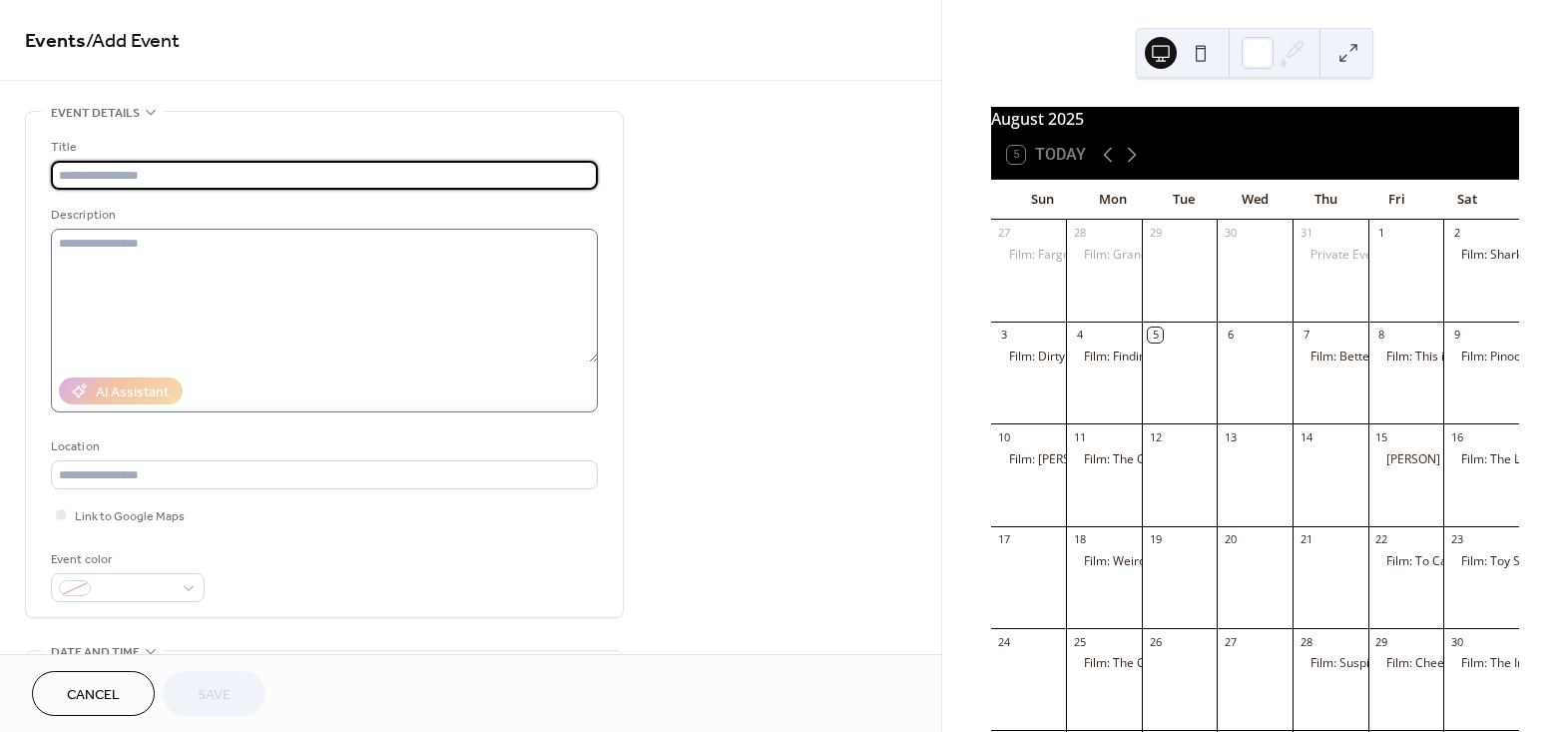 type on "*" 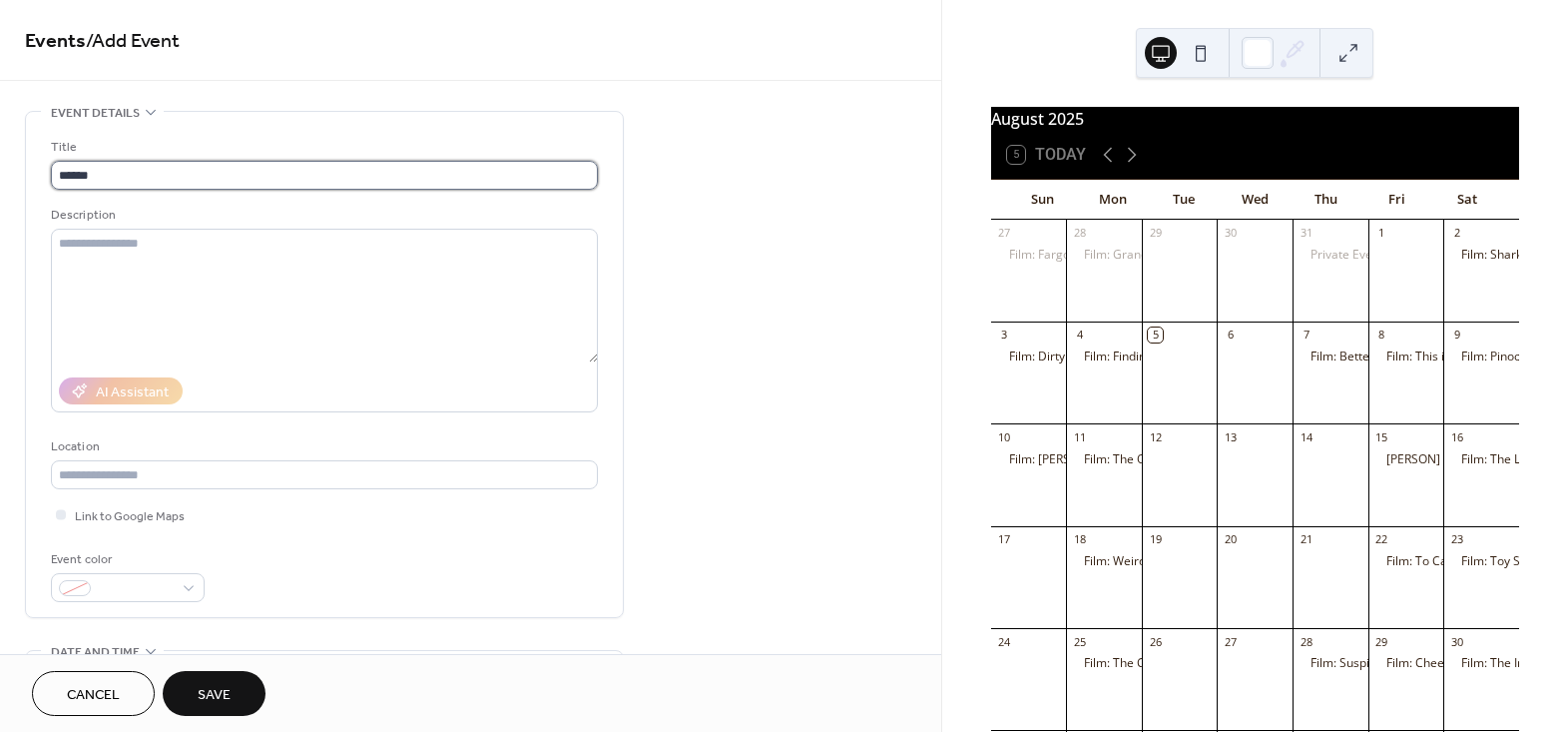 click on "*****" at bounding box center (324, 175) 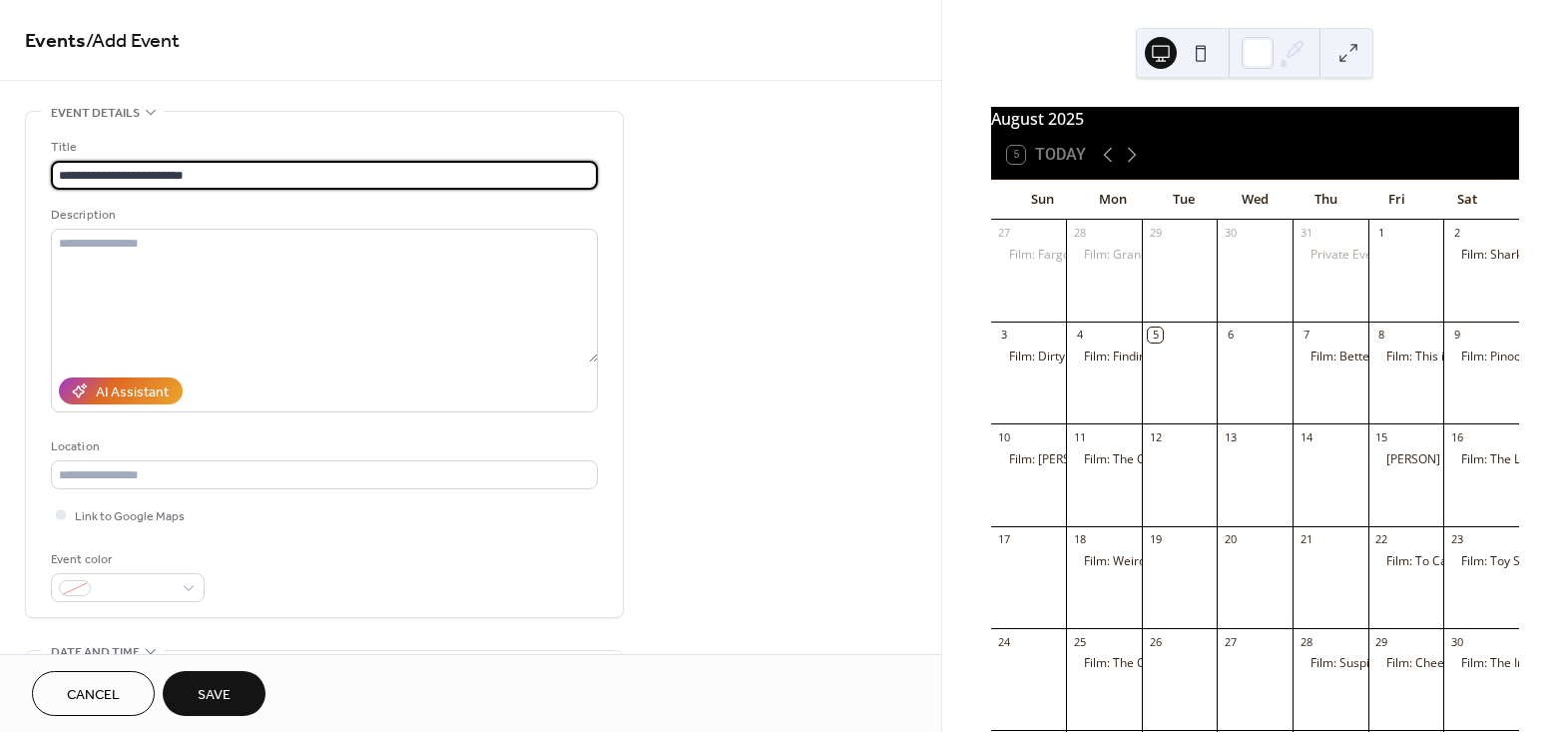 type on "**********" 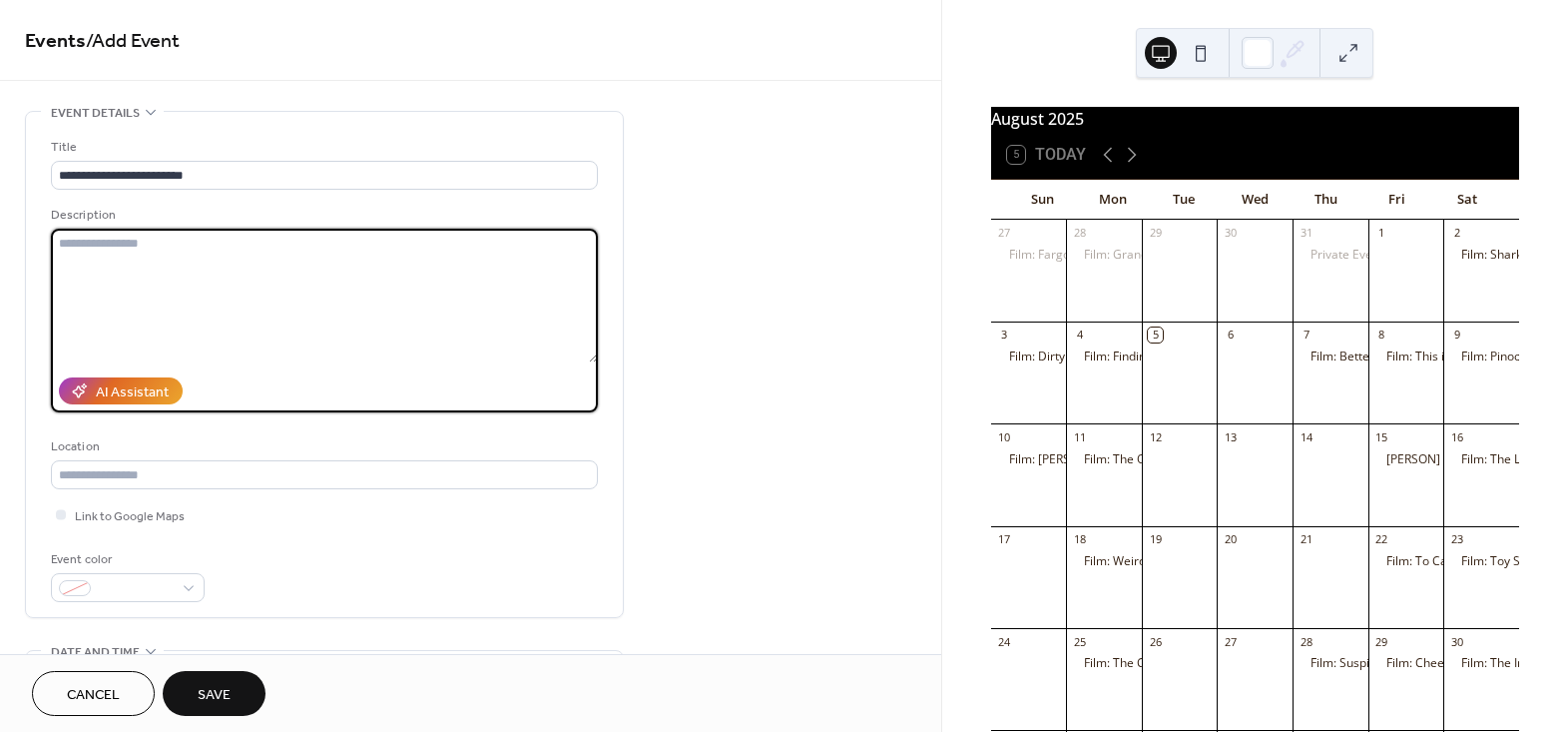 click at bounding box center (324, 296) 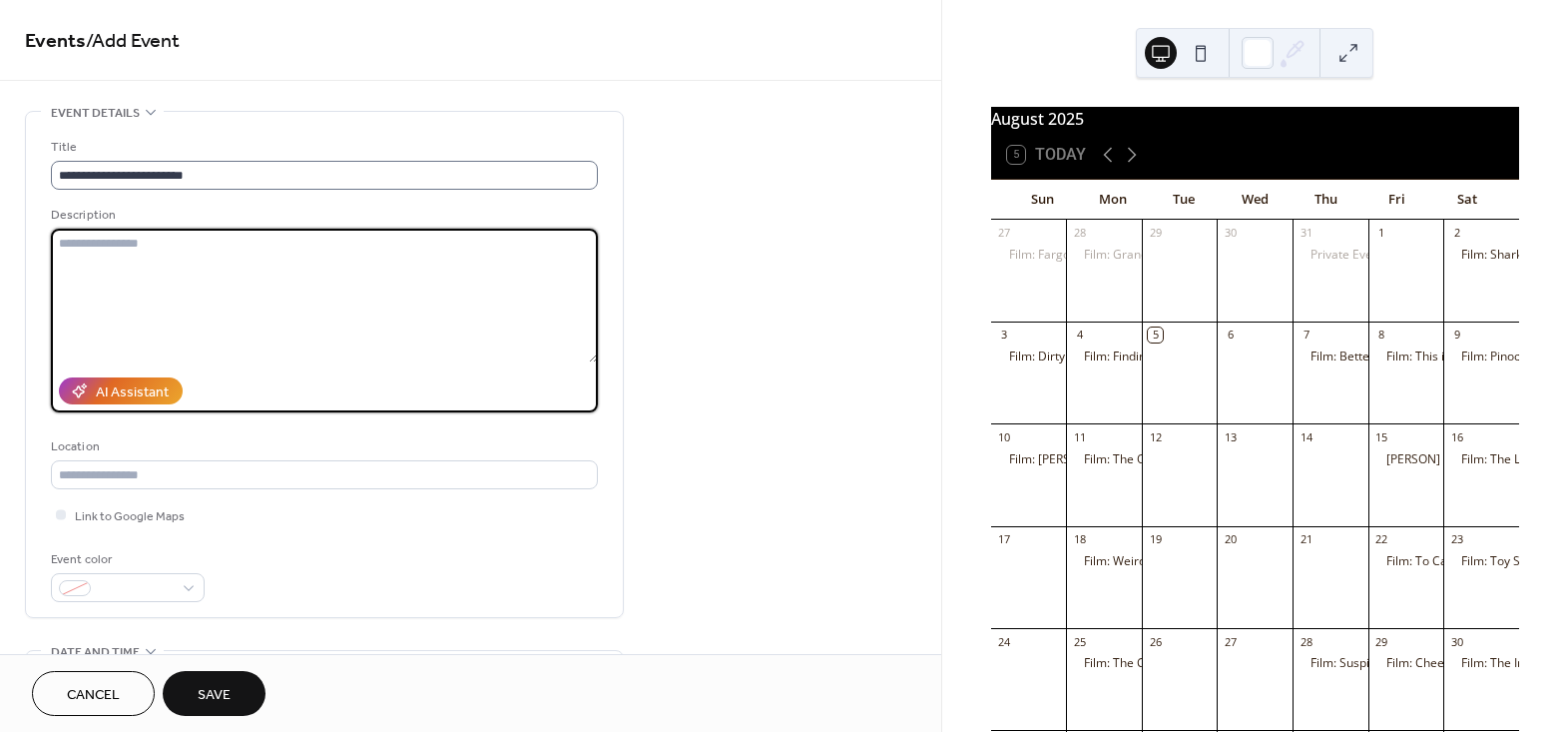paste on "**********" 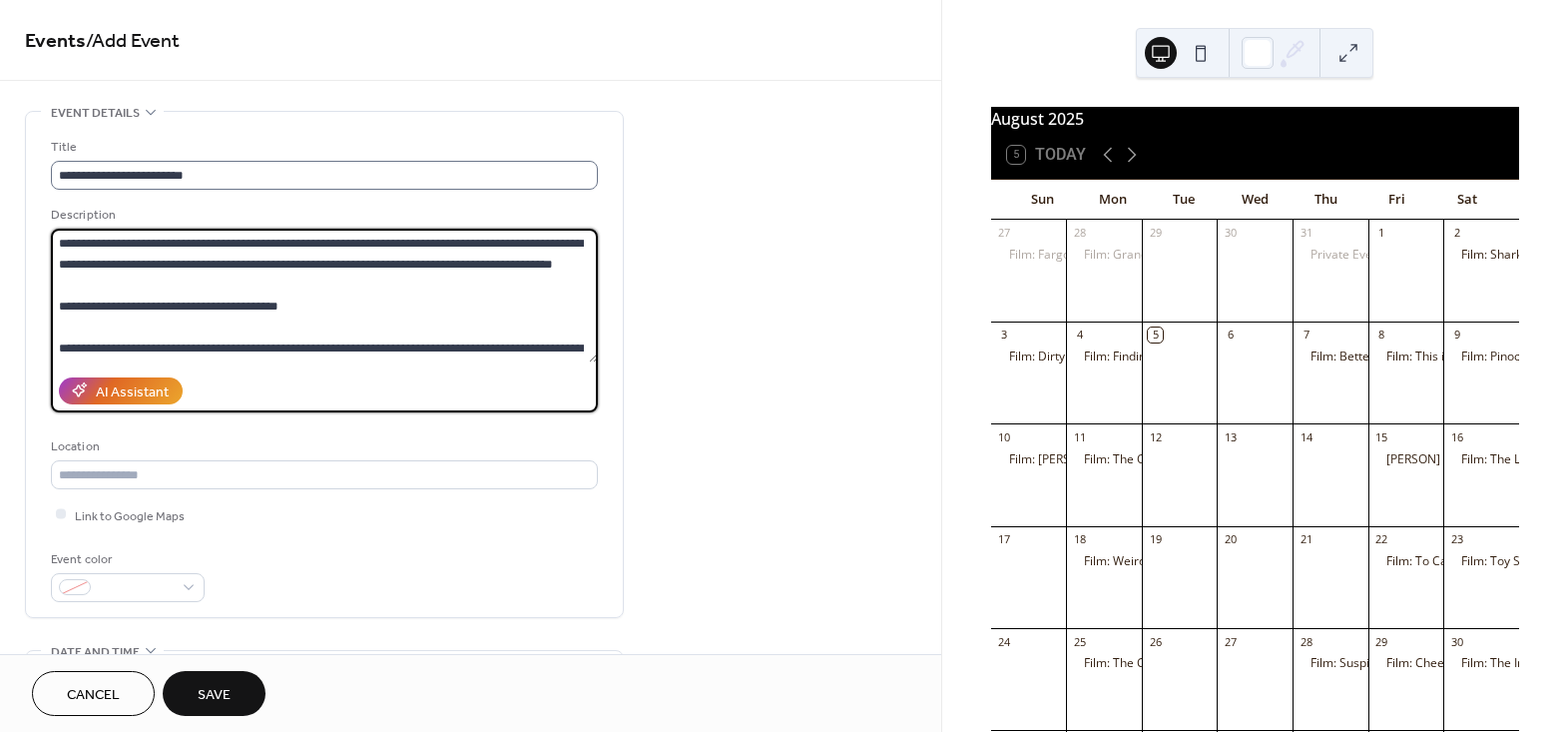 scroll, scrollTop: 668, scrollLeft: 0, axis: vertical 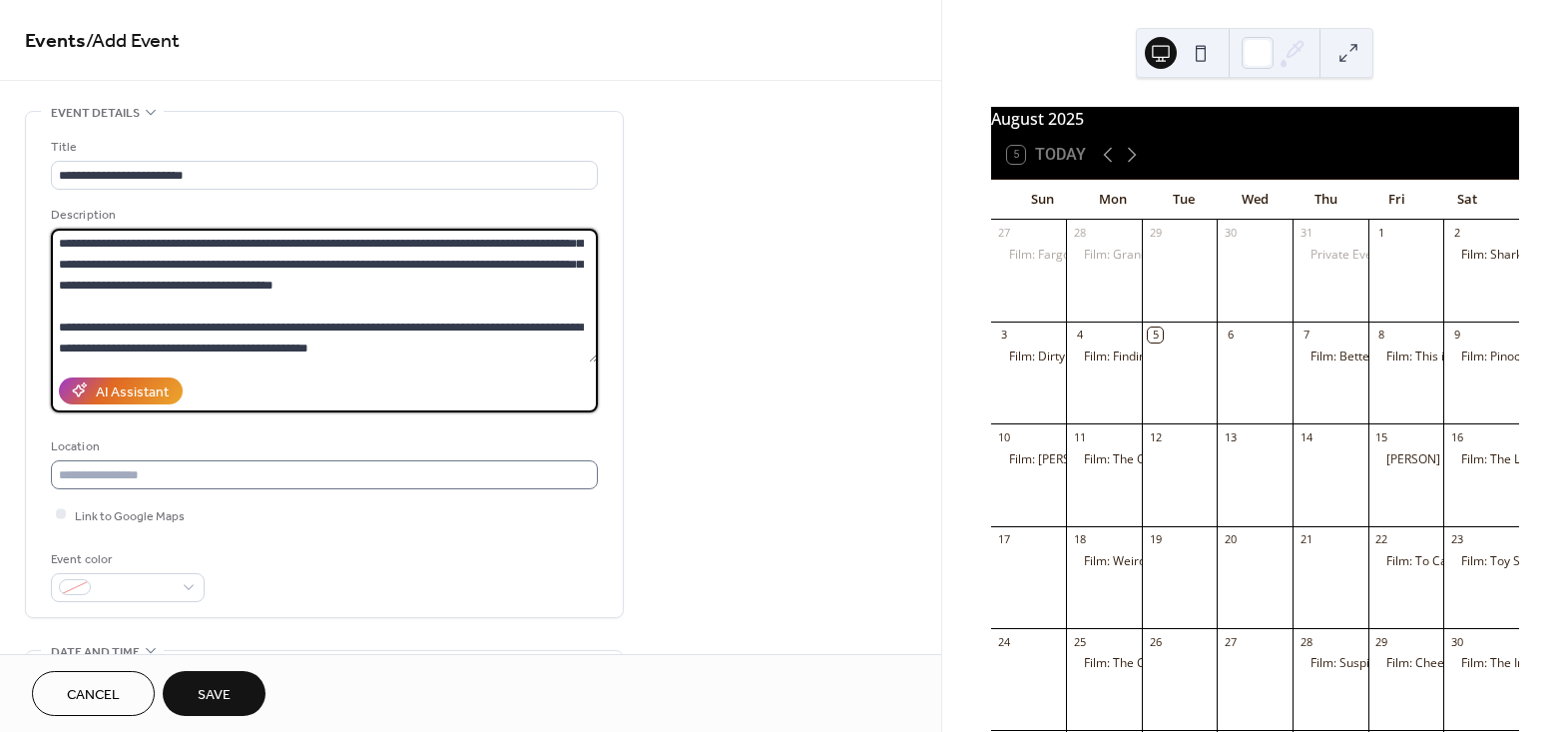 type on "**********" 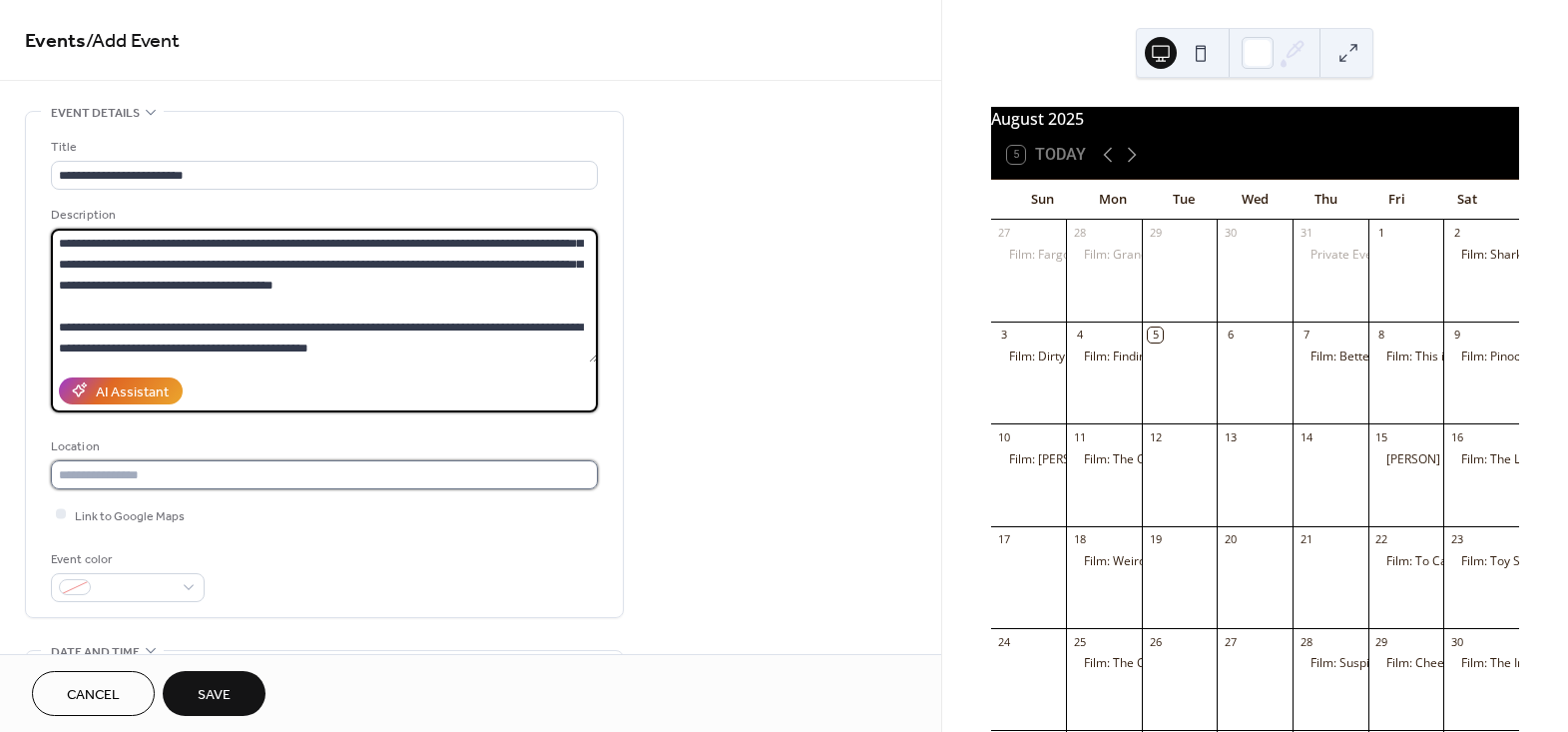 click at bounding box center [324, 474] 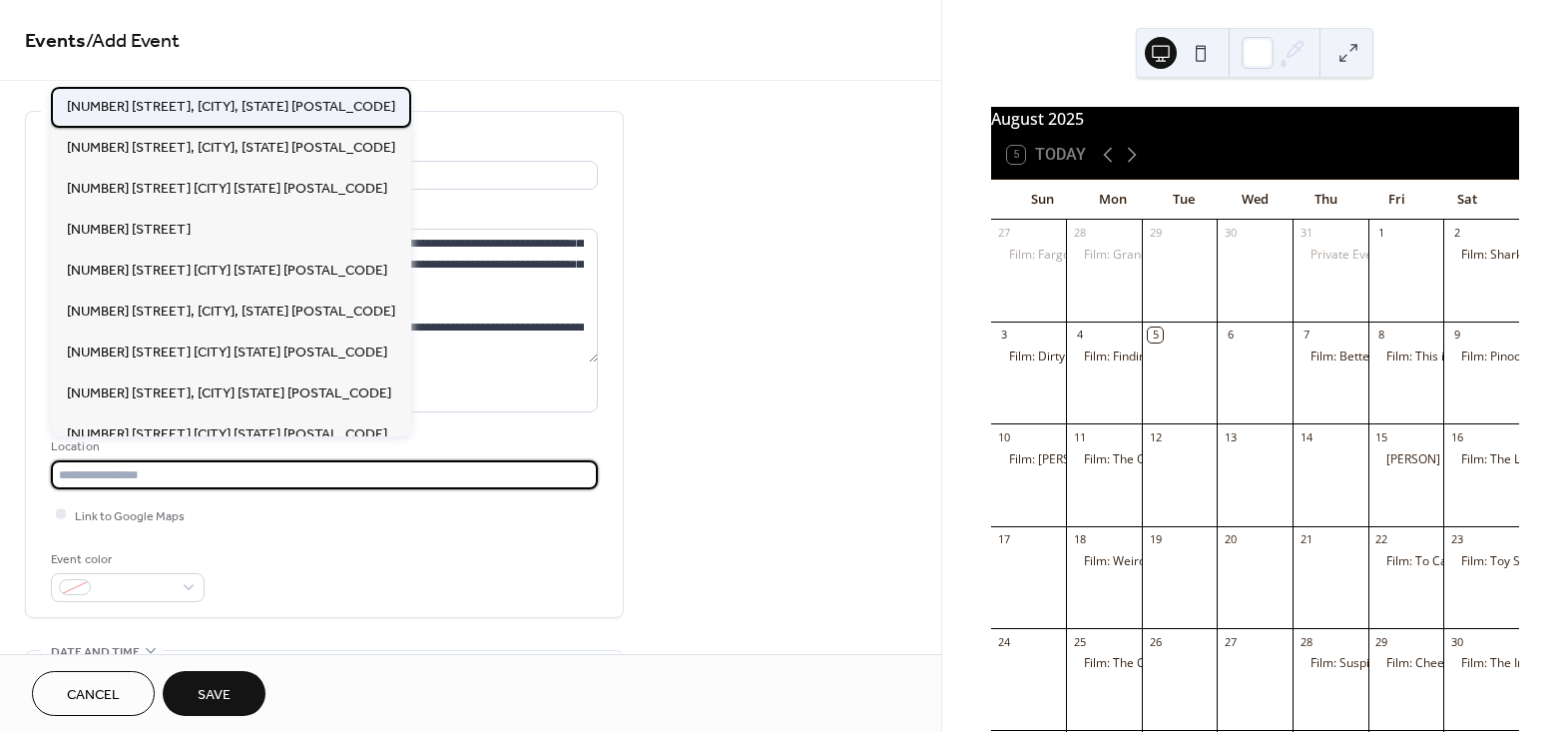 click on "121 S Florida Ave, Lakeland, FL 33801" at bounding box center [231, 106] 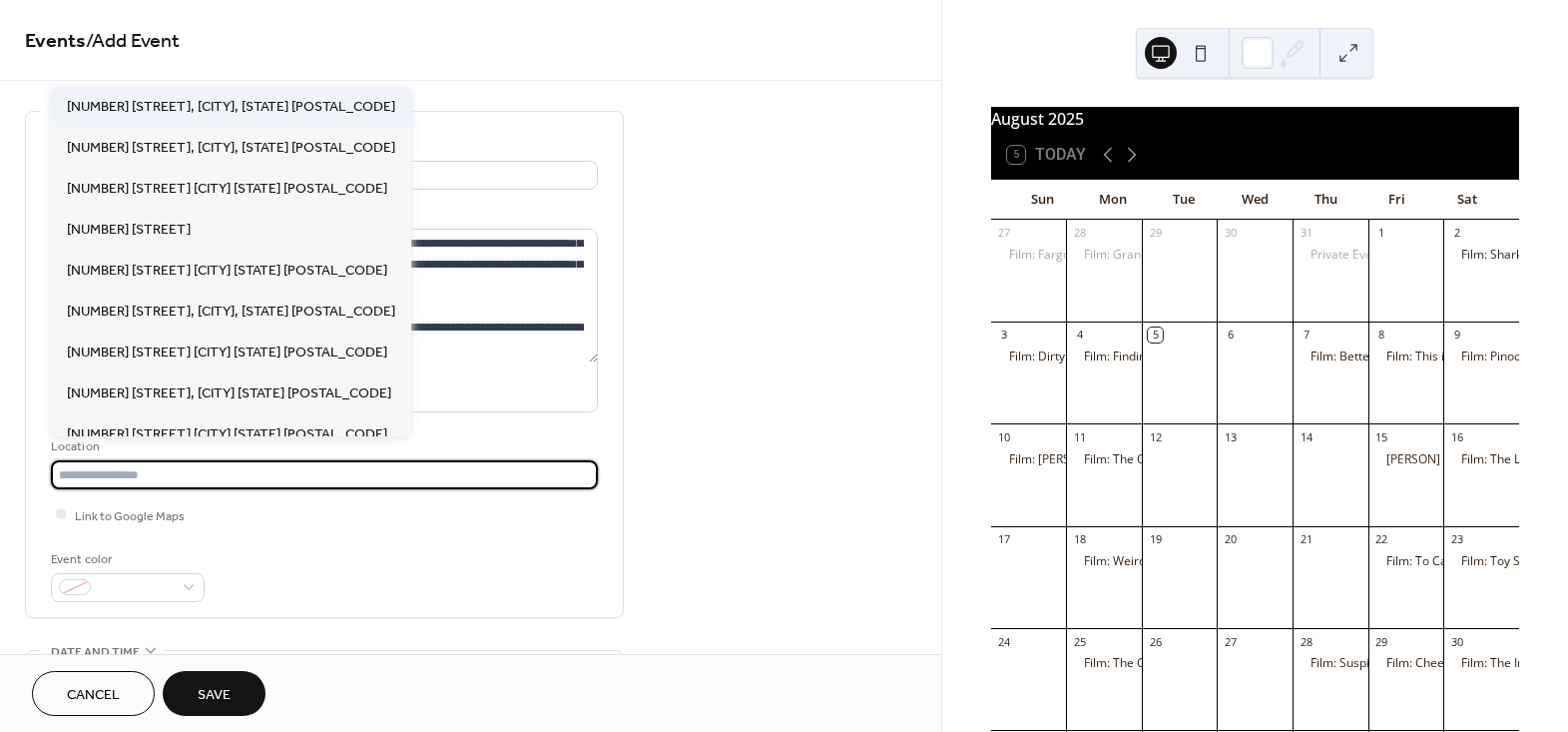 type on "**********" 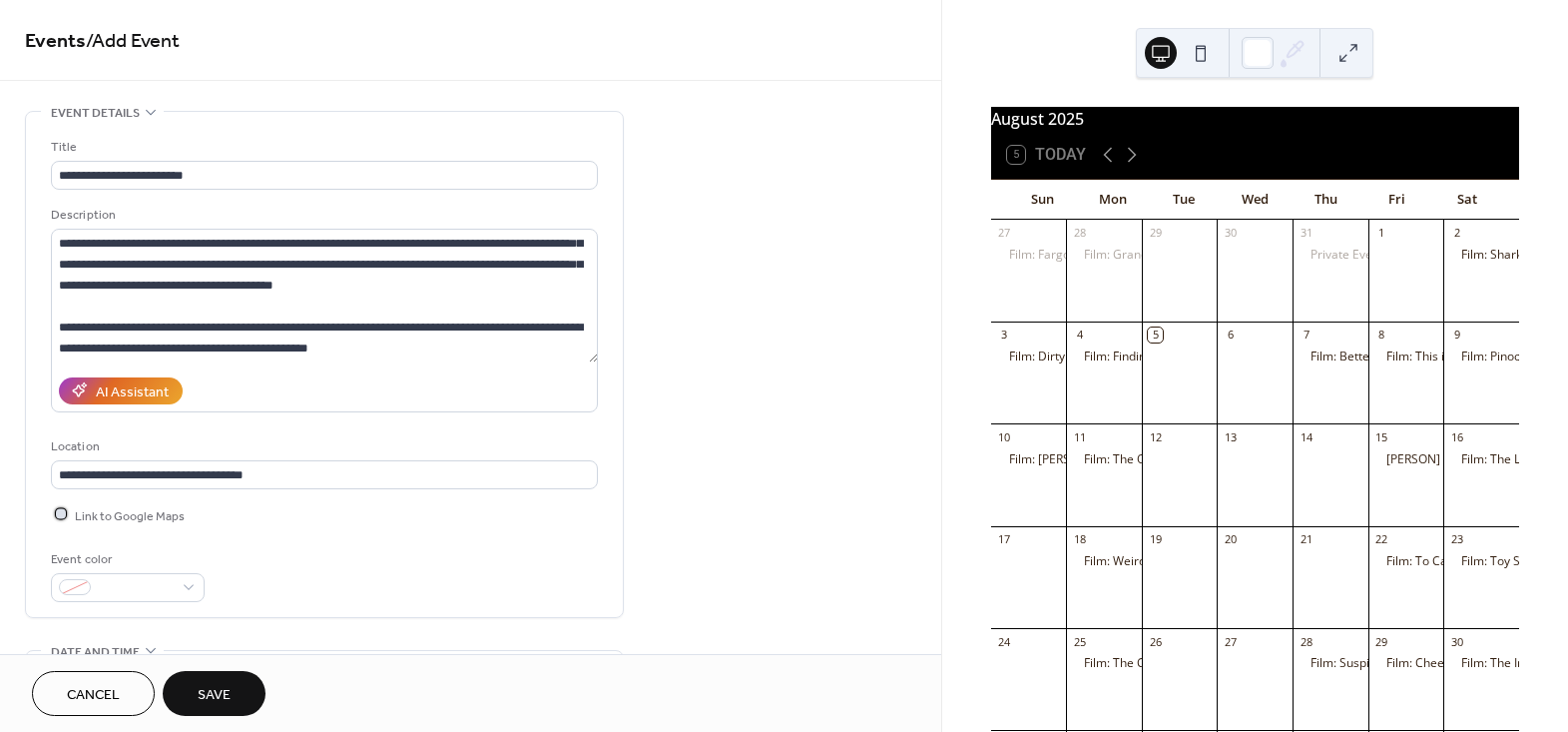 click on "Link to Google Maps" at bounding box center [130, 515] 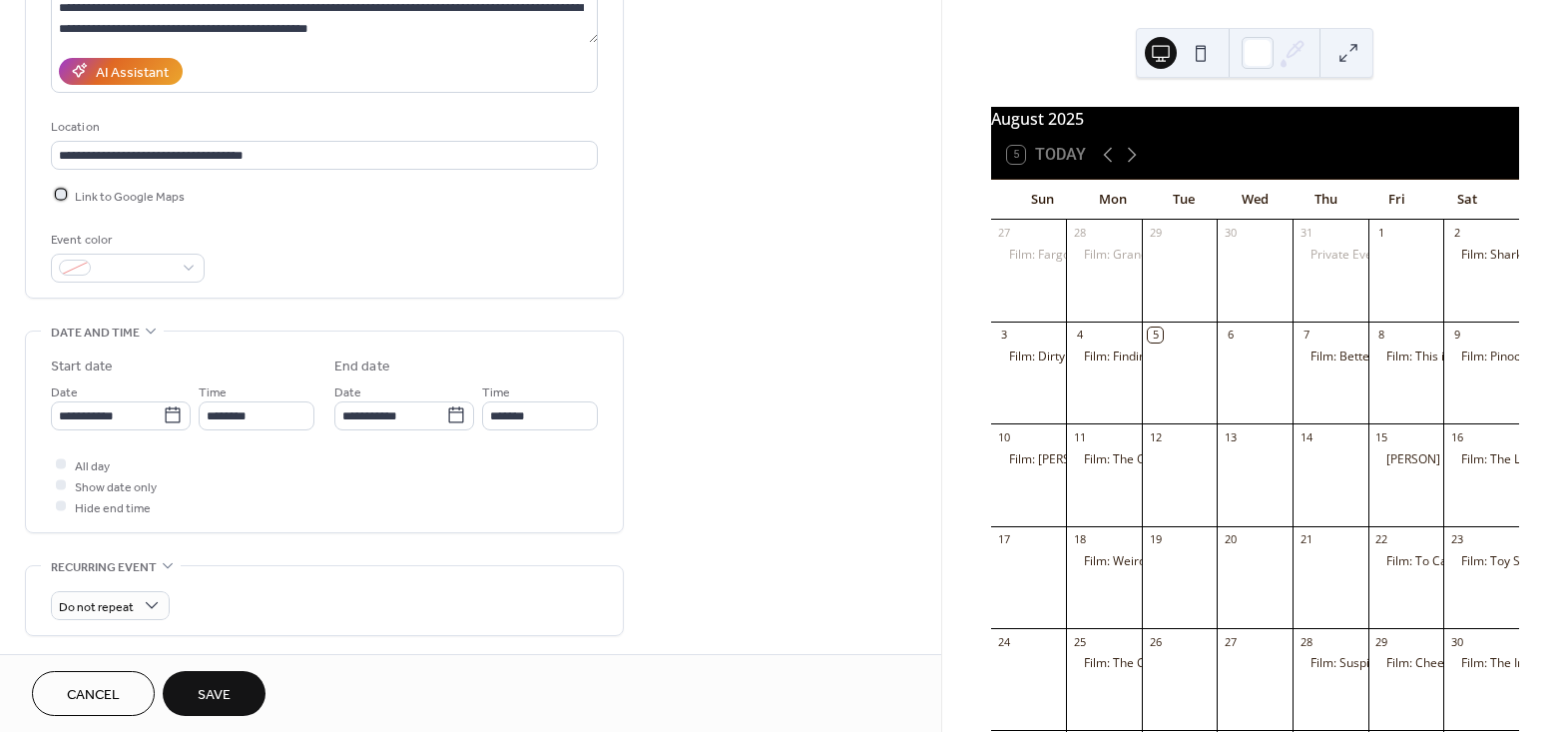 scroll, scrollTop: 453, scrollLeft: 0, axis: vertical 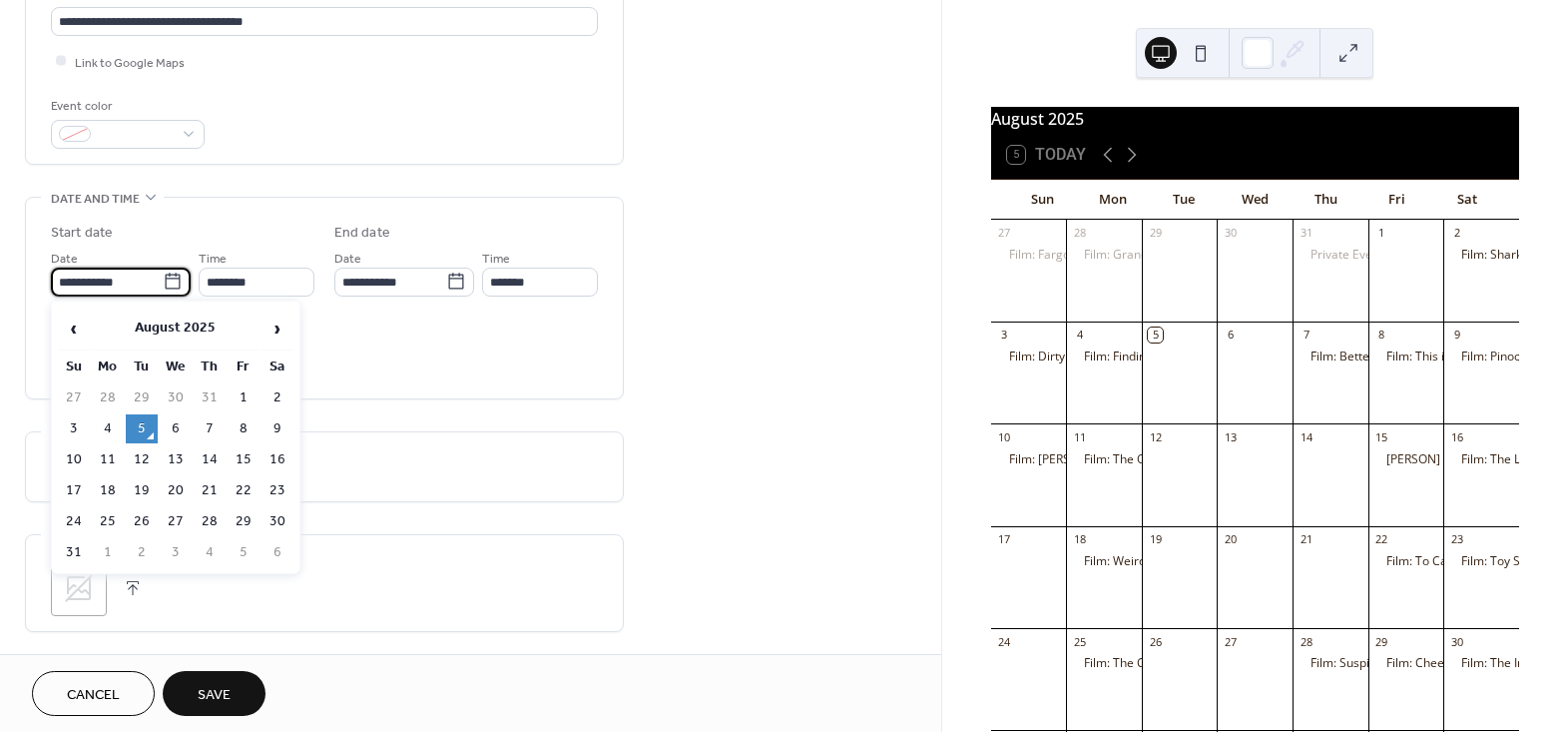 click on "**********" at bounding box center [107, 282] 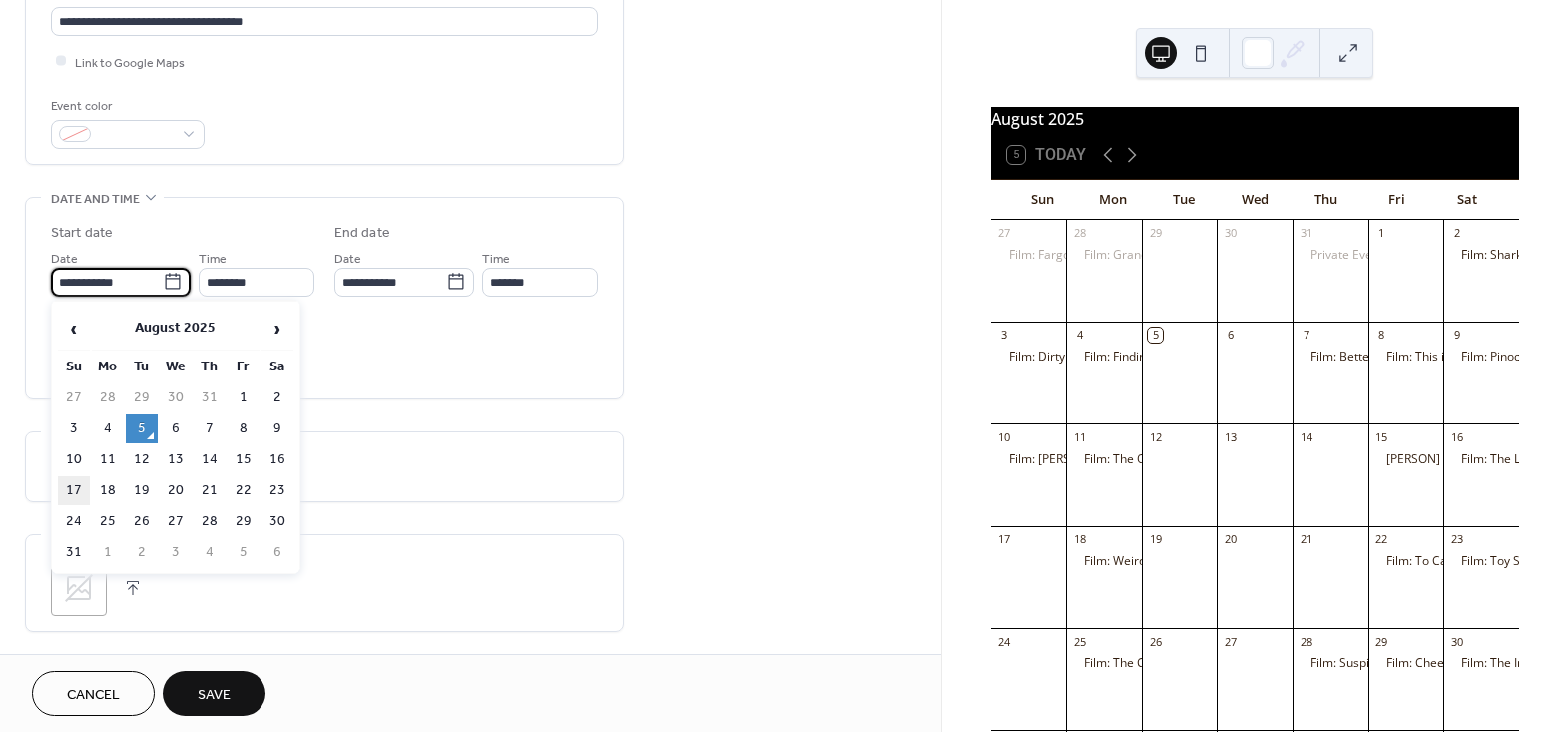 click on "17" at bounding box center [74, 490] 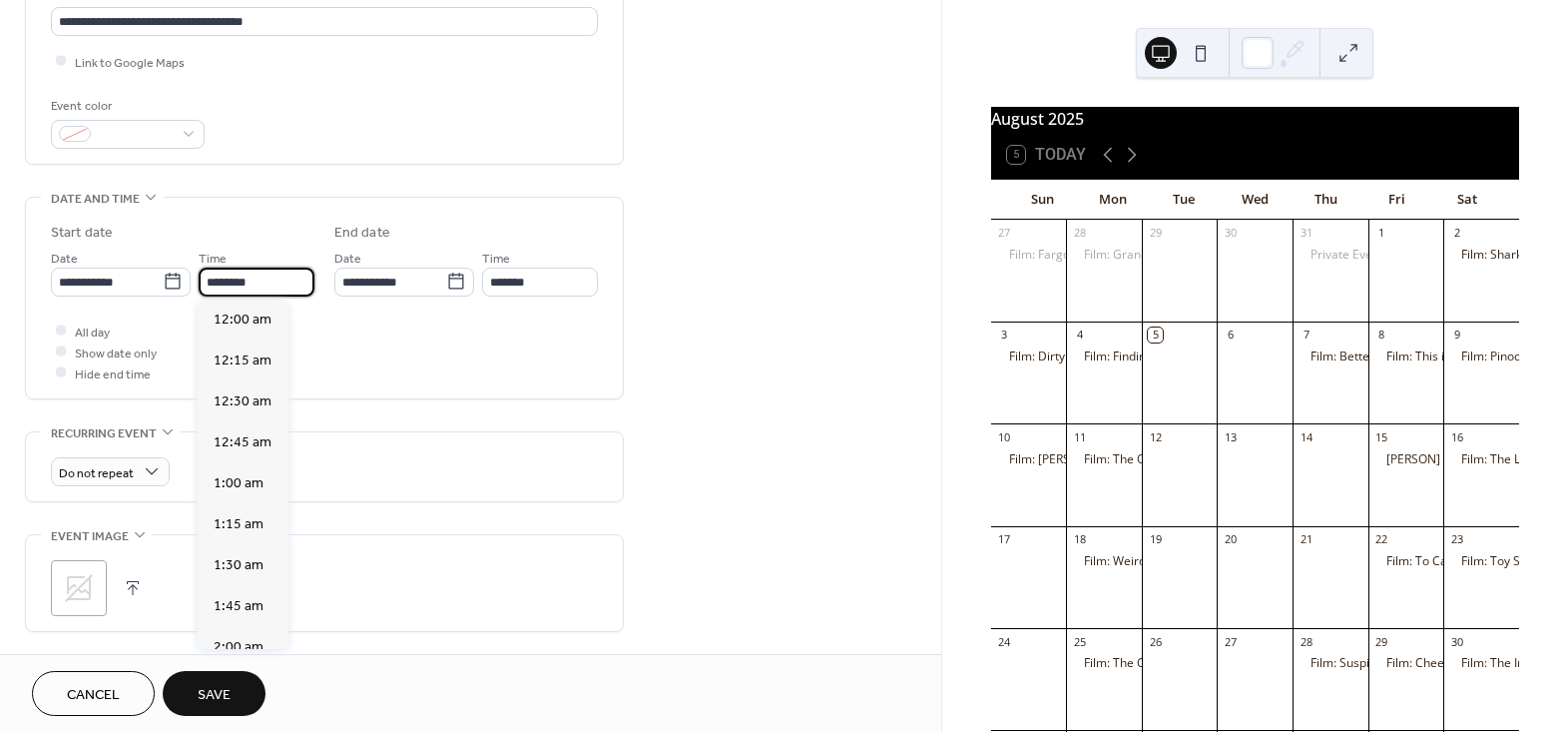 click on "********" at bounding box center [257, 282] 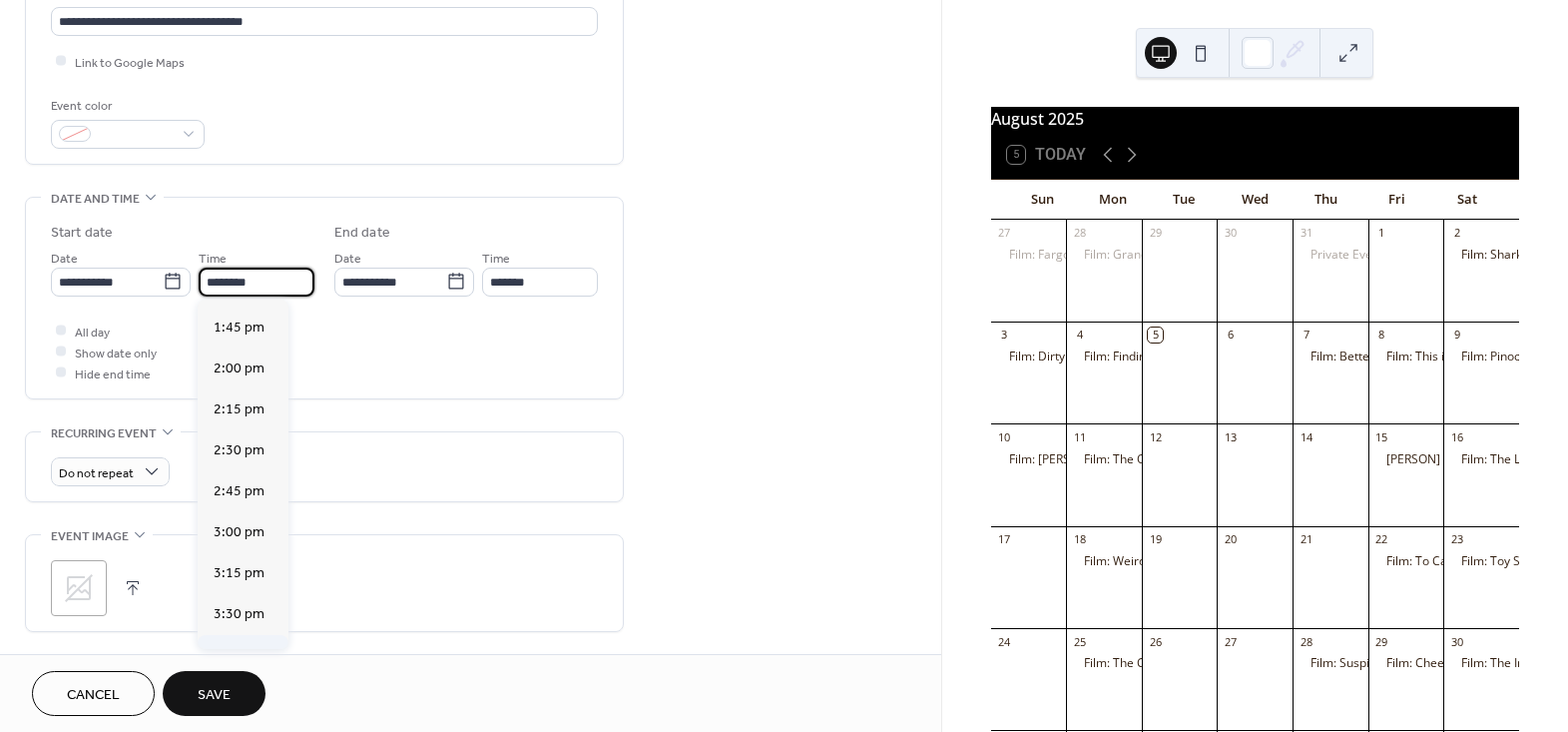 scroll, scrollTop: 2310, scrollLeft: 0, axis: vertical 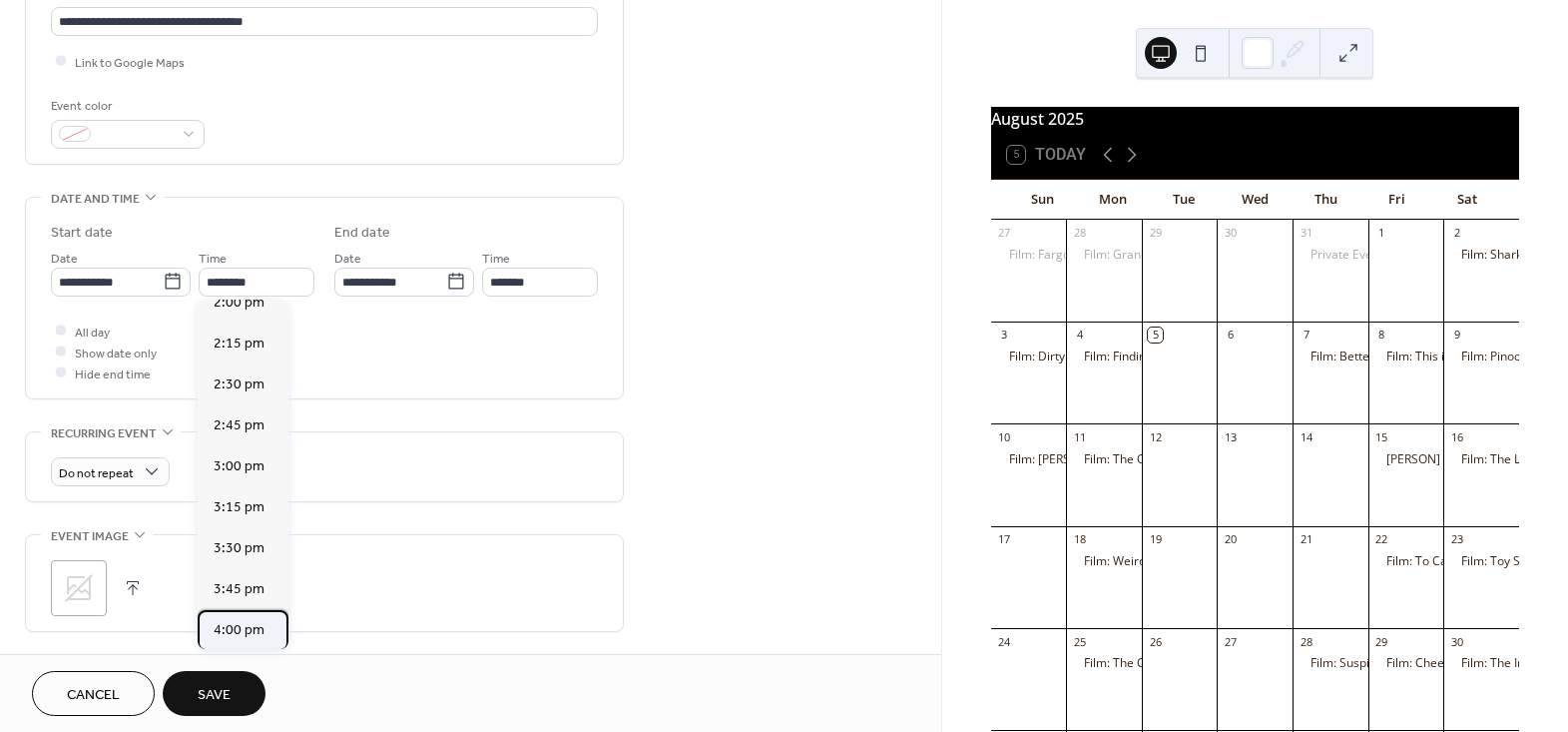 click on "4:00 pm" at bounding box center (239, 629) 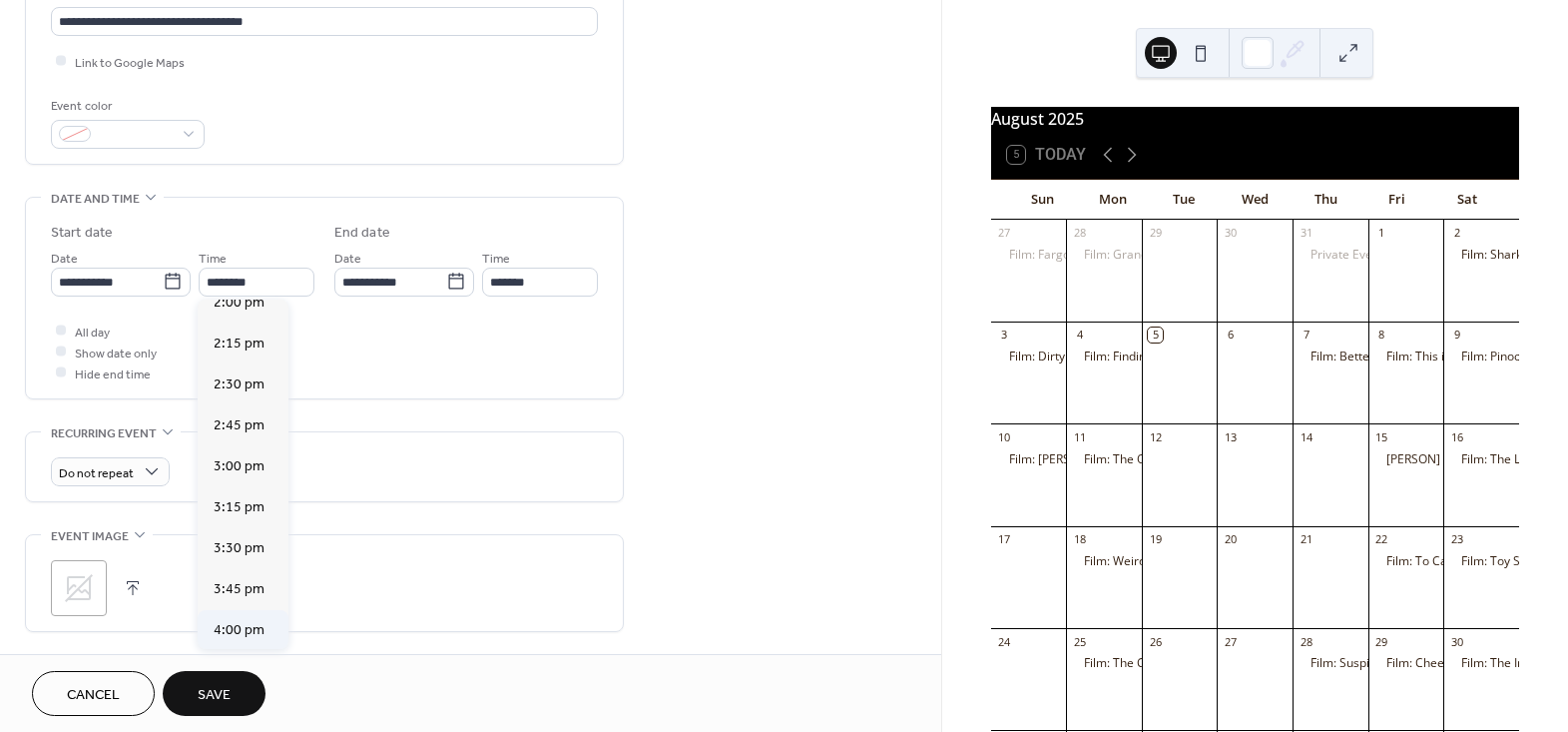 type on "*******" 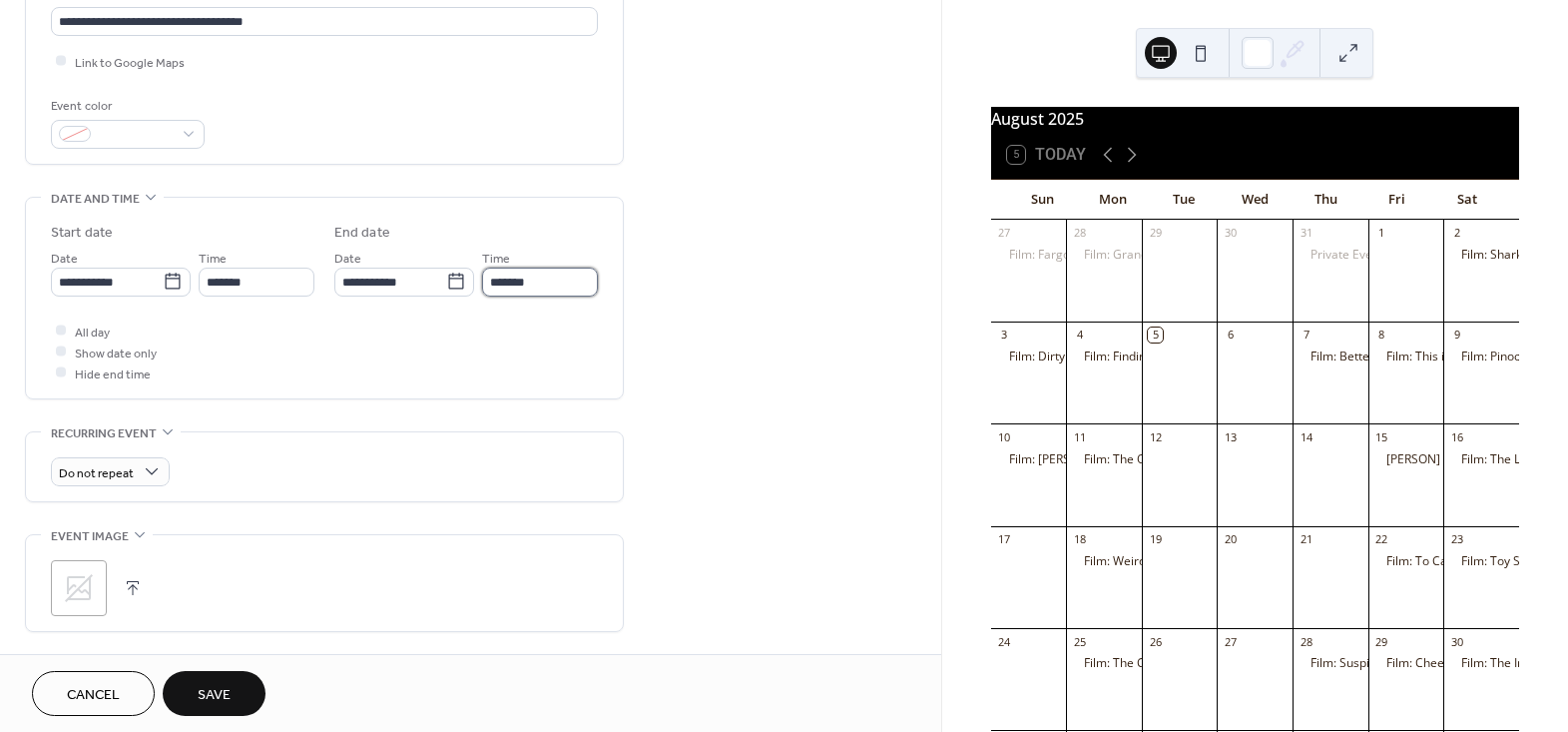 click on "*******" at bounding box center (540, 282) 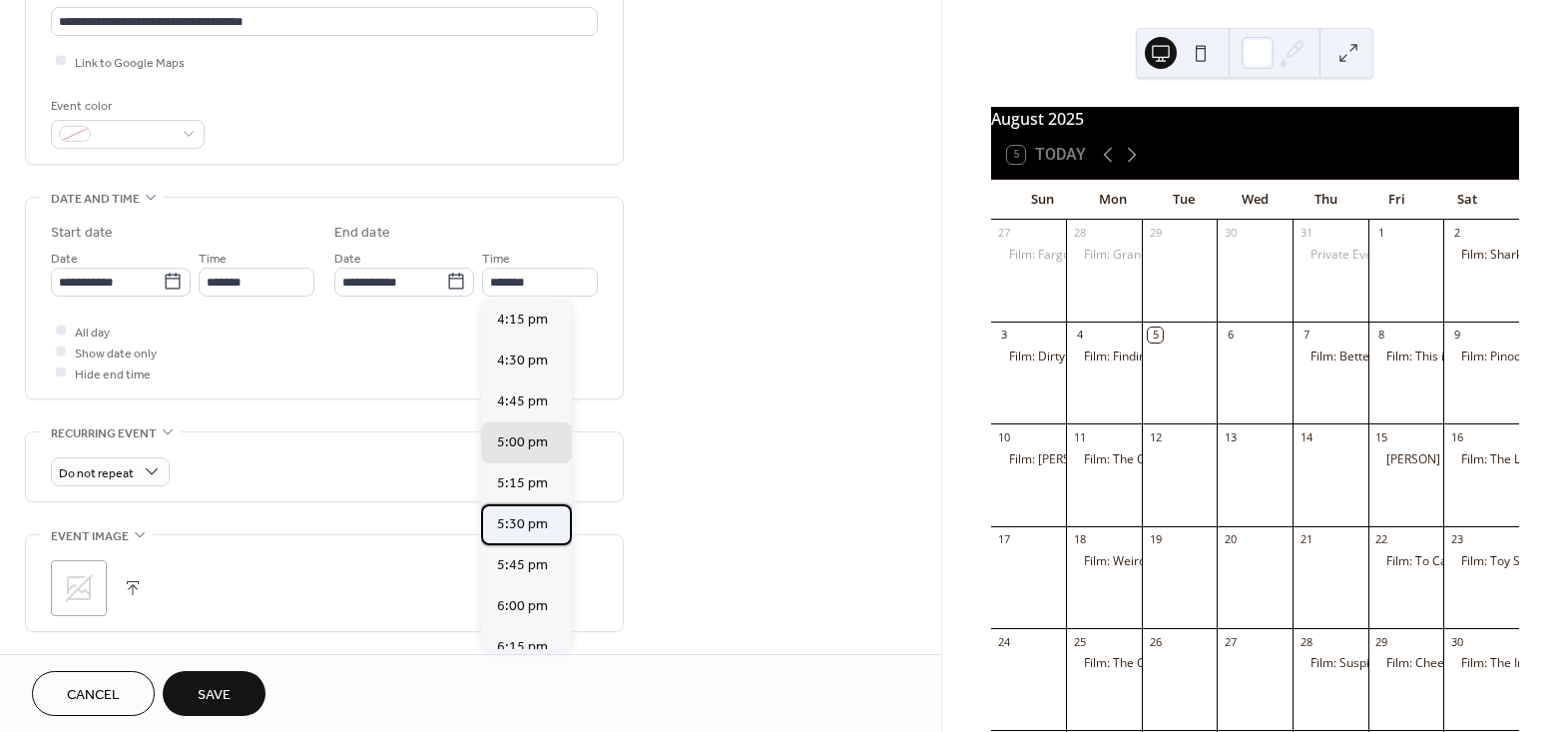 click on "5:30 pm" at bounding box center (522, 523) 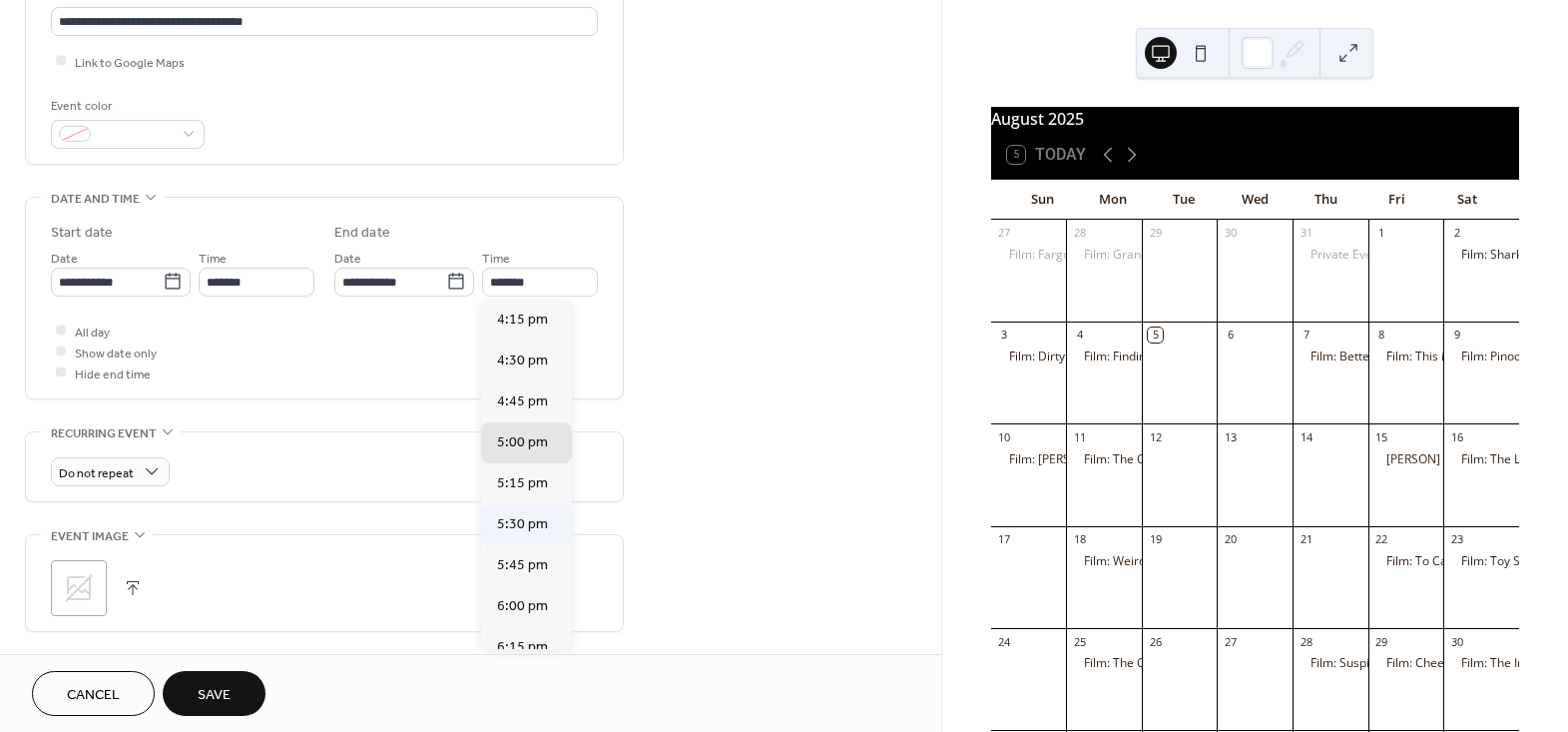 type on "*******" 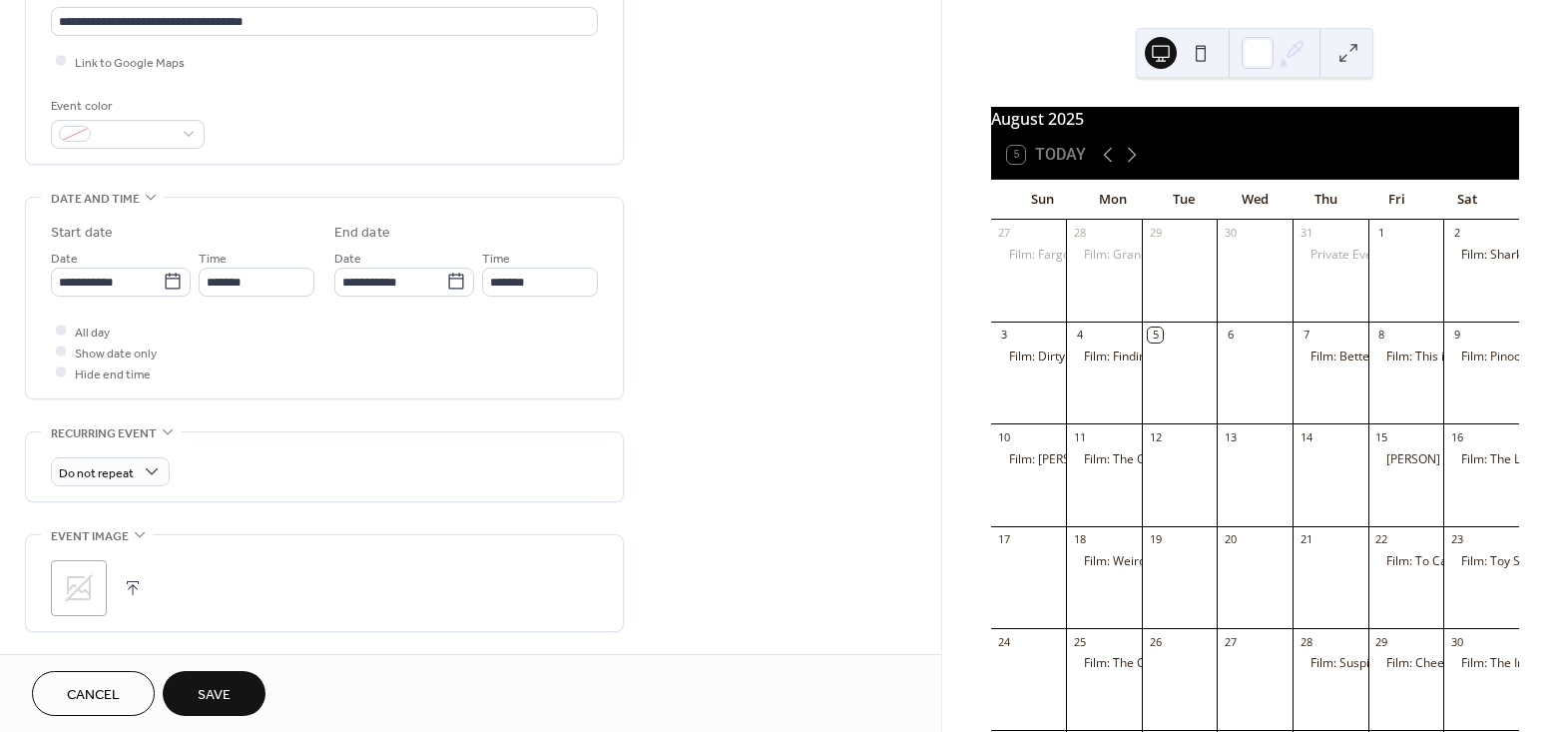 click on ";" at bounding box center [79, 588] 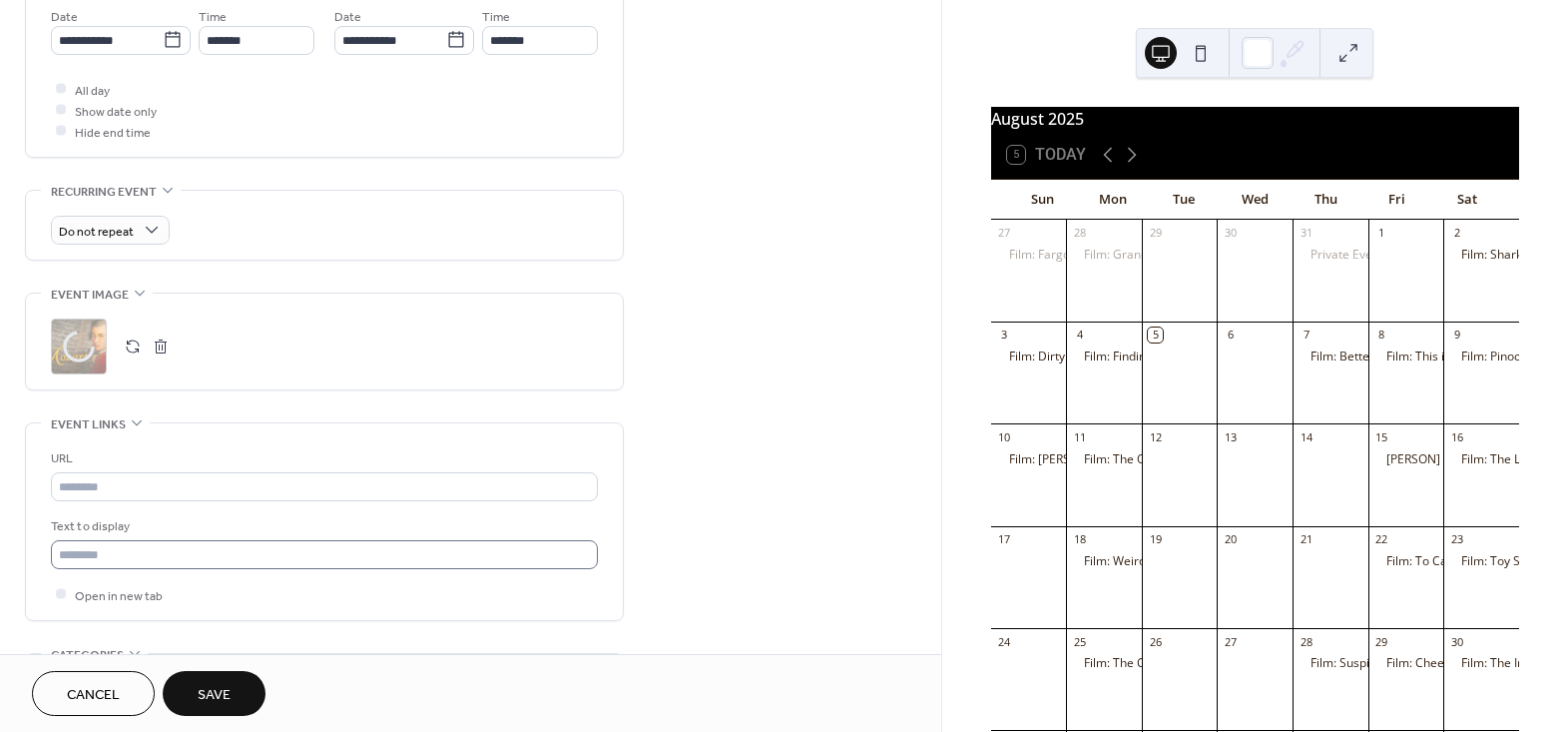 scroll, scrollTop: 817, scrollLeft: 0, axis: vertical 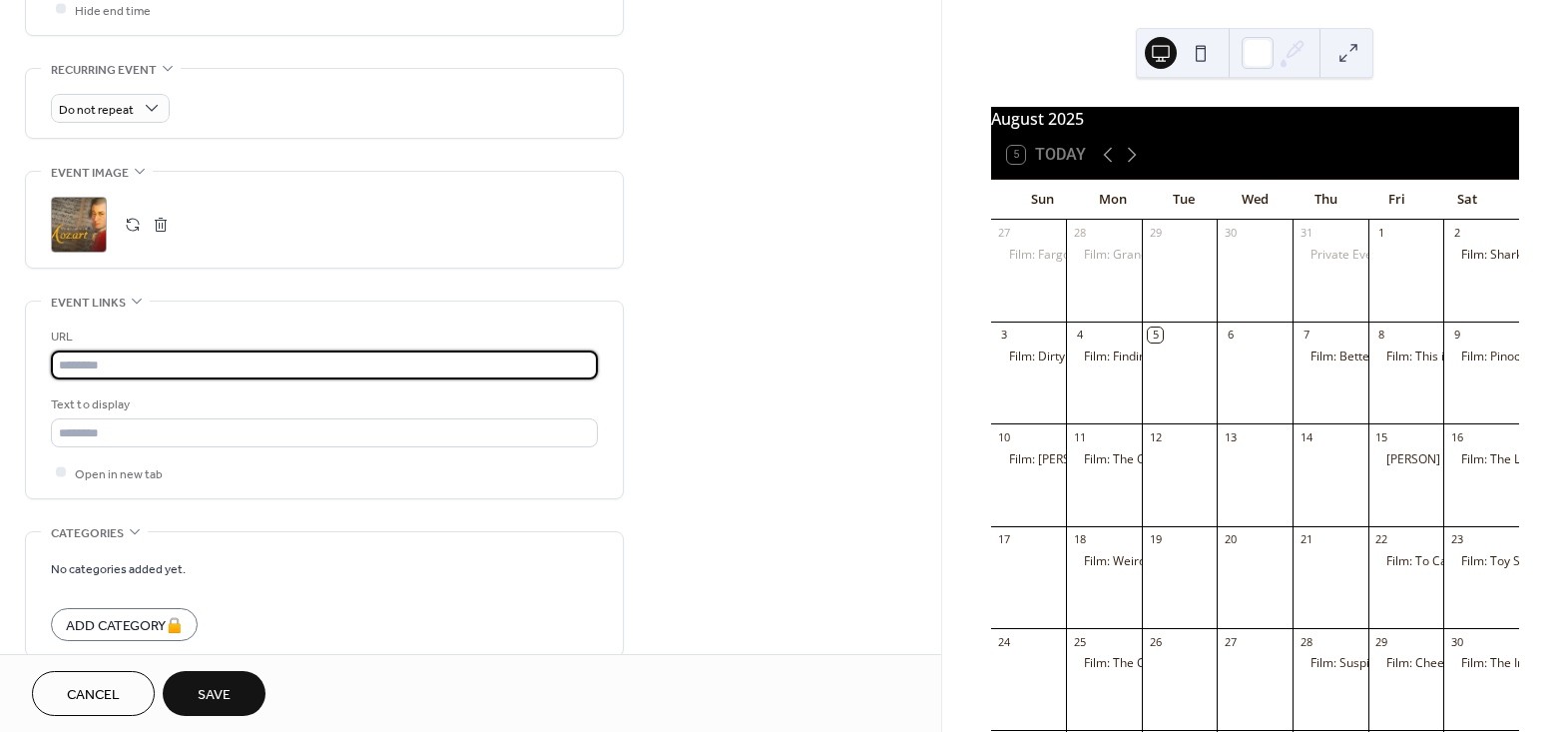 click at bounding box center (324, 365) 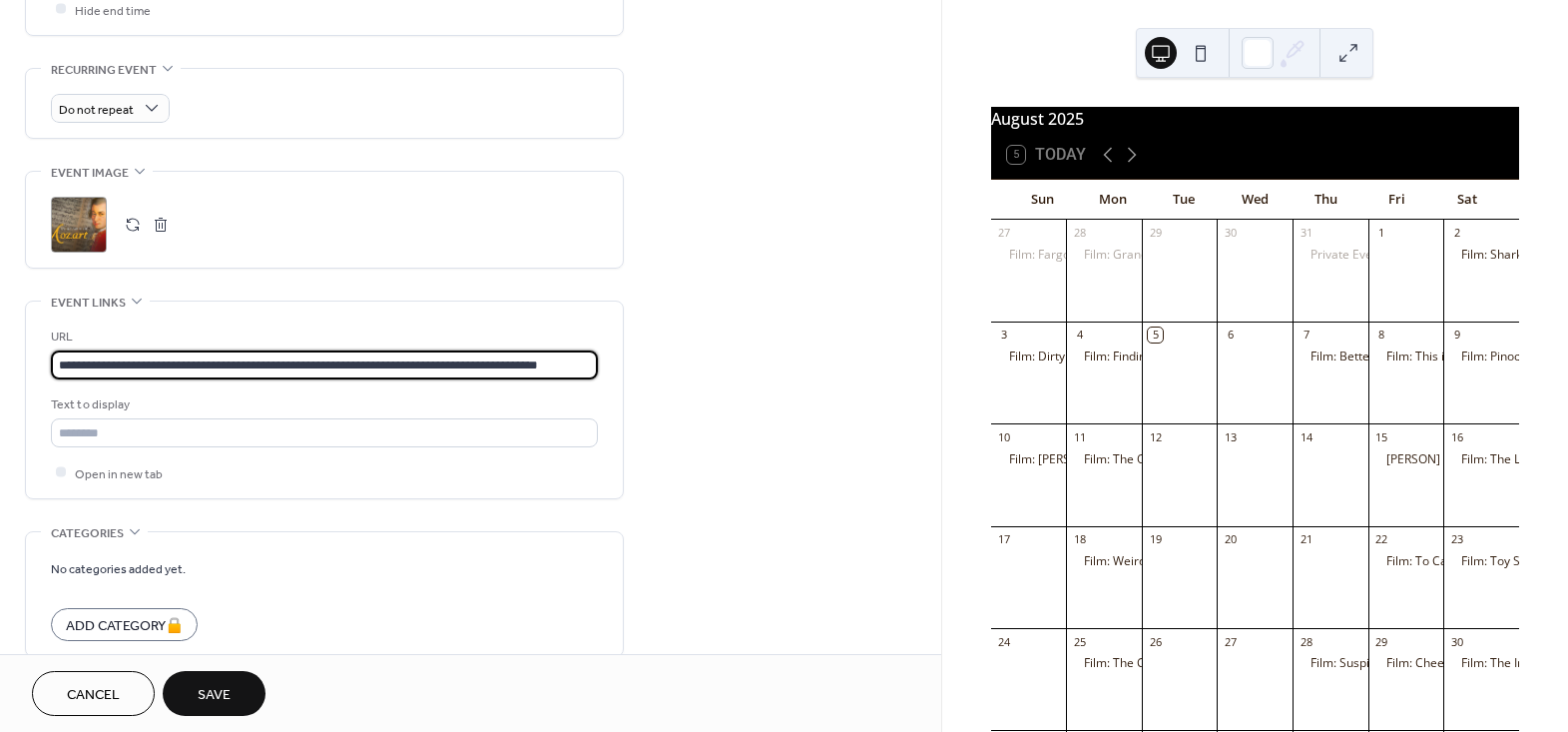 scroll, scrollTop: 0, scrollLeft: 10, axis: horizontal 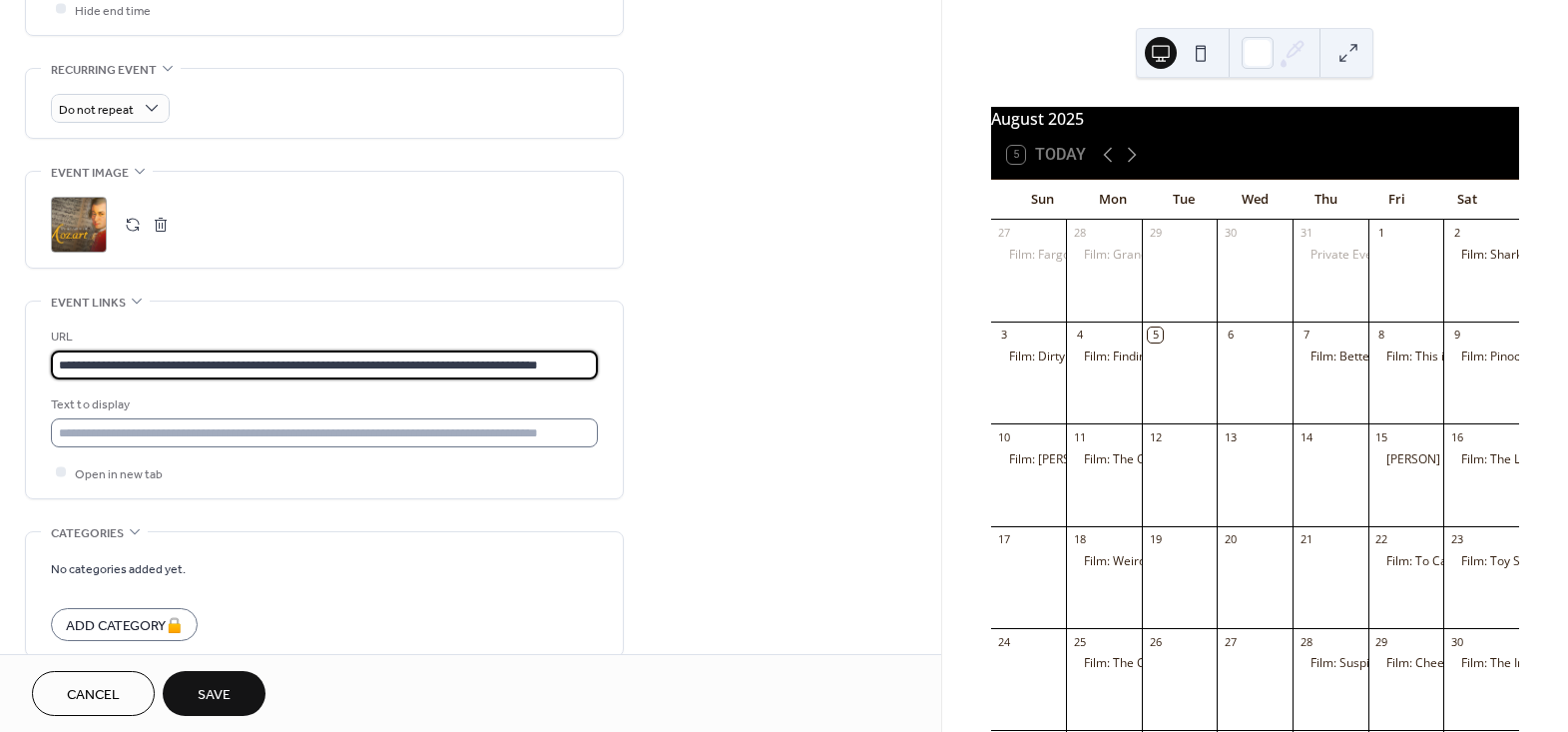type on "**********" 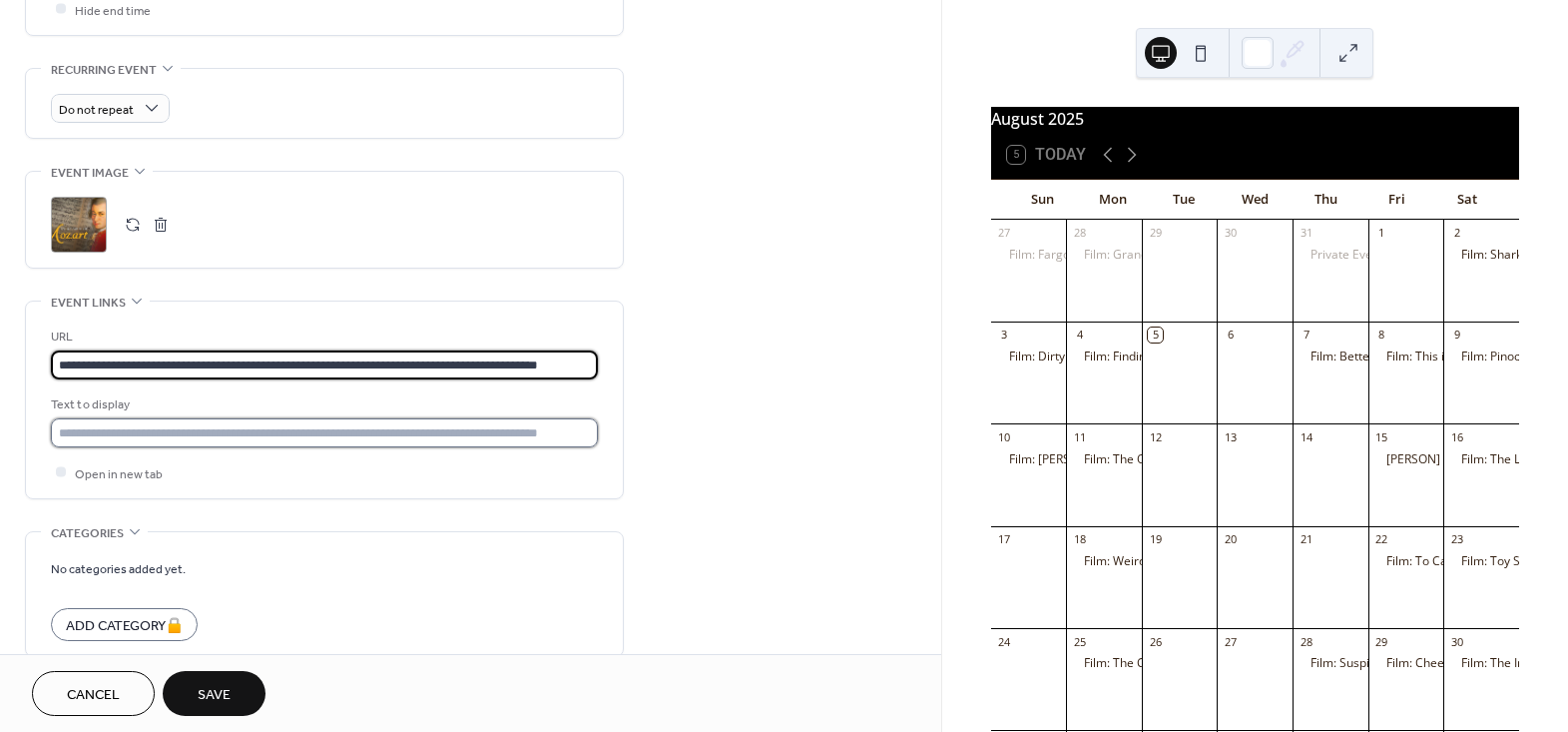 scroll, scrollTop: 0, scrollLeft: 0, axis: both 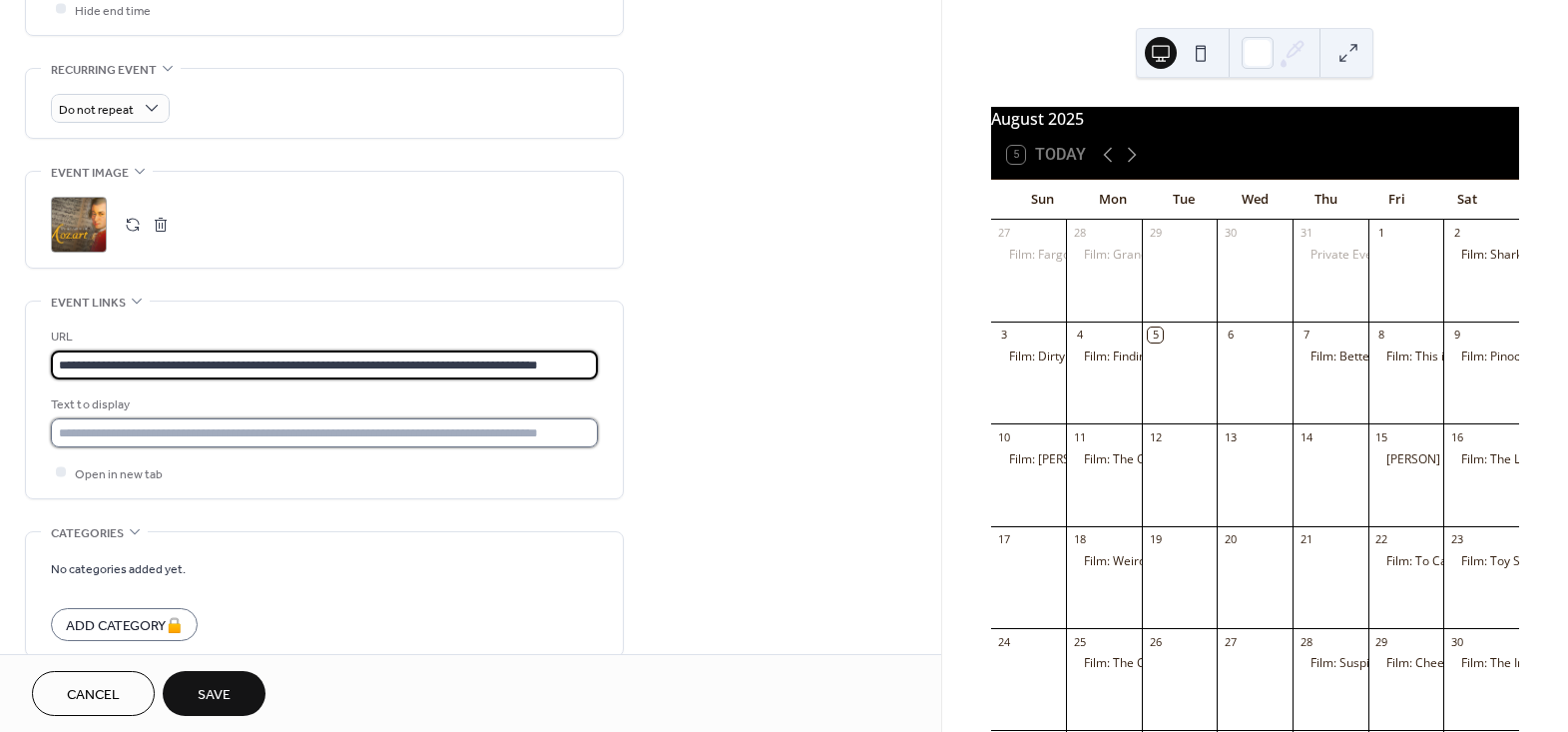 click at bounding box center (324, 432) 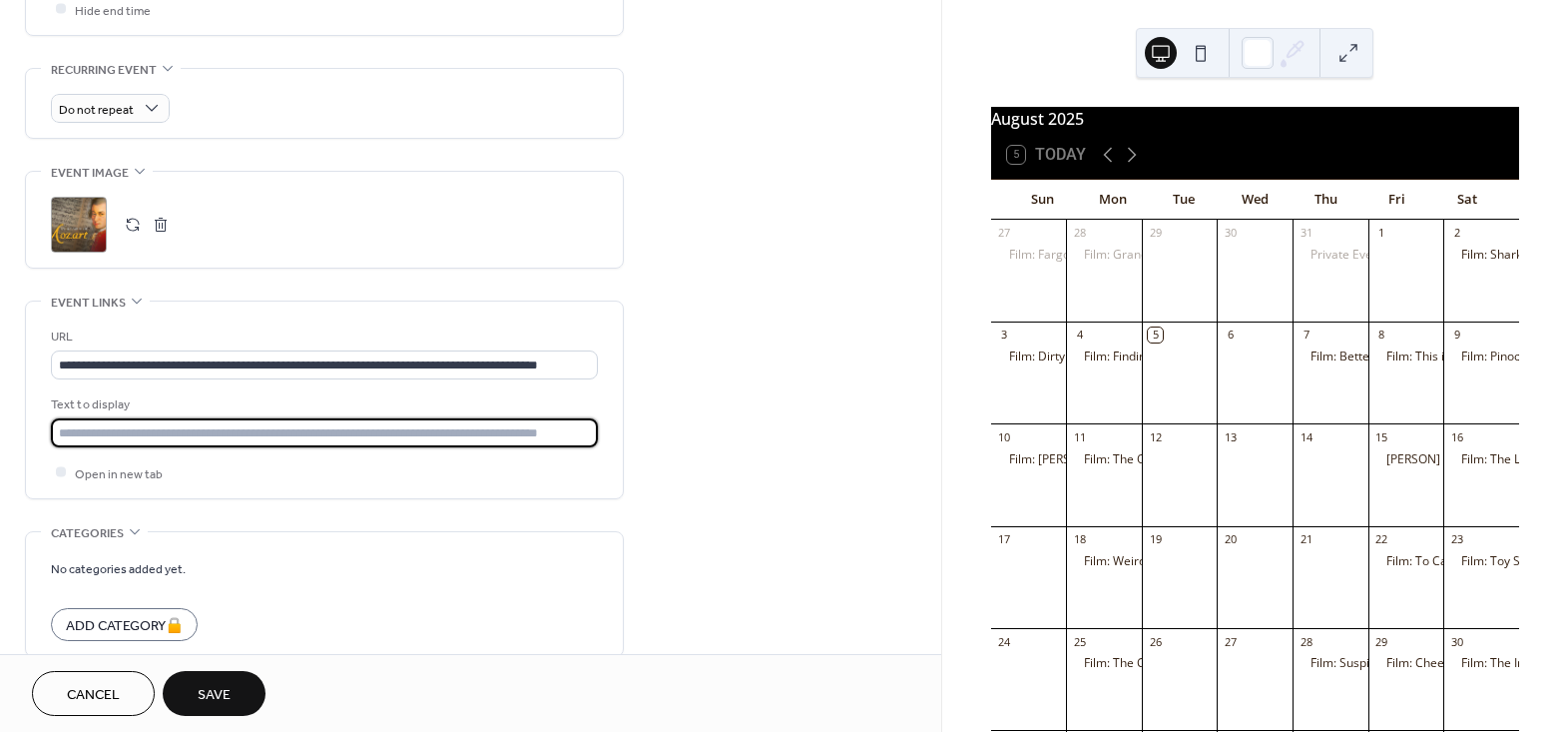 type on "**********" 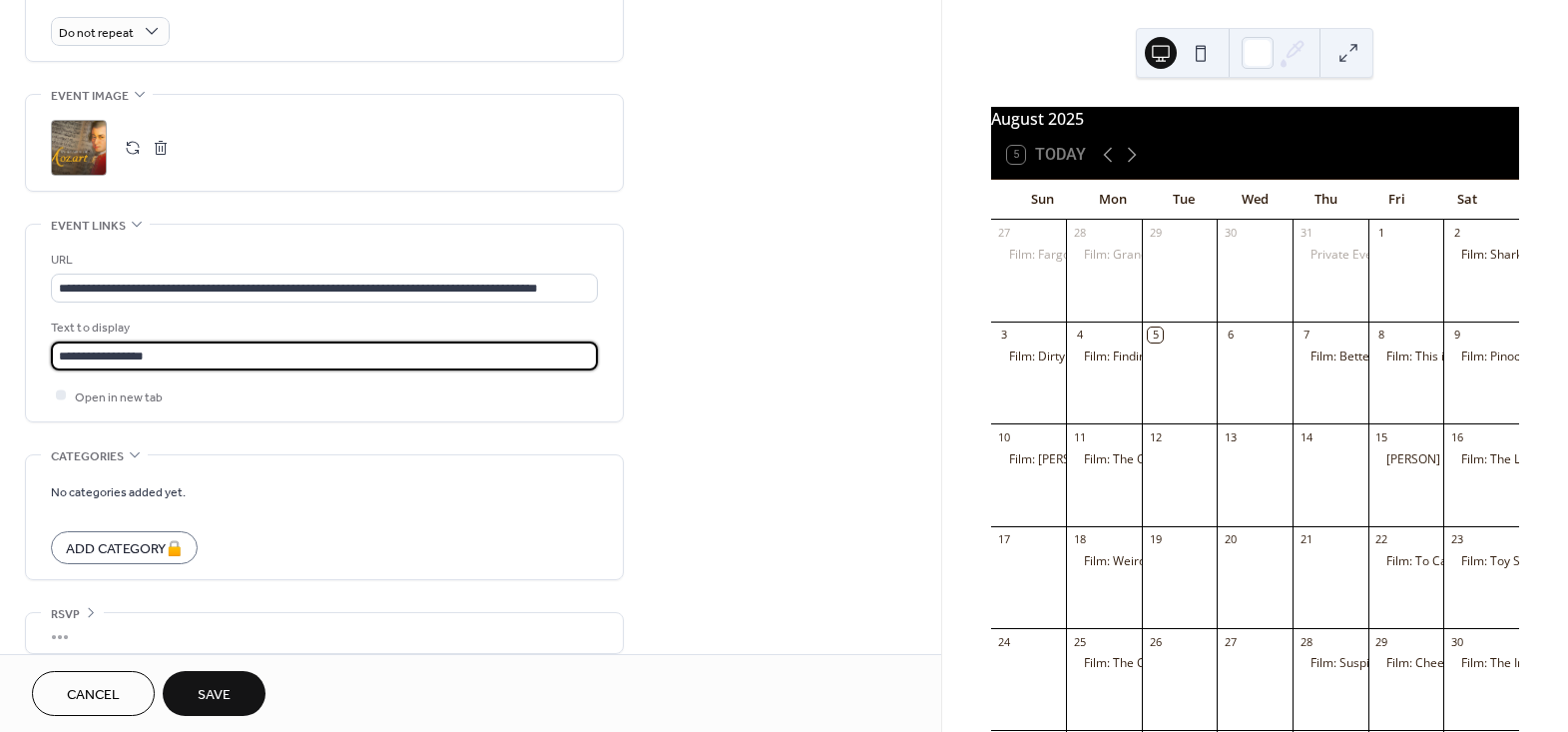 scroll, scrollTop: 912, scrollLeft: 0, axis: vertical 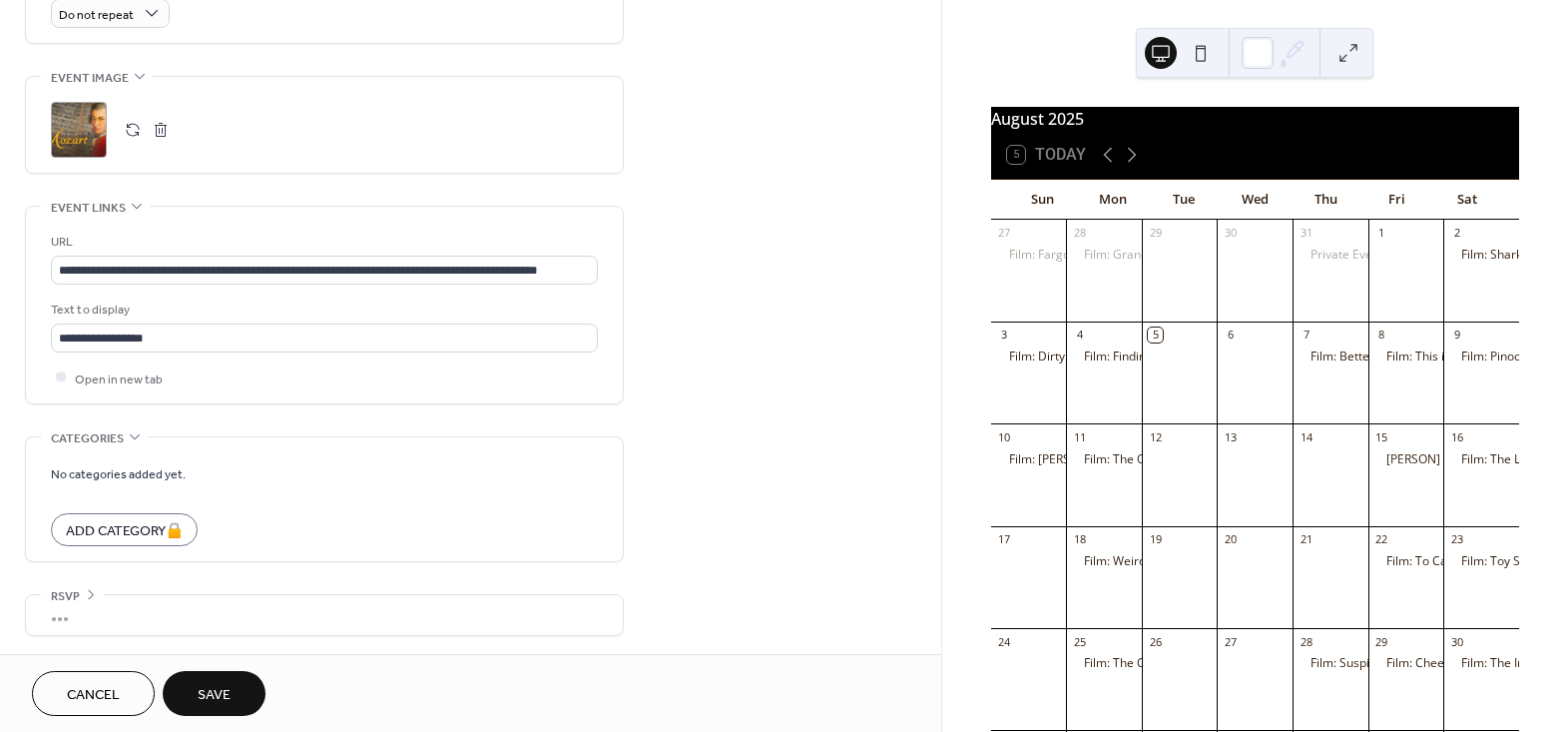 click on "Save" at bounding box center [214, 695] 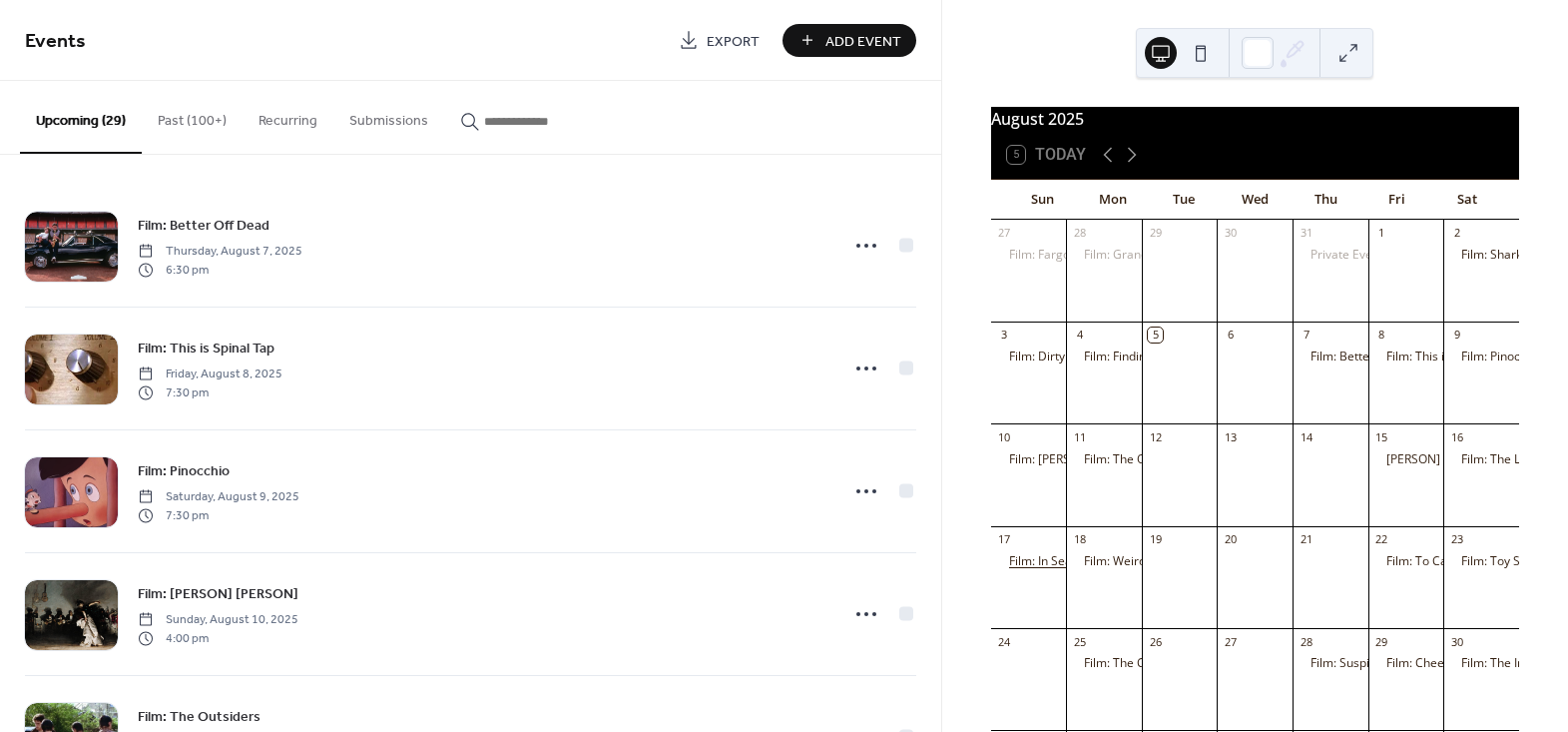 click on "Film: In Search of Mozart" at bounding box center [1078, 561] 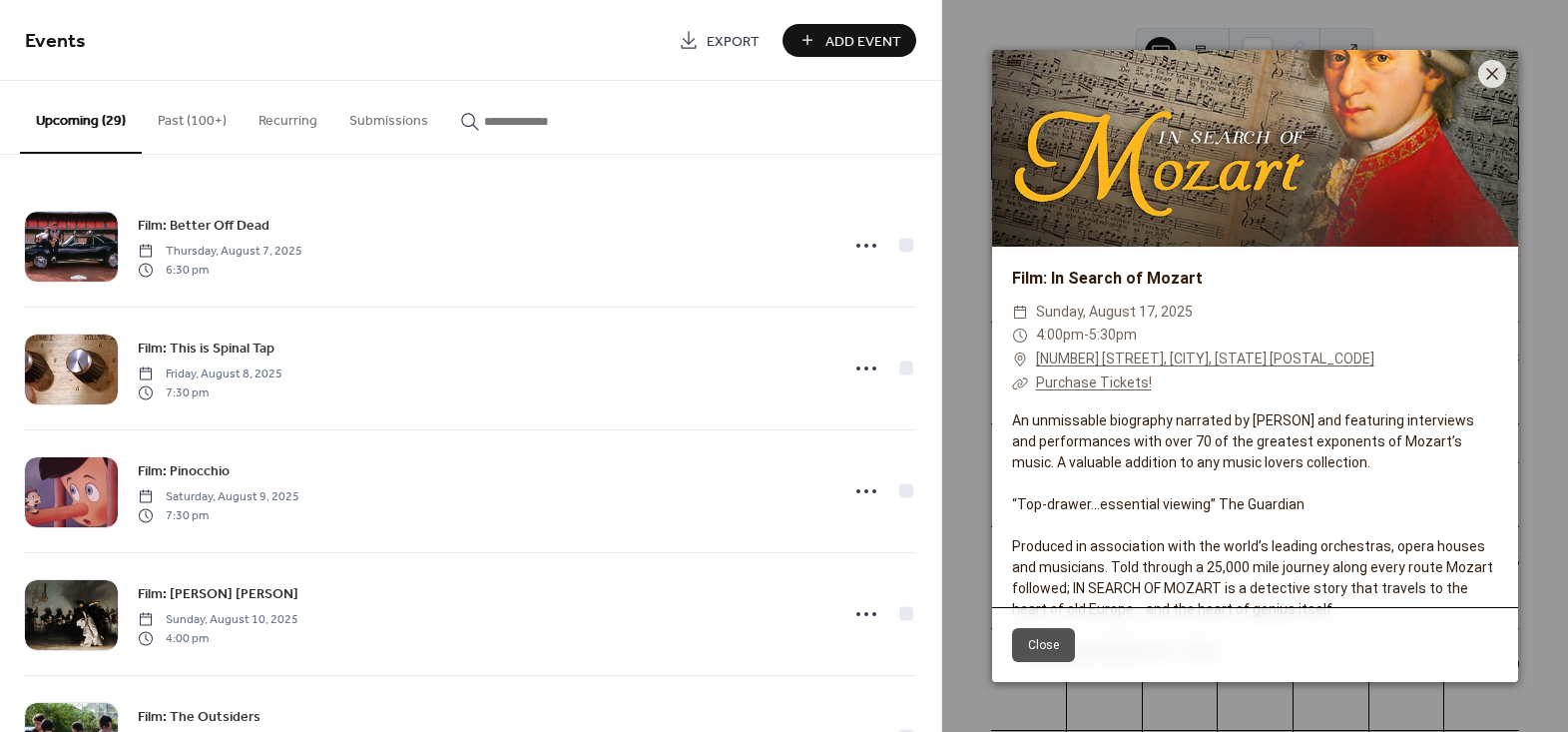 scroll, scrollTop: 0, scrollLeft: 0, axis: both 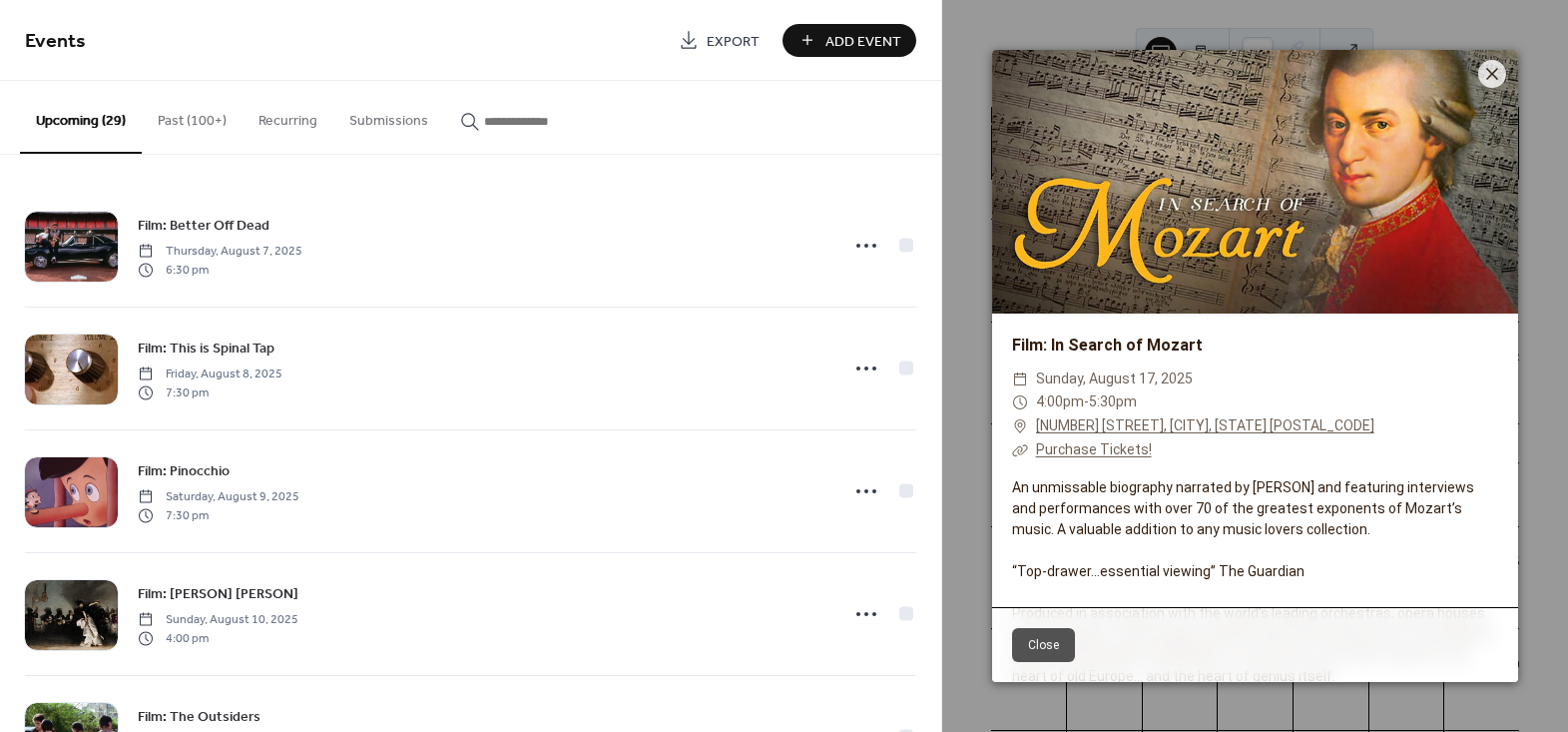 click on "Close" at bounding box center [1043, 645] 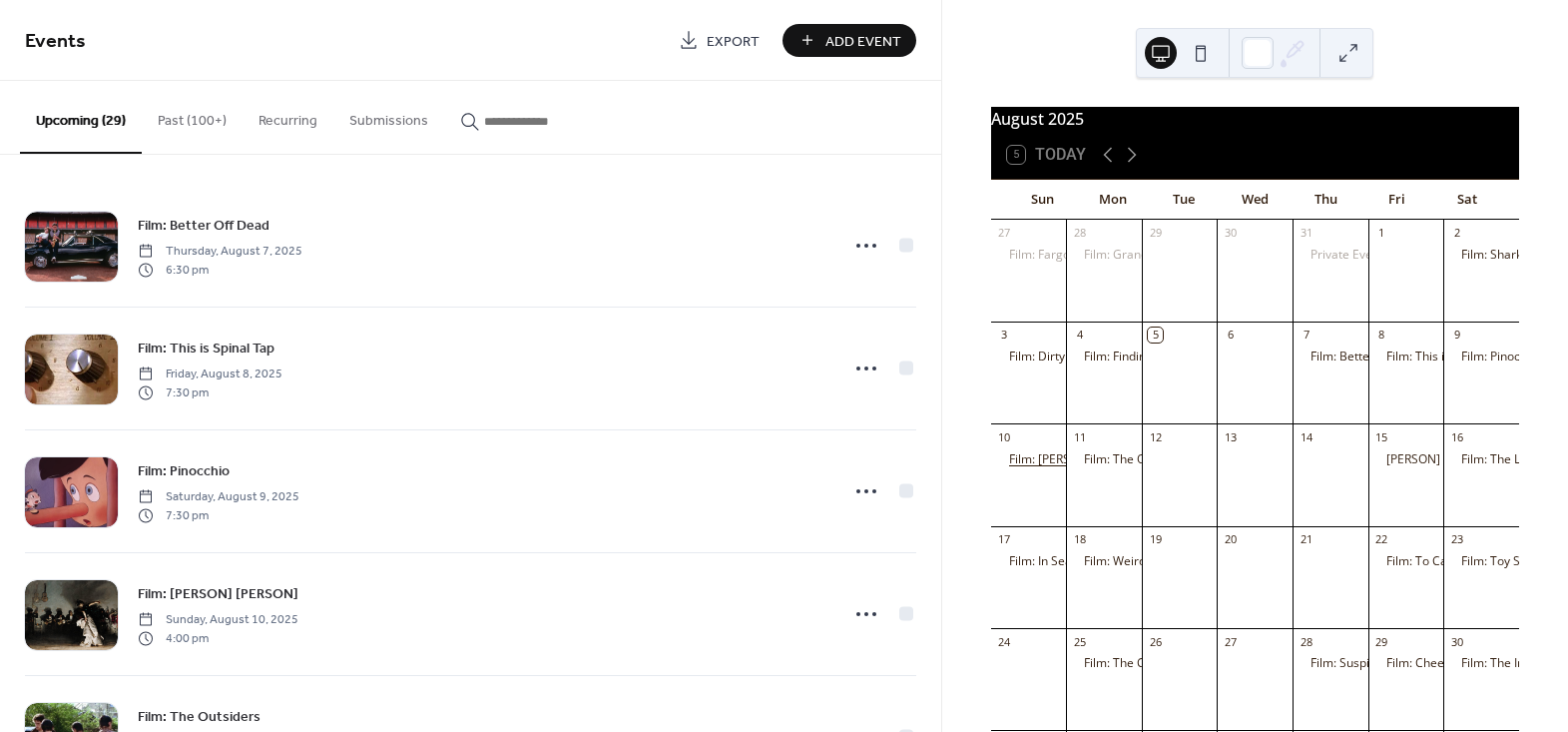 click on "Film: John Singer Sargent: Fashion and Swagger" at bounding box center (1079, 459) 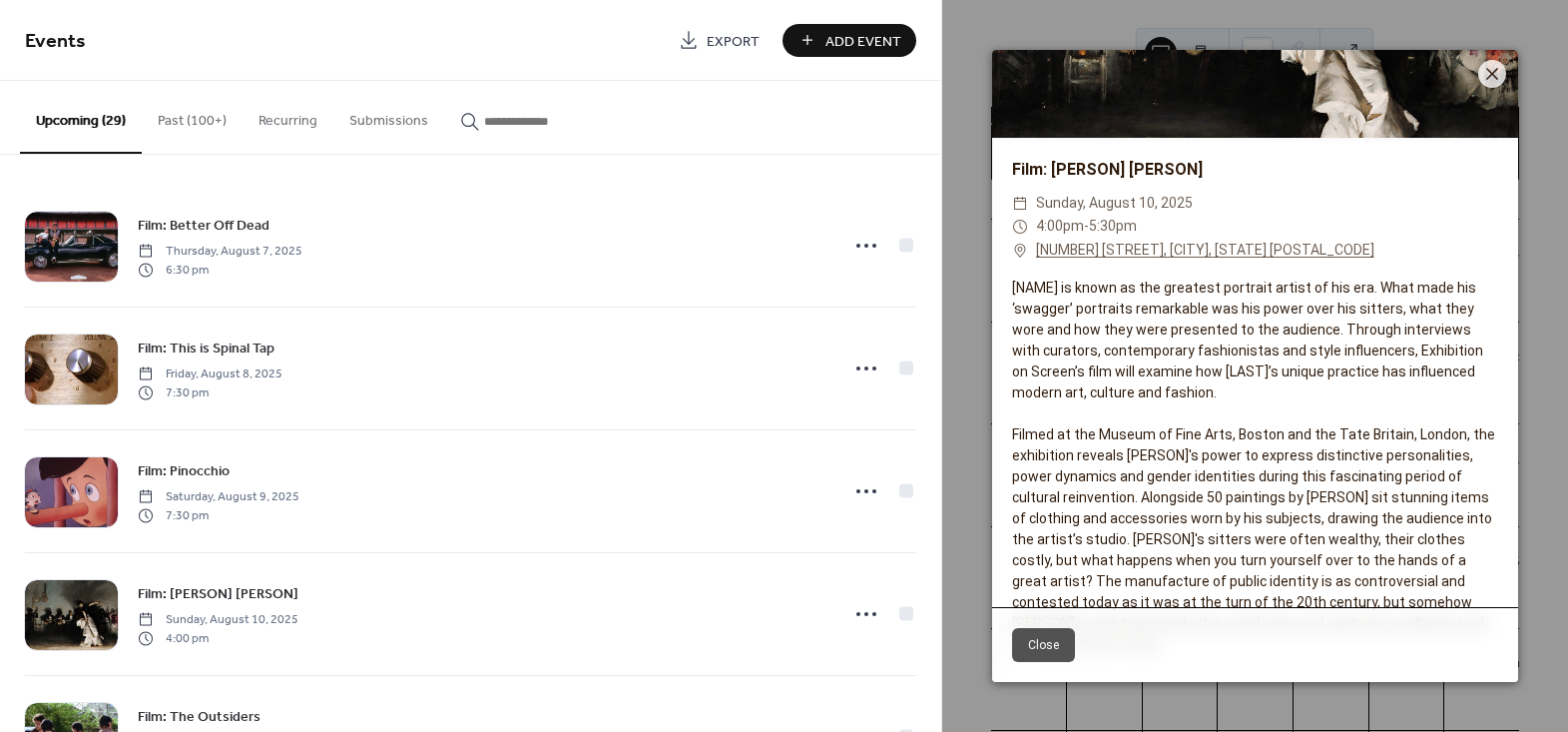 scroll, scrollTop: 220, scrollLeft: 0, axis: vertical 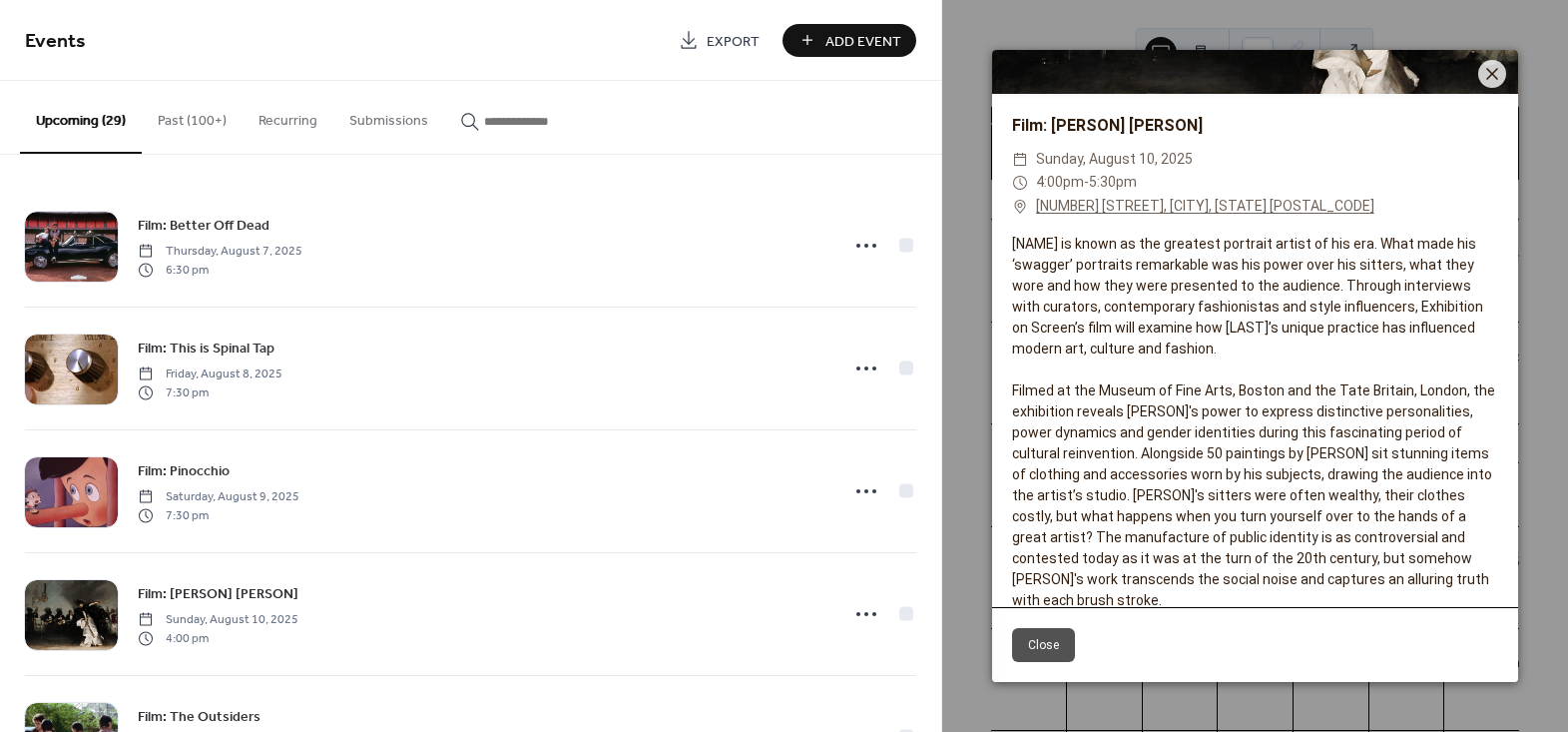 click on "Close" at bounding box center (1043, 645) 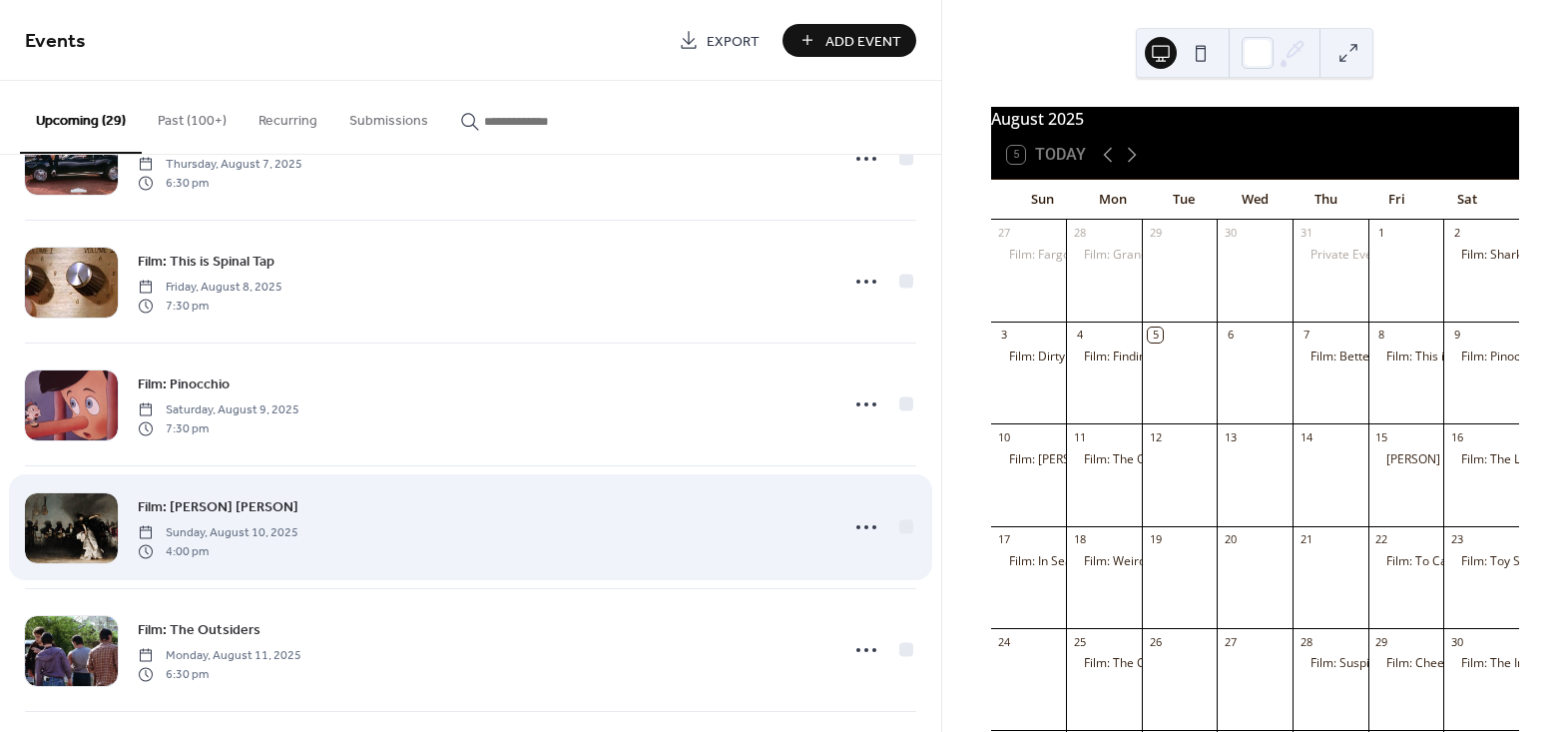 scroll, scrollTop: 90, scrollLeft: 0, axis: vertical 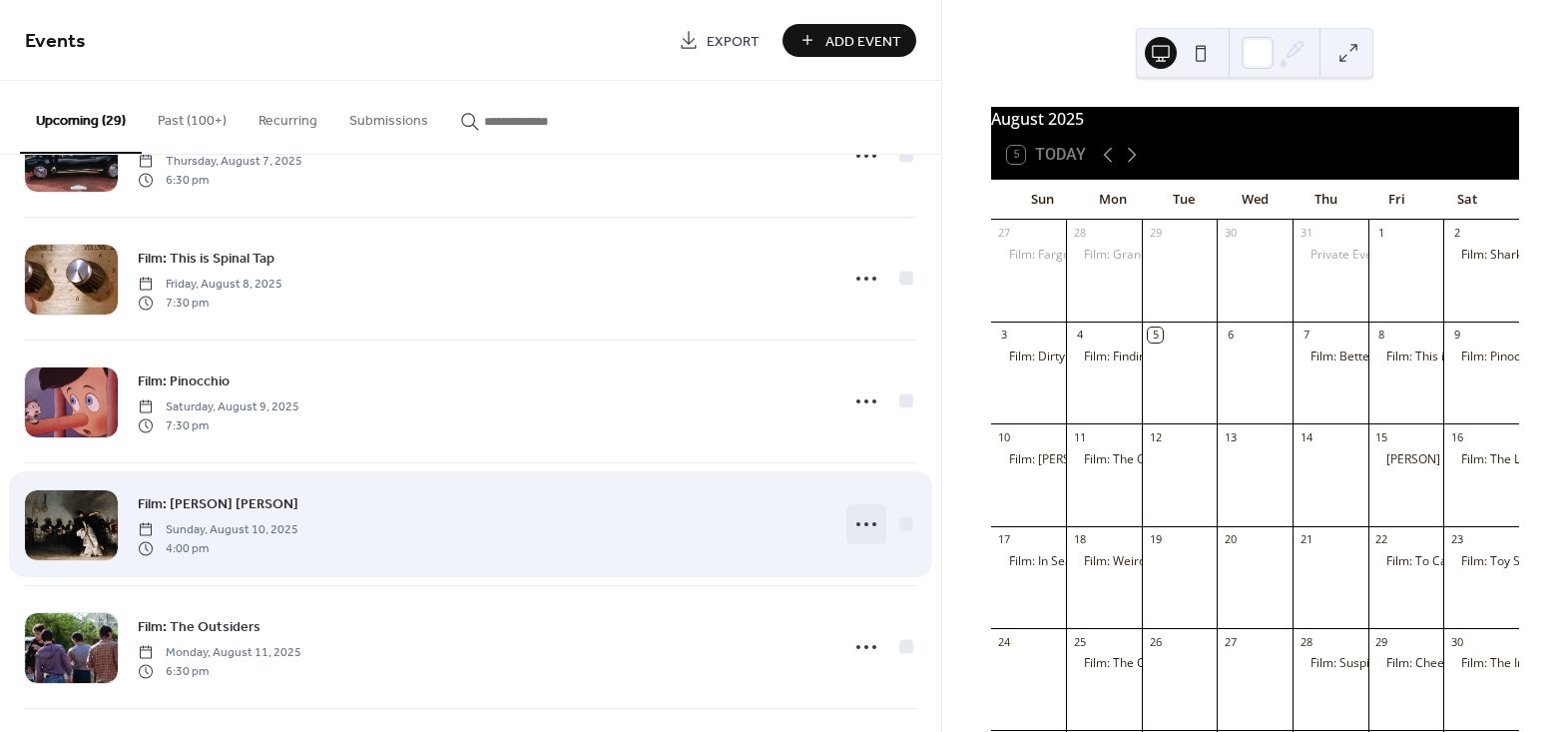 click 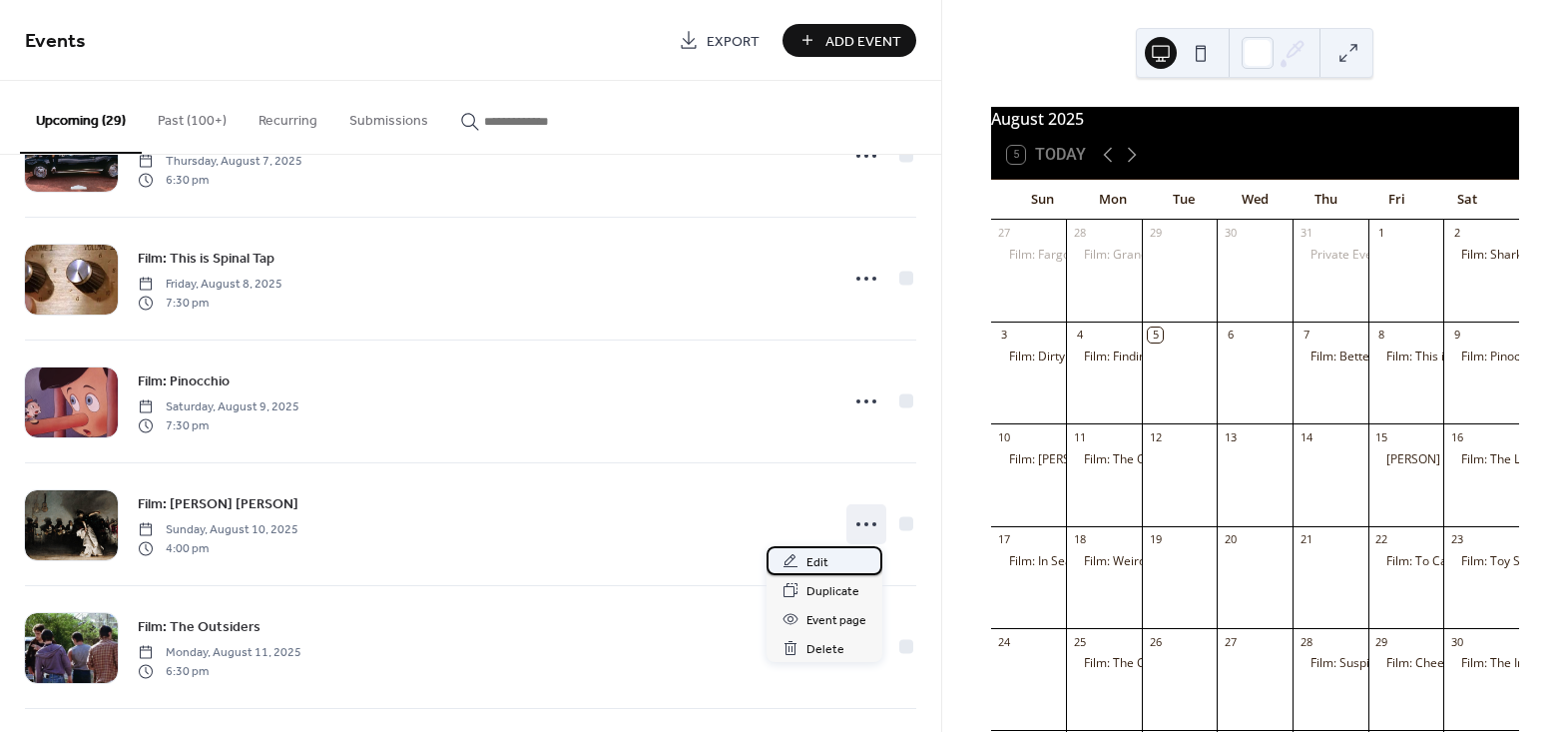 click on "Edit" at bounding box center [817, 562] 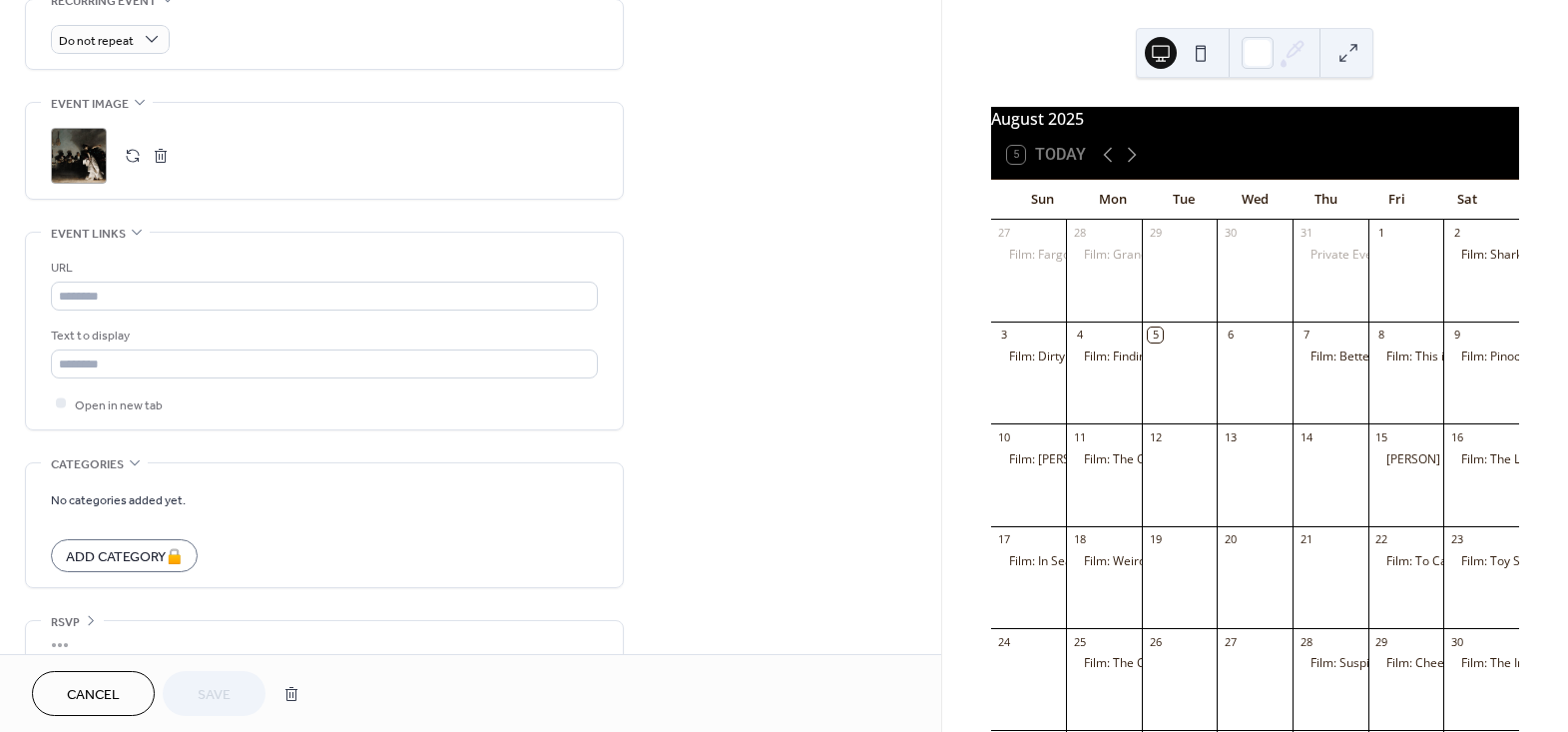 scroll, scrollTop: 912, scrollLeft: 0, axis: vertical 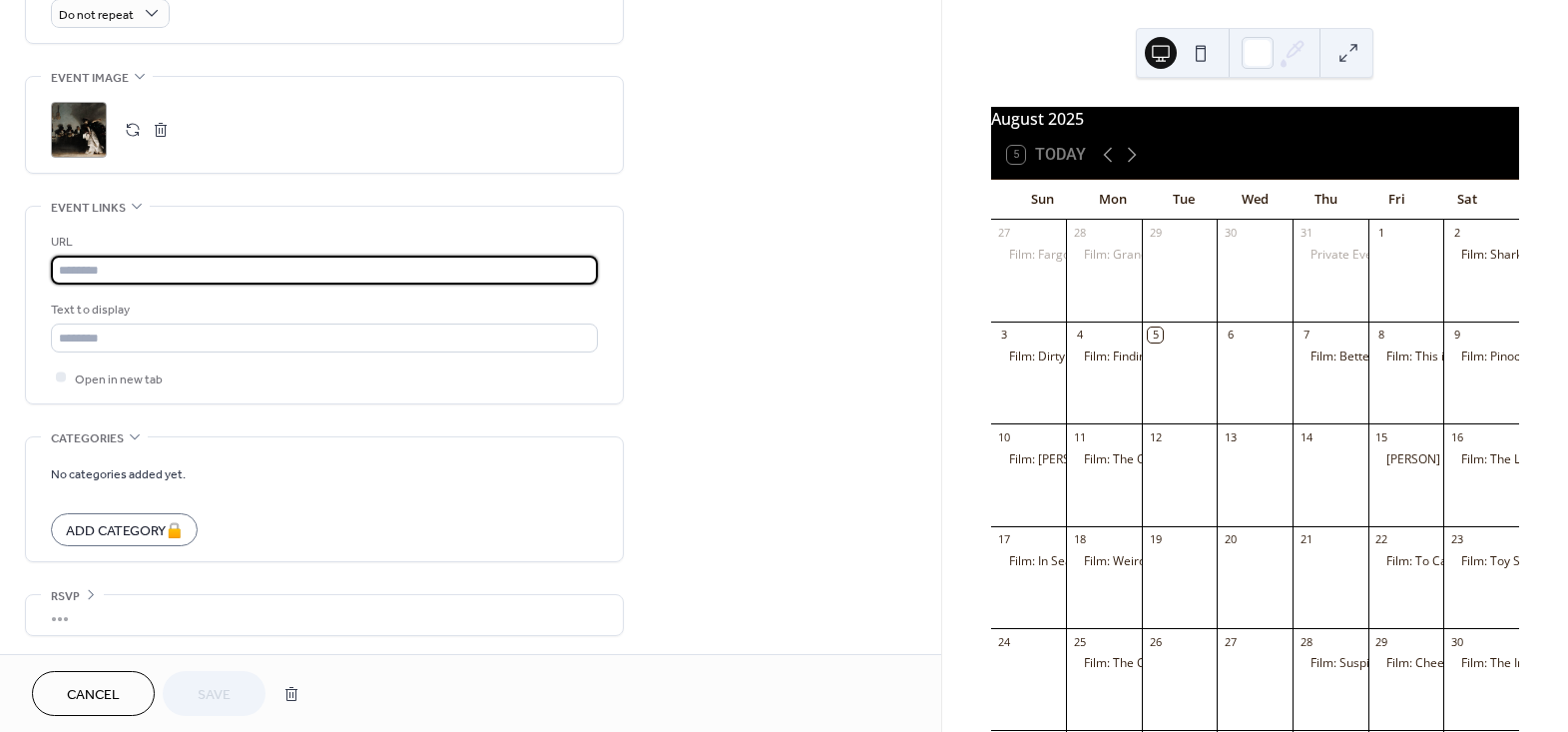 click at bounding box center (324, 270) 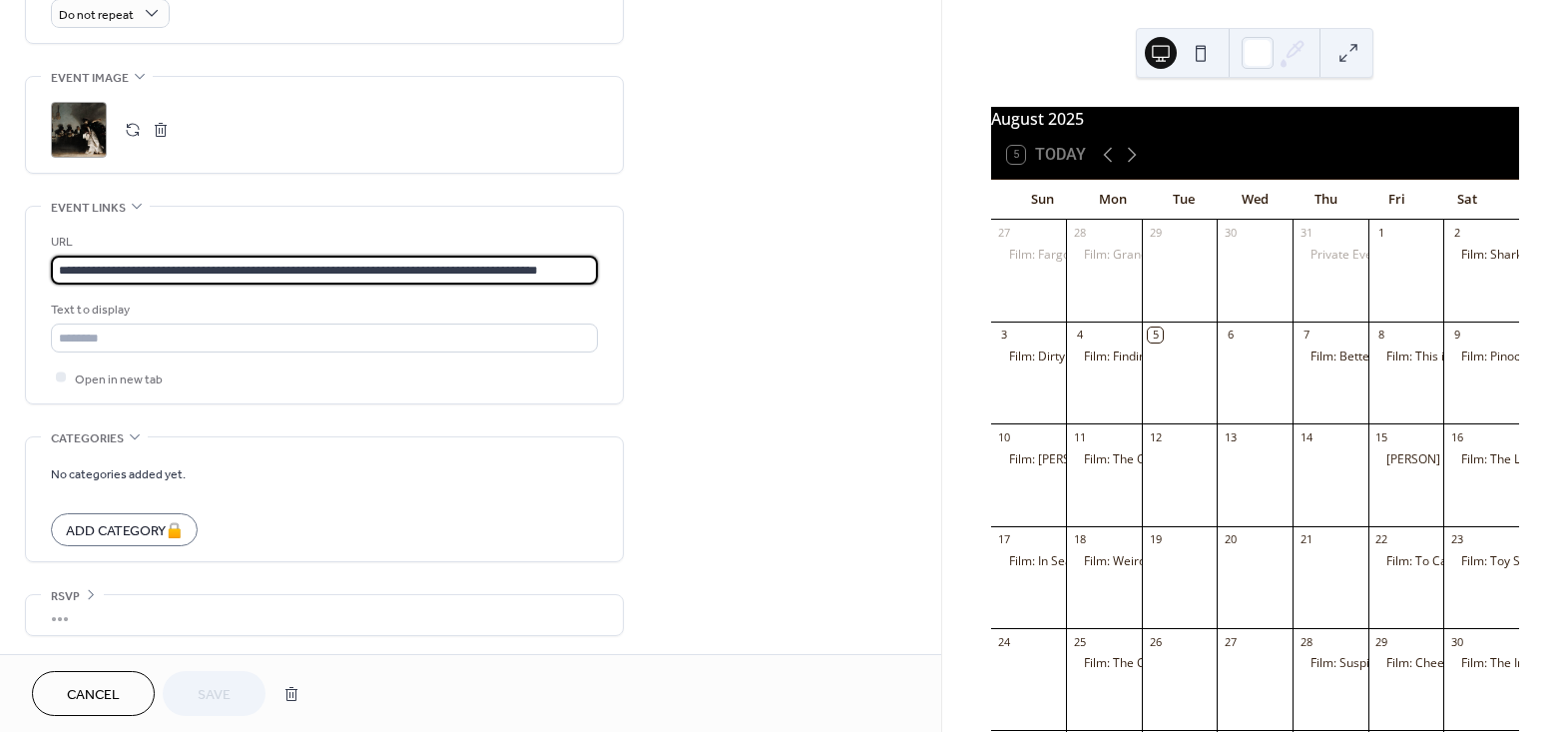 scroll, scrollTop: 0, scrollLeft: 10, axis: horizontal 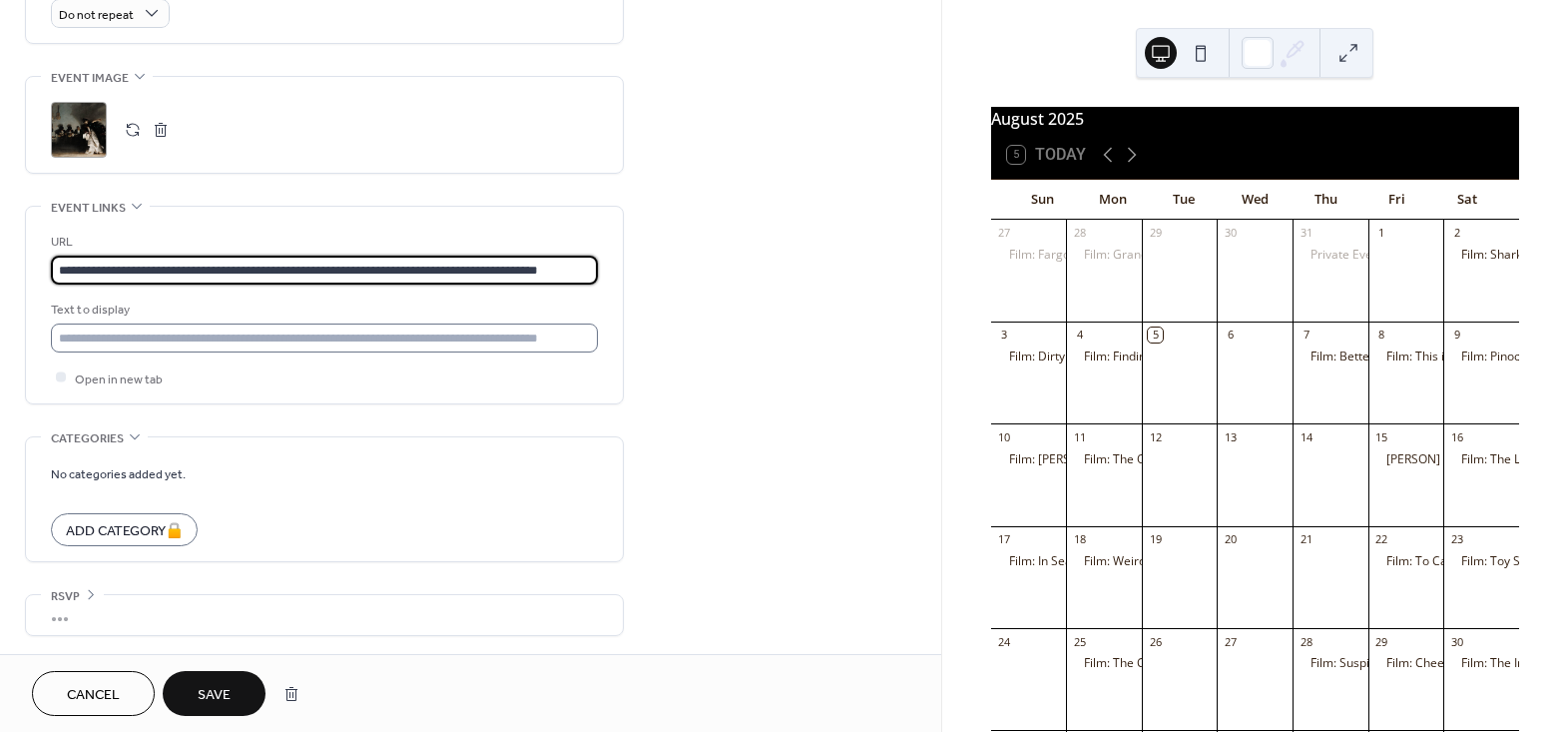 type on "**********" 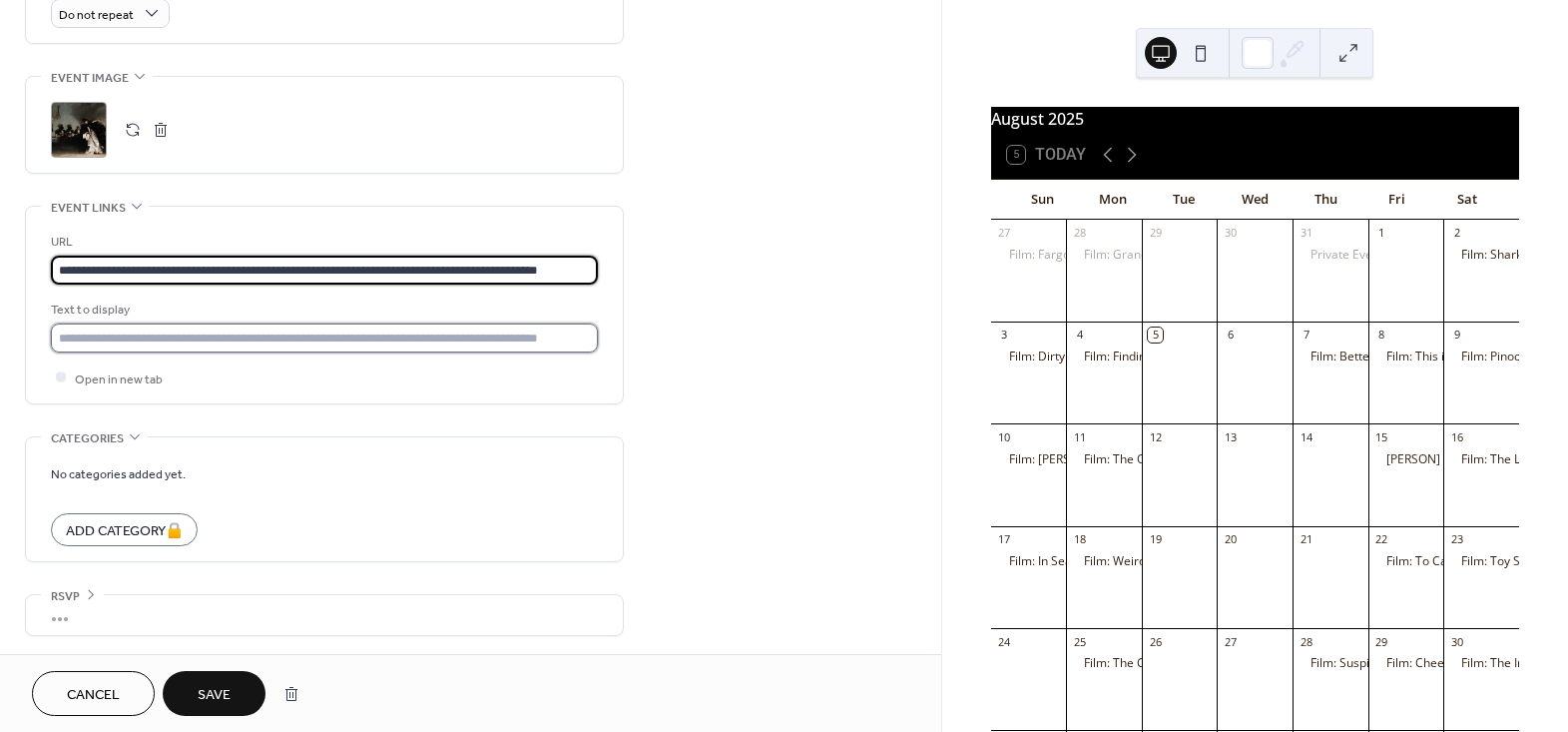 scroll, scrollTop: 0, scrollLeft: 0, axis: both 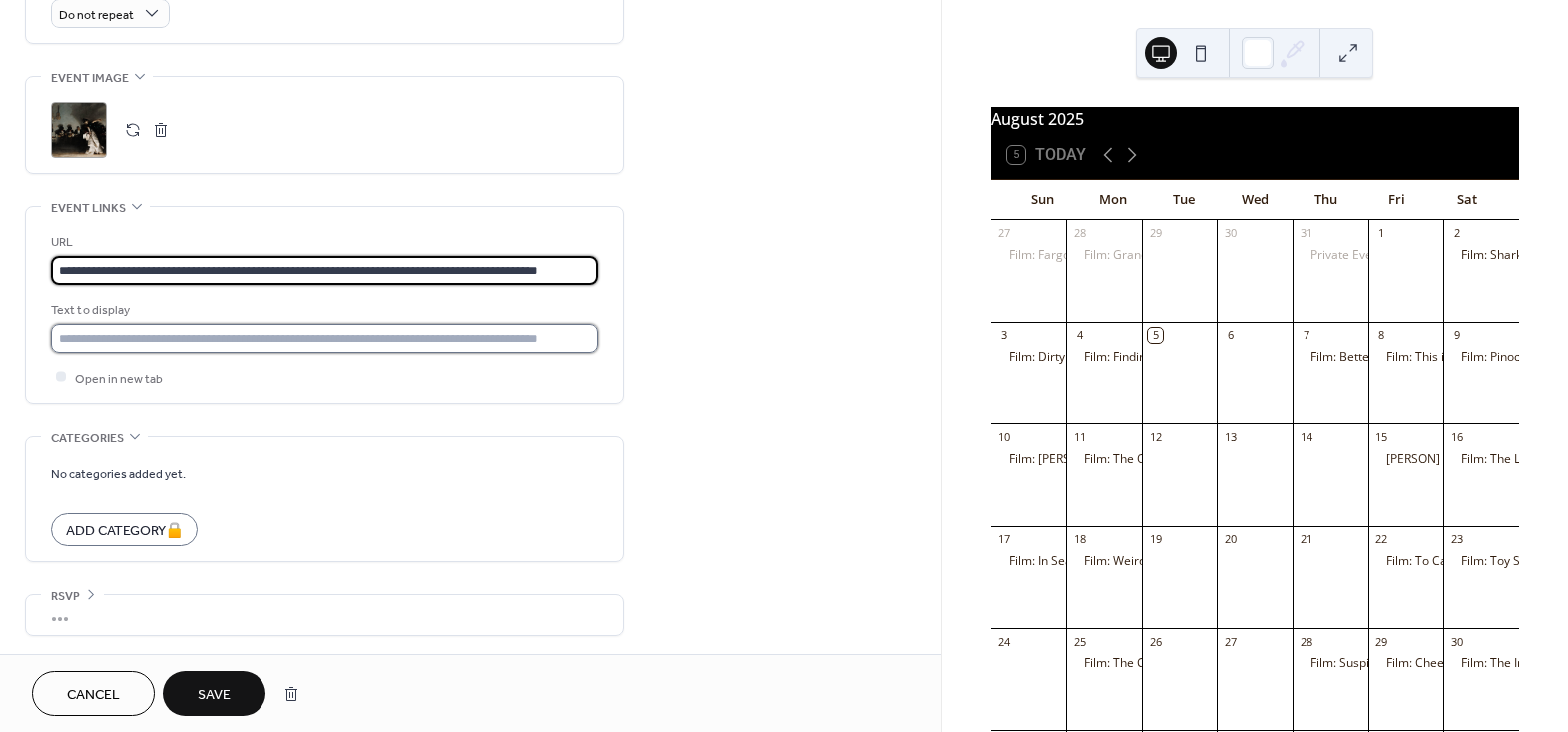 drag, startPoint x: 107, startPoint y: 337, endPoint x: 115, endPoint y: 346, distance: 12.0415946 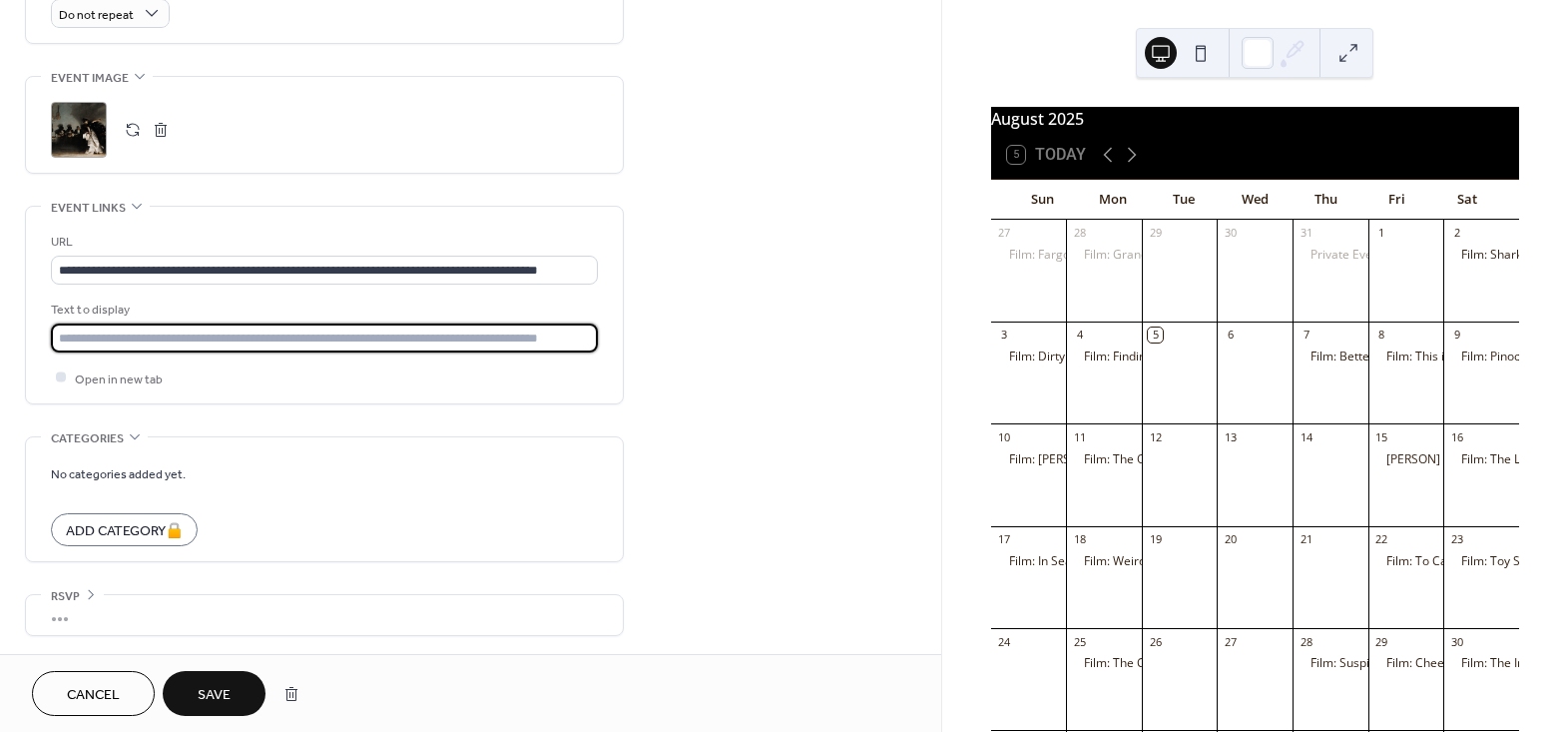 type on "**********" 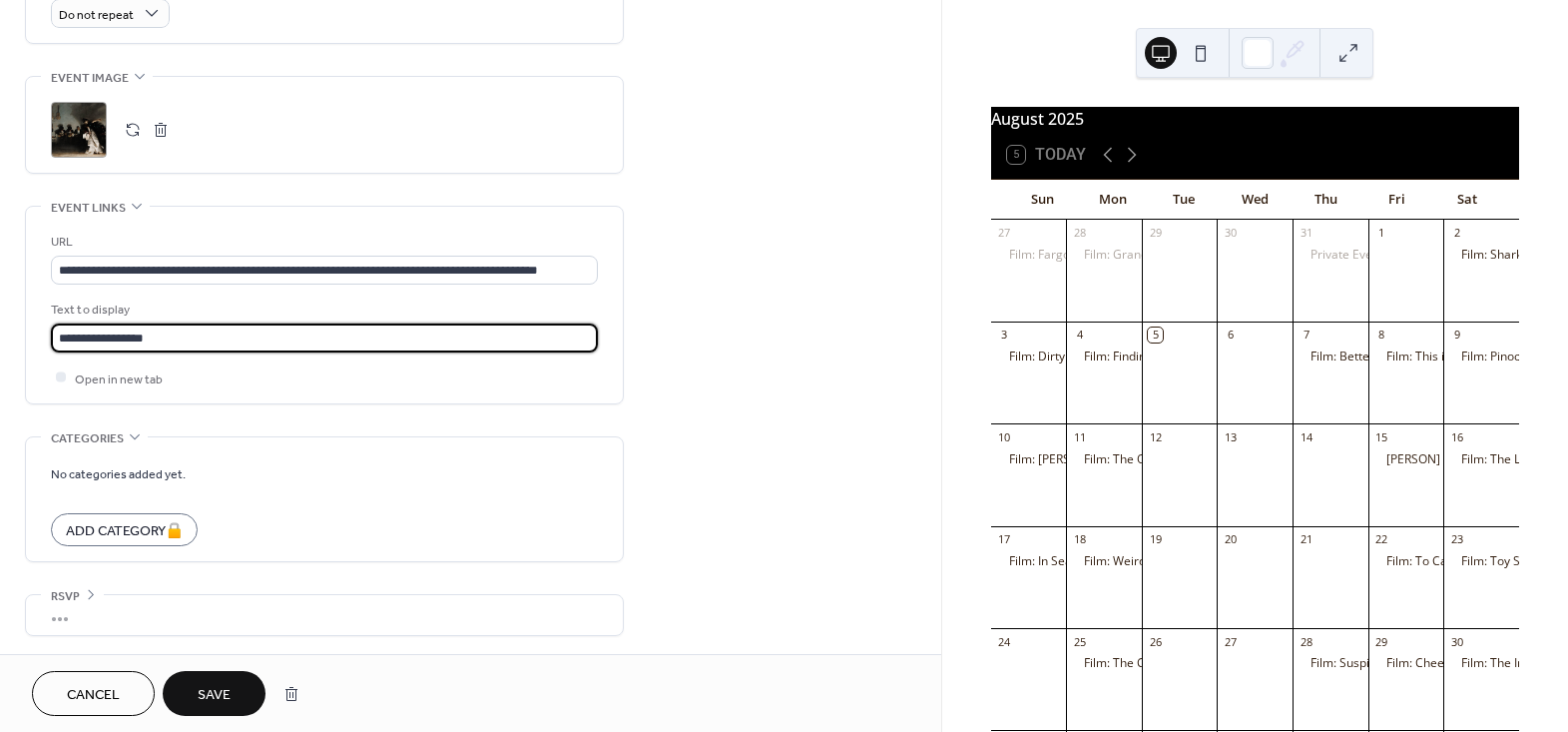click on "Save" at bounding box center [214, 695] 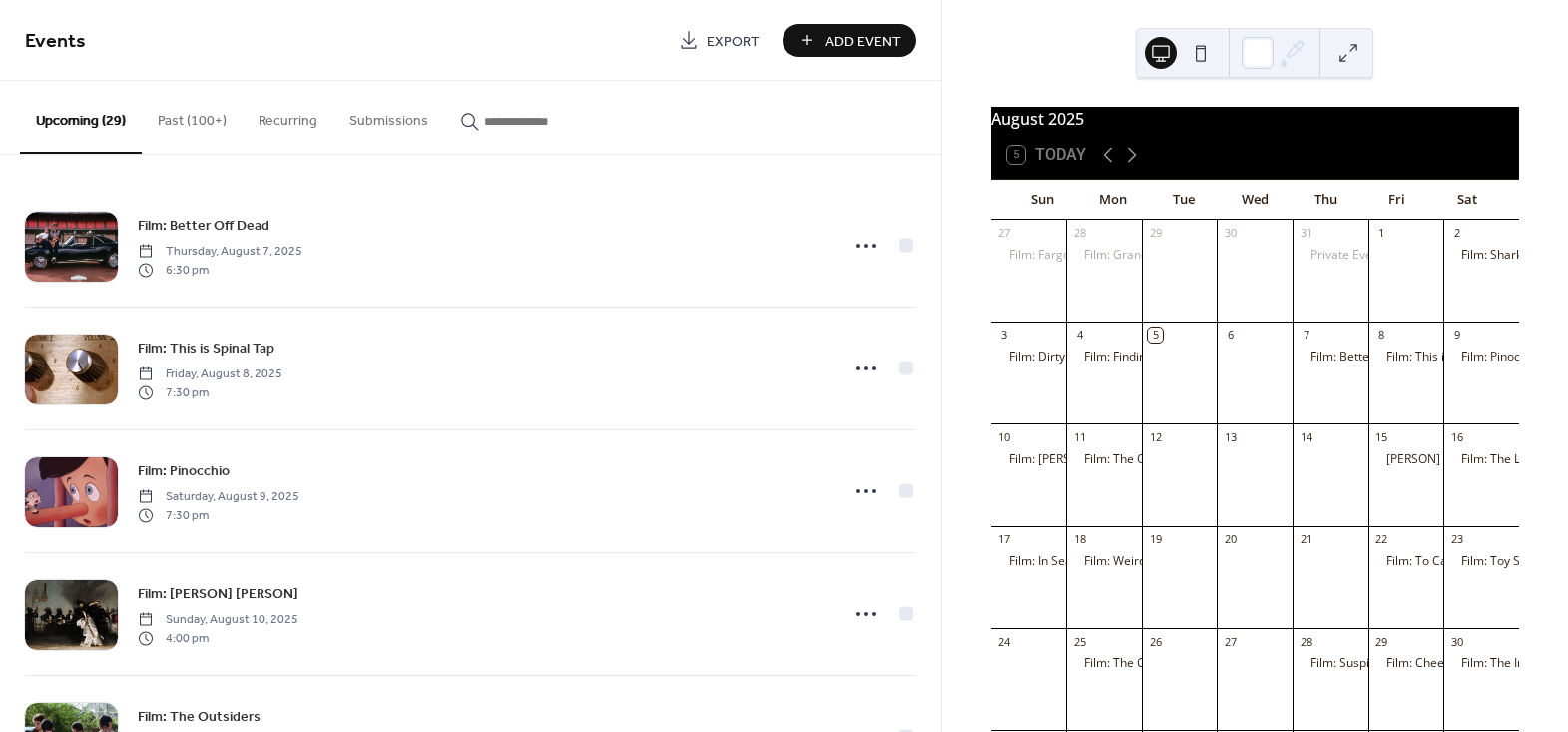 click on "Add Event" at bounding box center [863, 41] 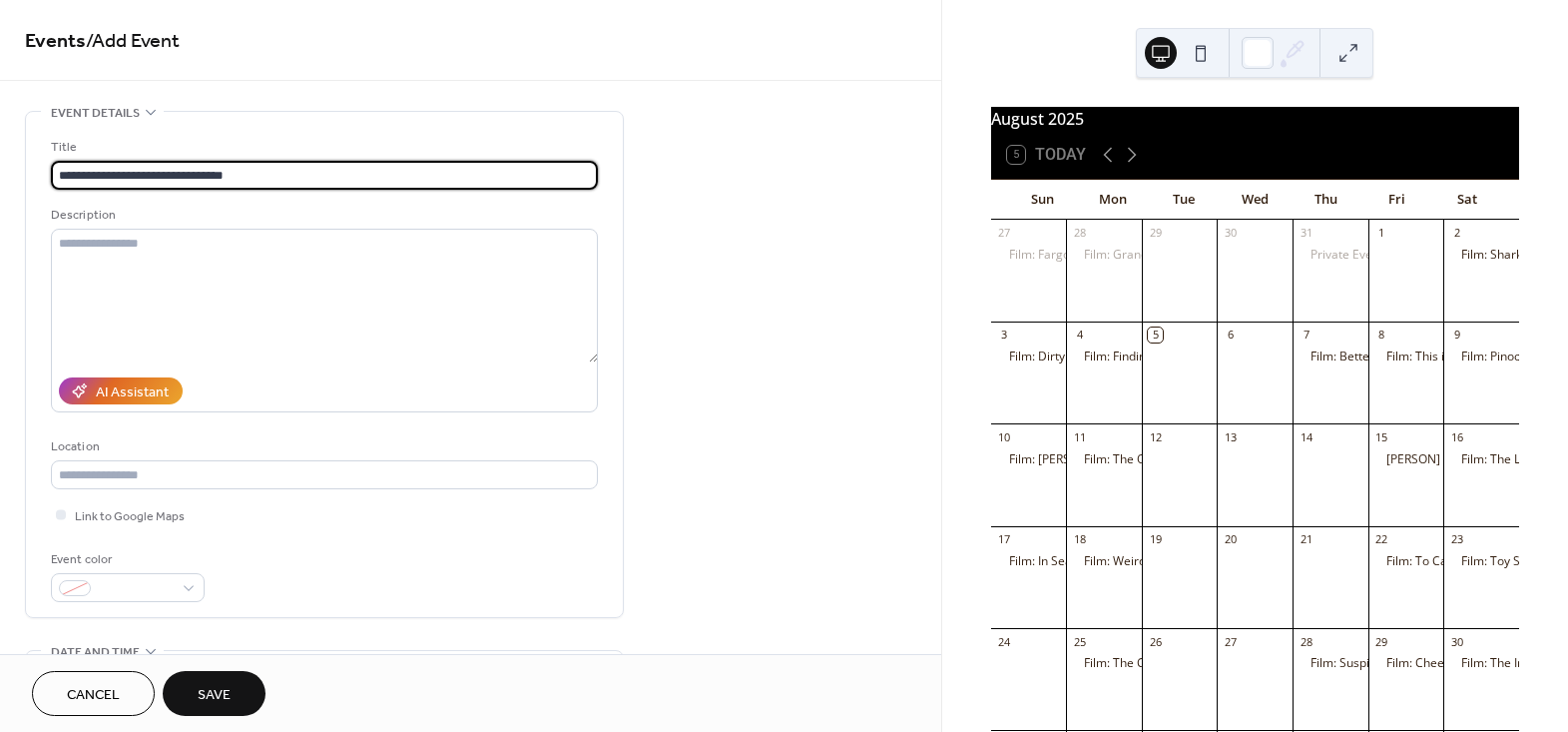 type on "**********" 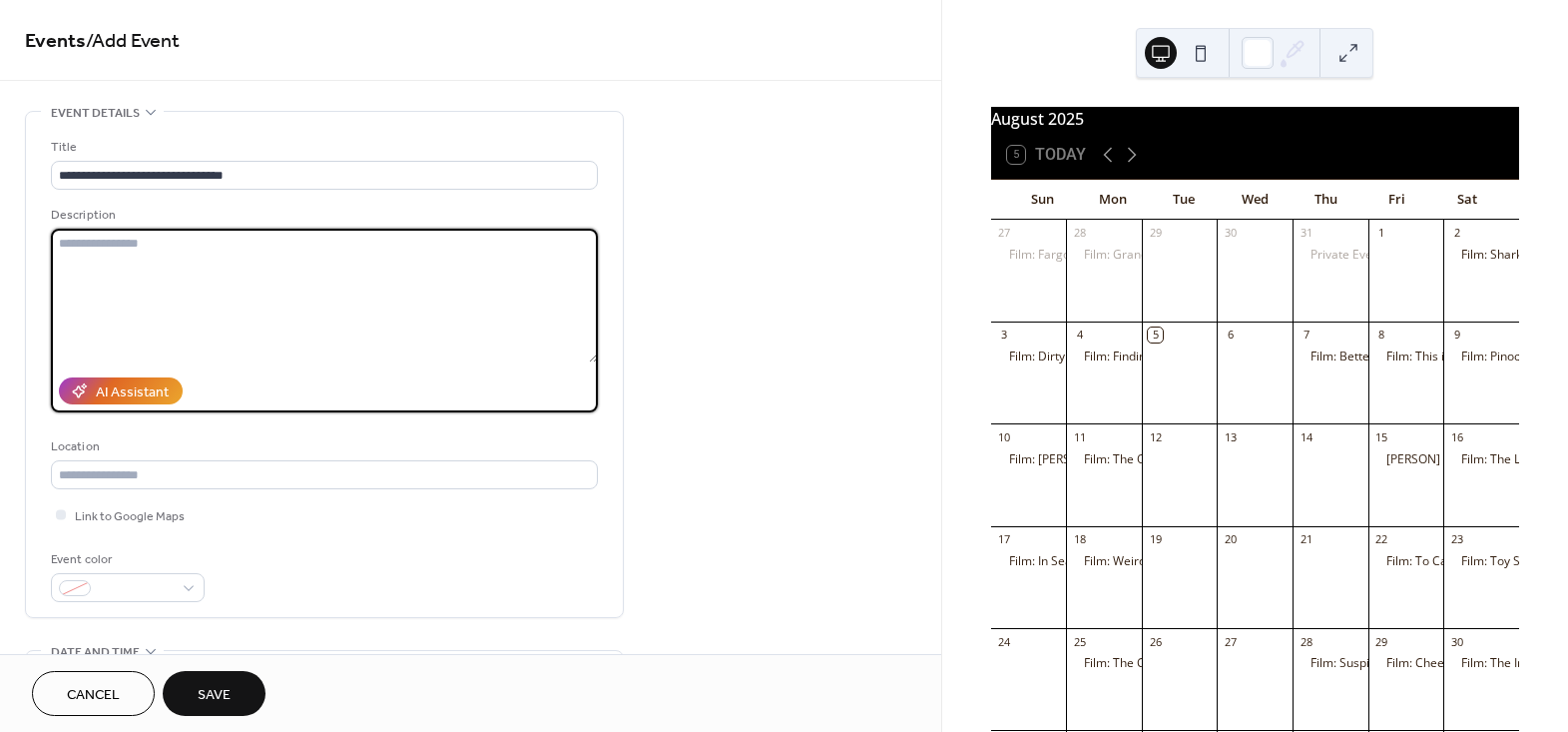 paste on "**********" 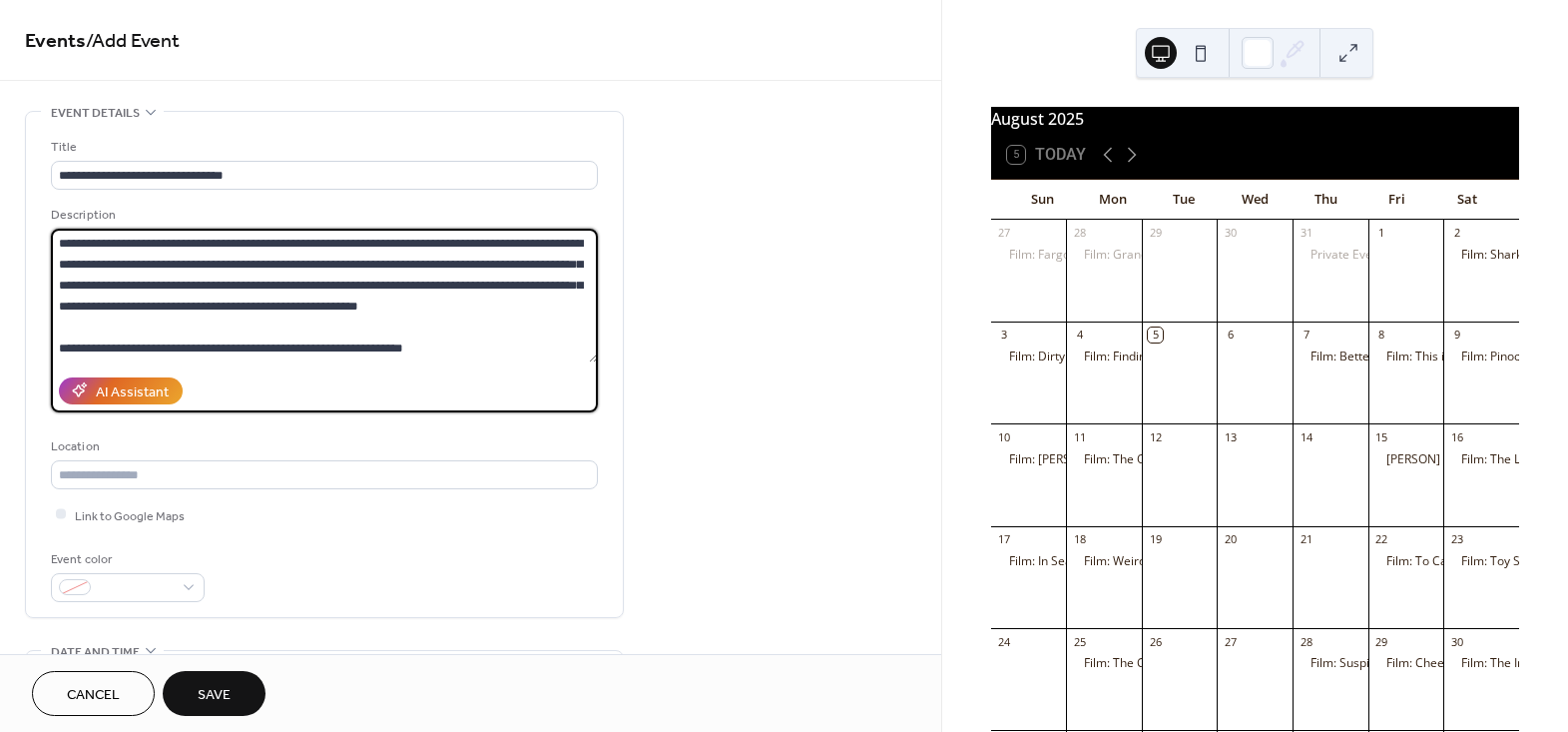 scroll, scrollTop: 605, scrollLeft: 0, axis: vertical 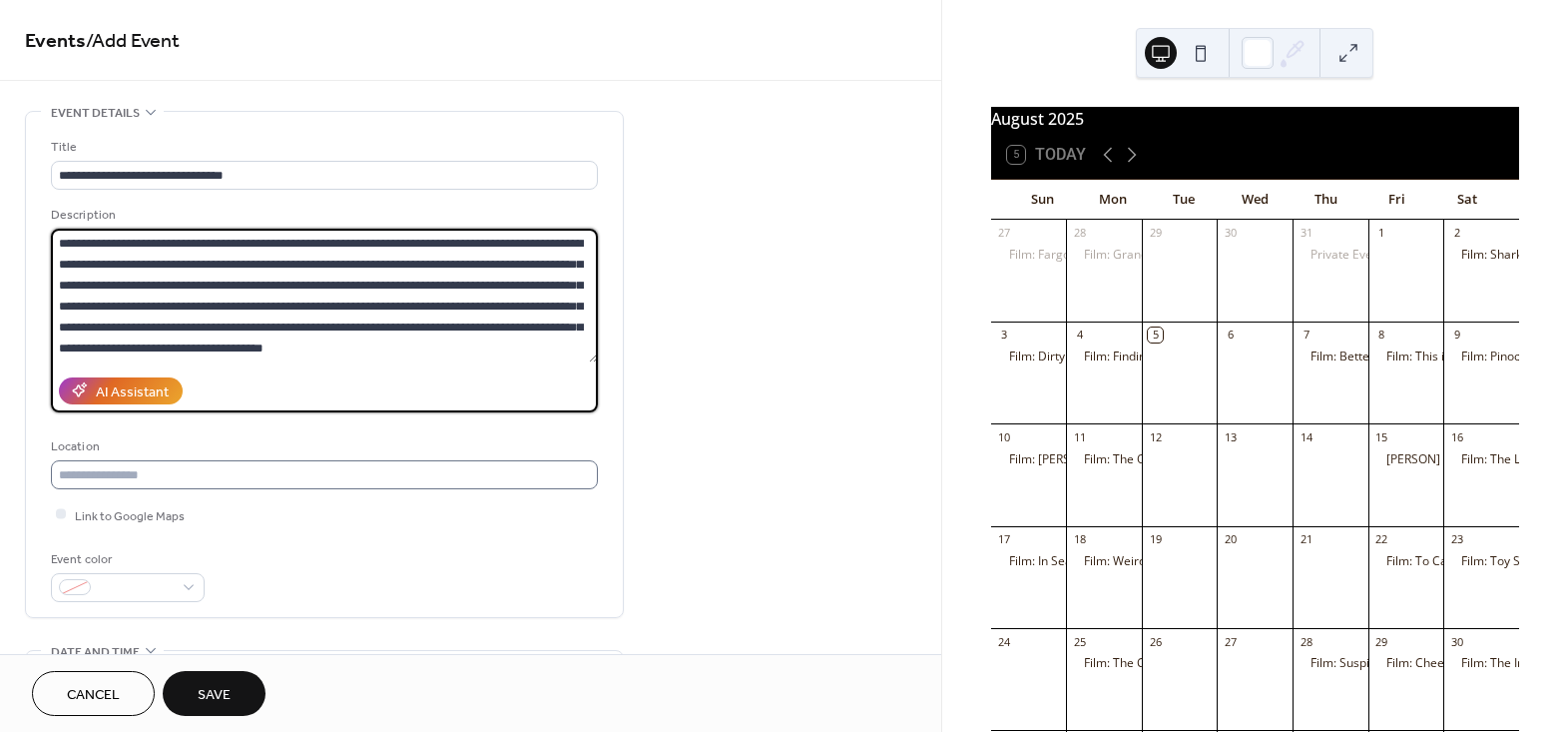 type on "**********" 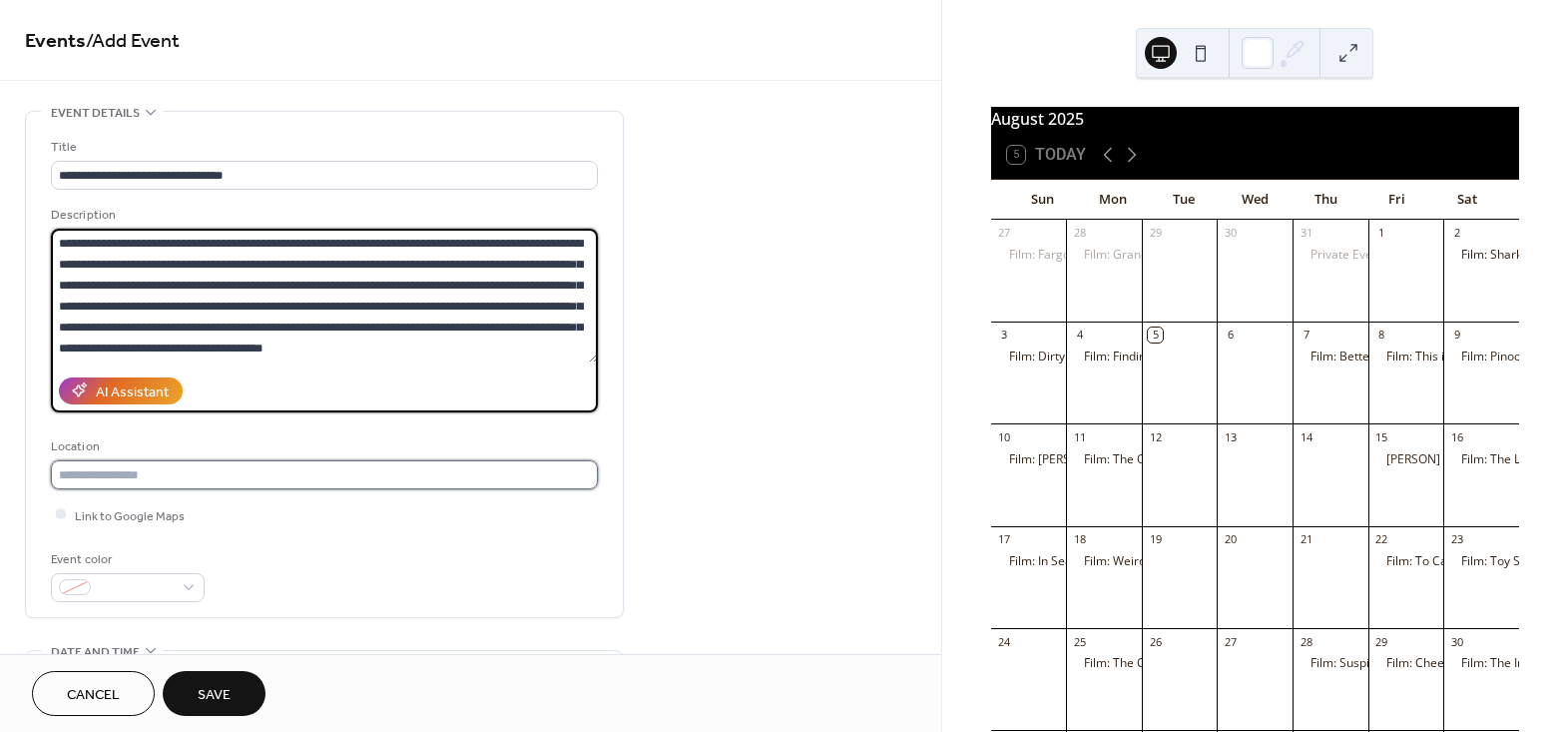 click at bounding box center [324, 474] 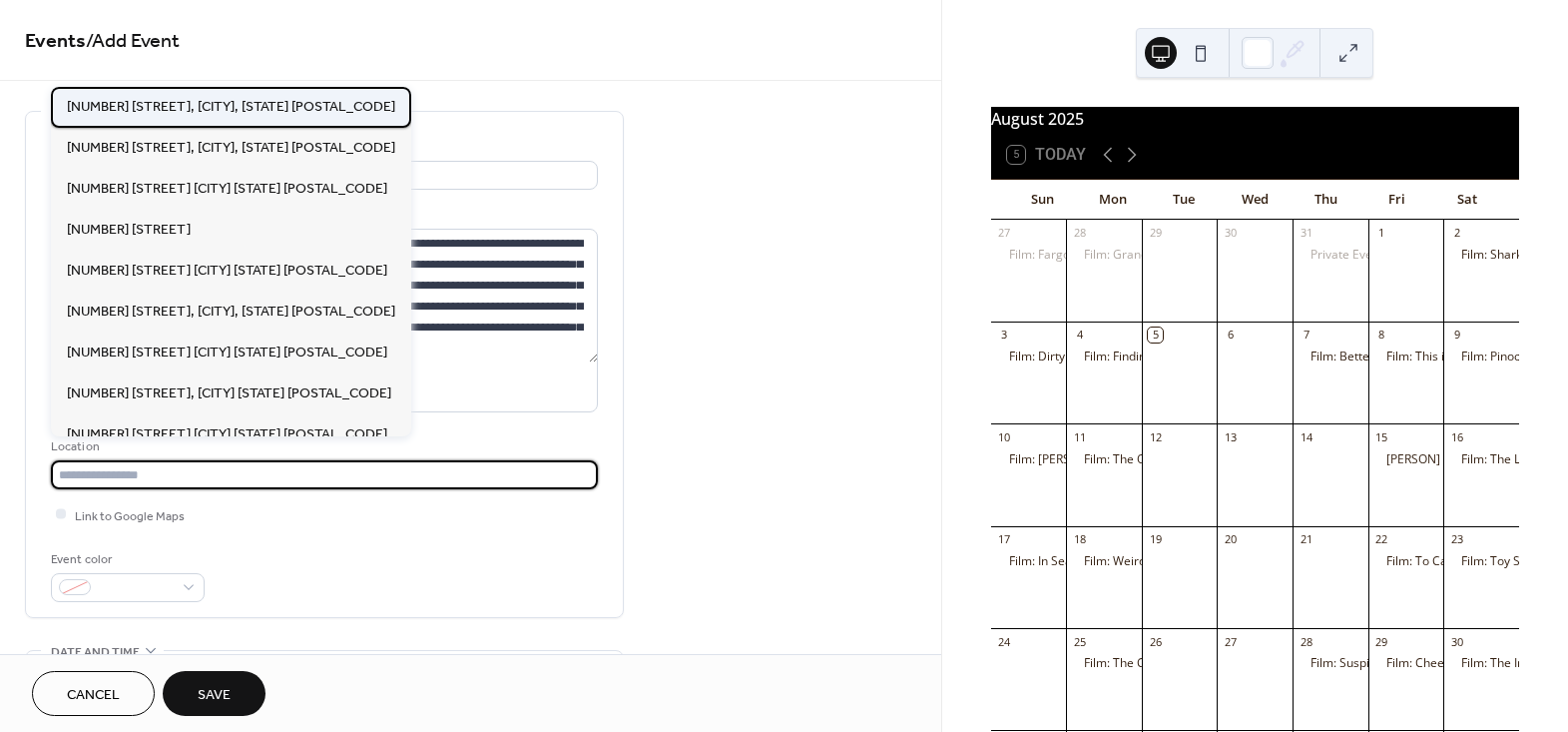 click on "121 S Florida Ave, Lakeland, FL 33801" at bounding box center (231, 106) 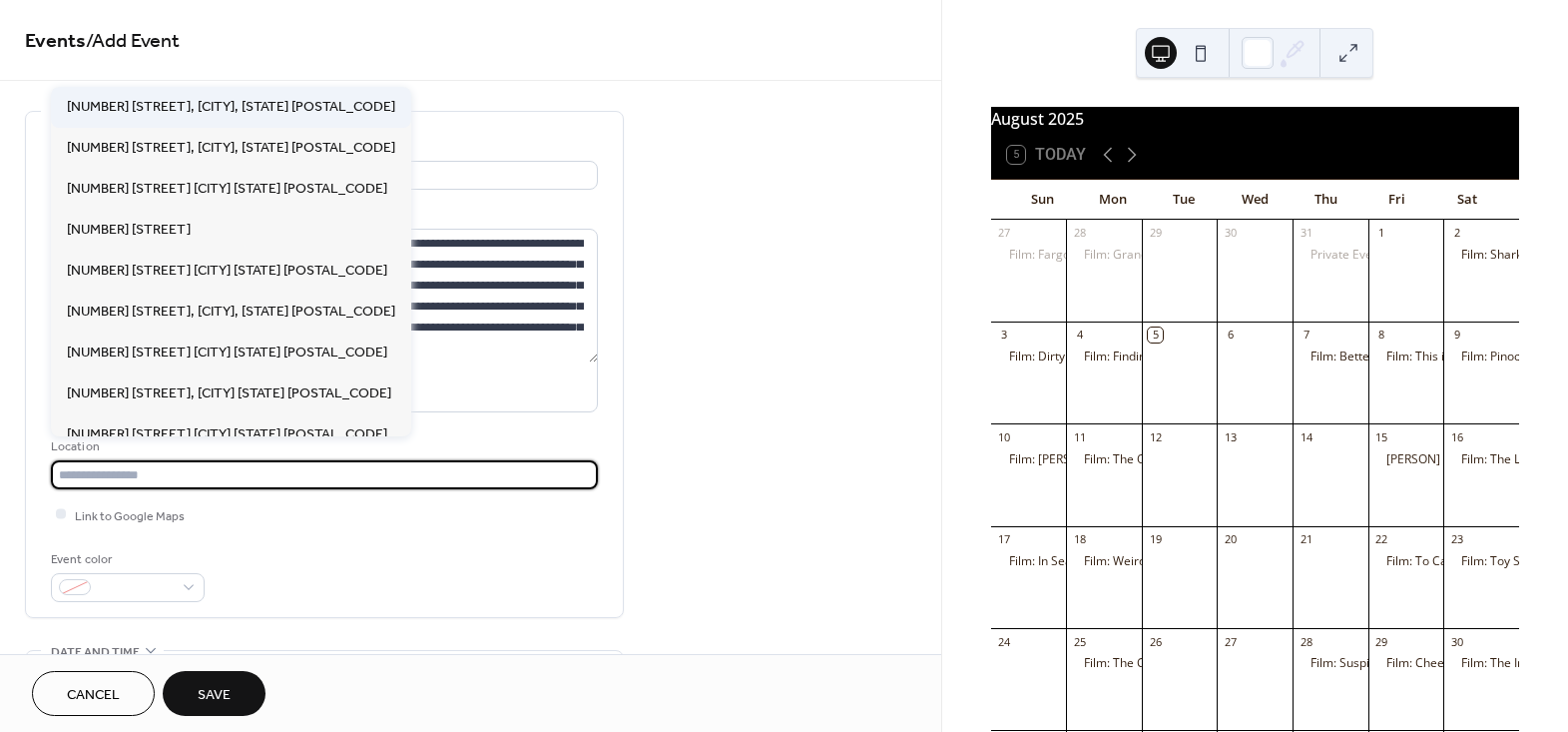 type on "**********" 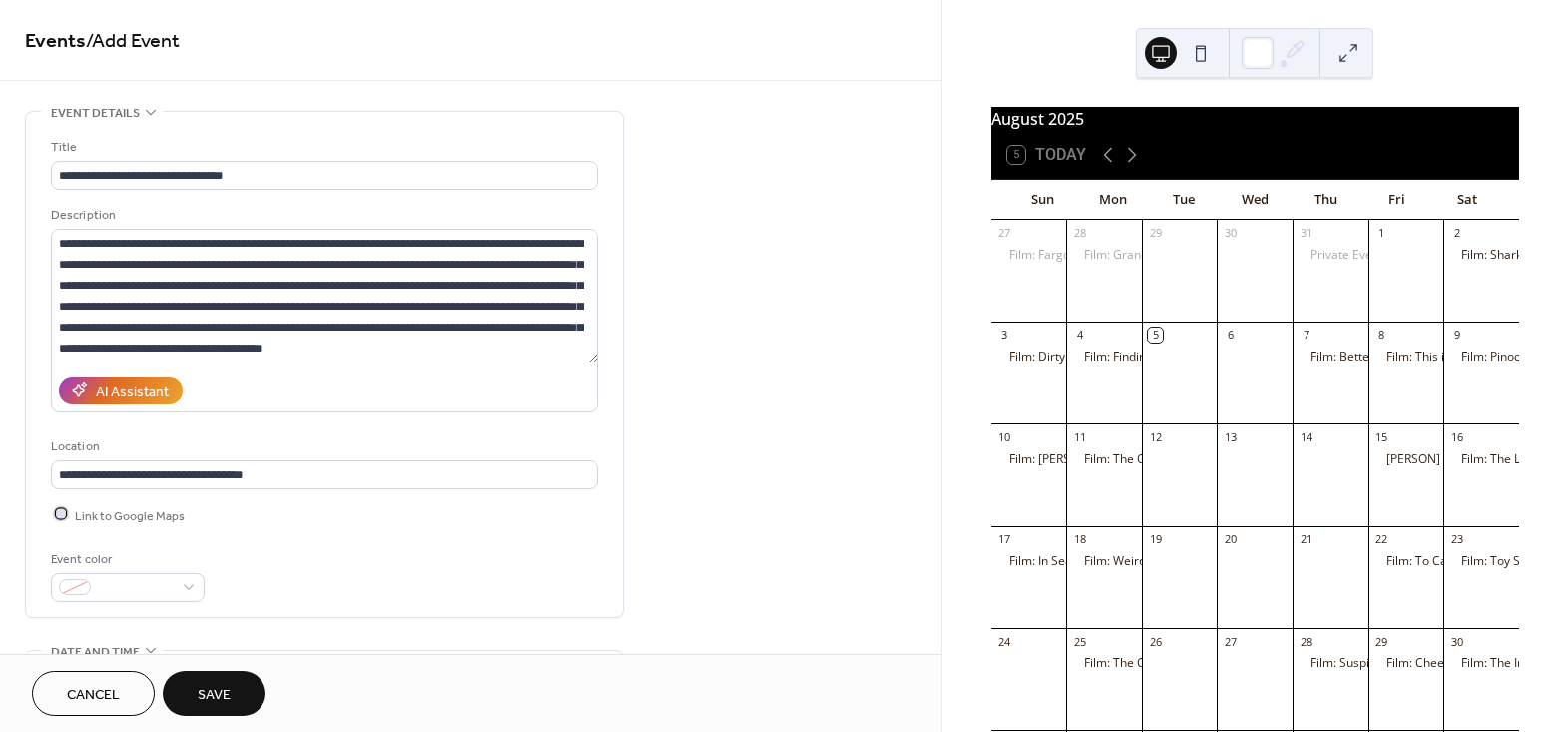 click on "Link to Google Maps" at bounding box center (130, 515) 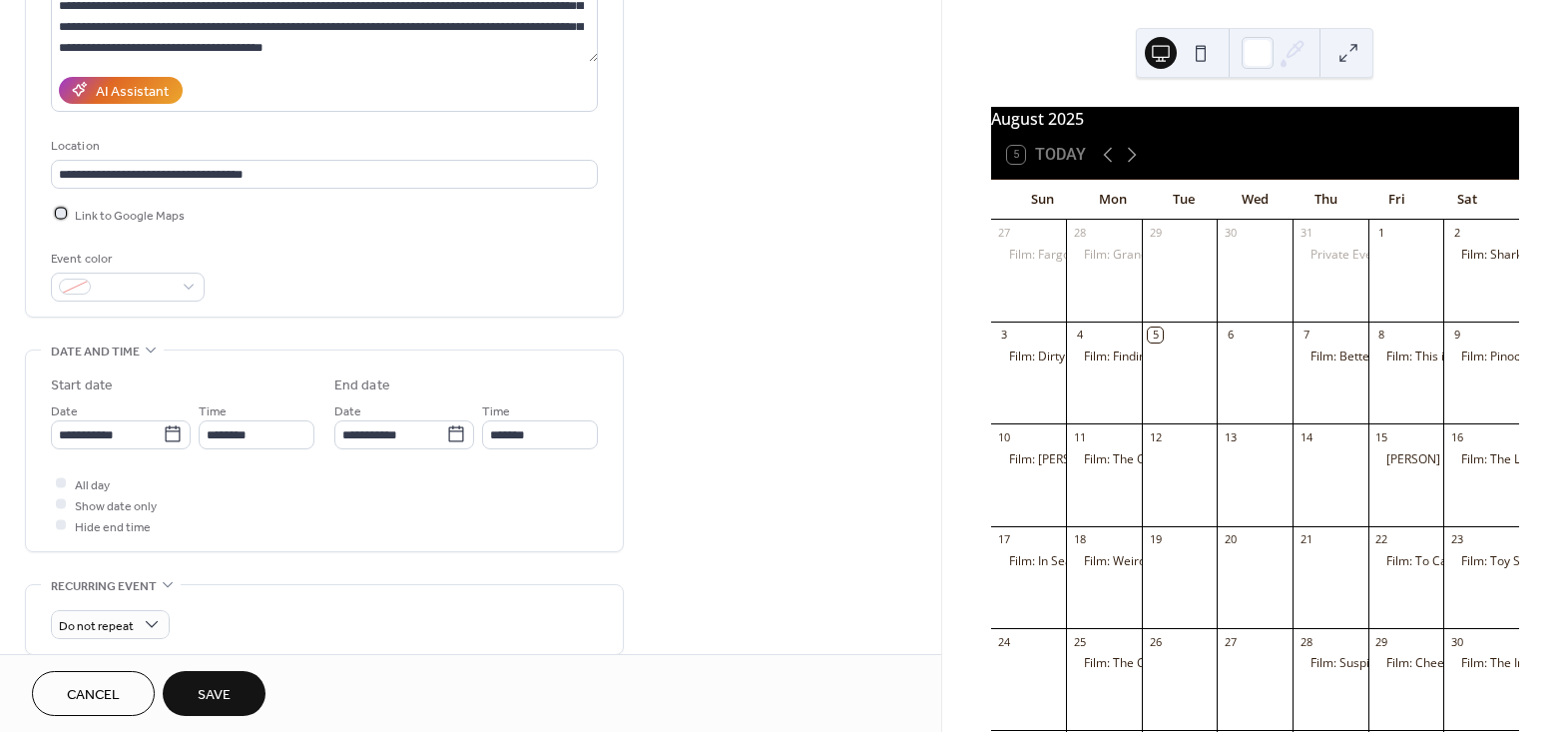 scroll, scrollTop: 453, scrollLeft: 0, axis: vertical 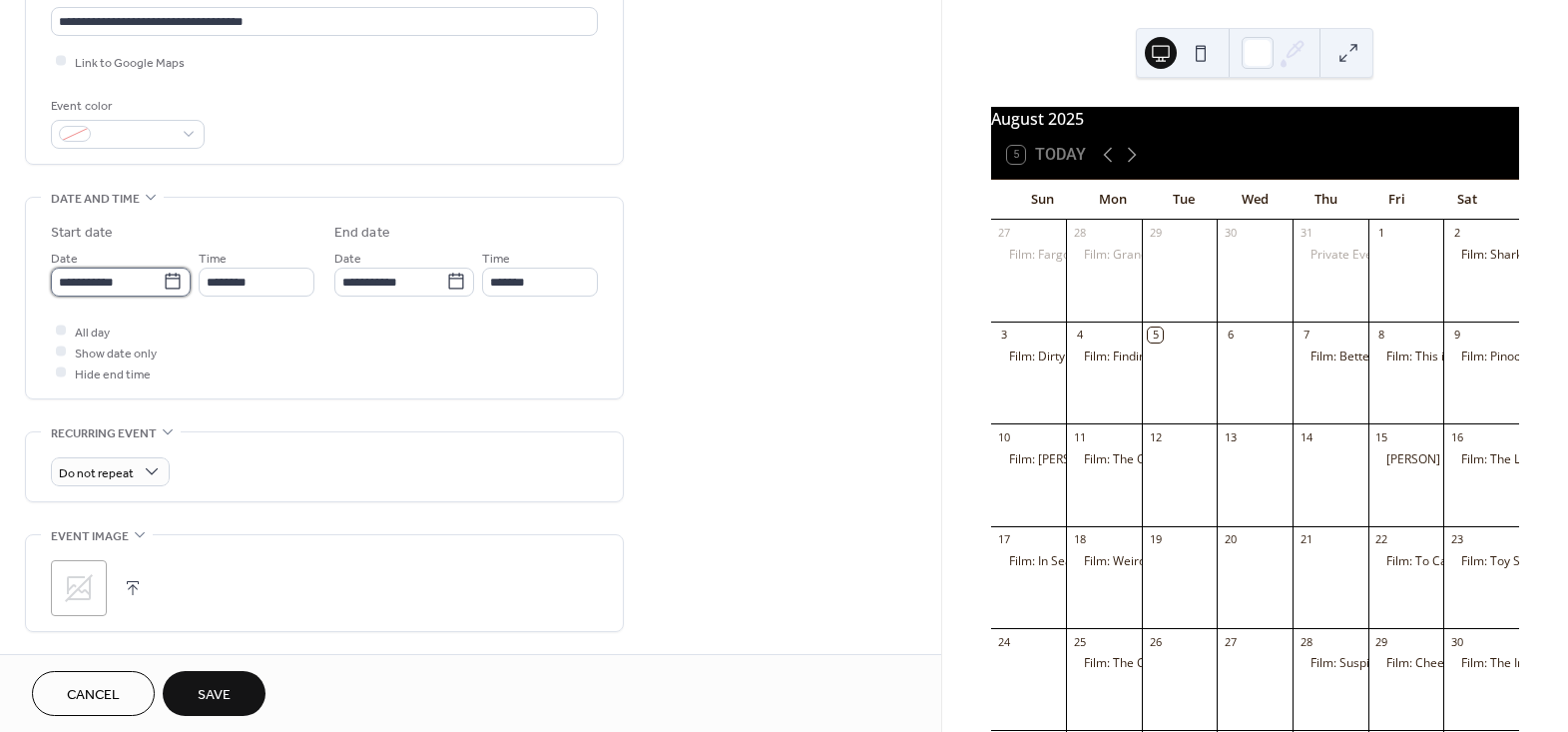 click on "**********" at bounding box center [107, 282] 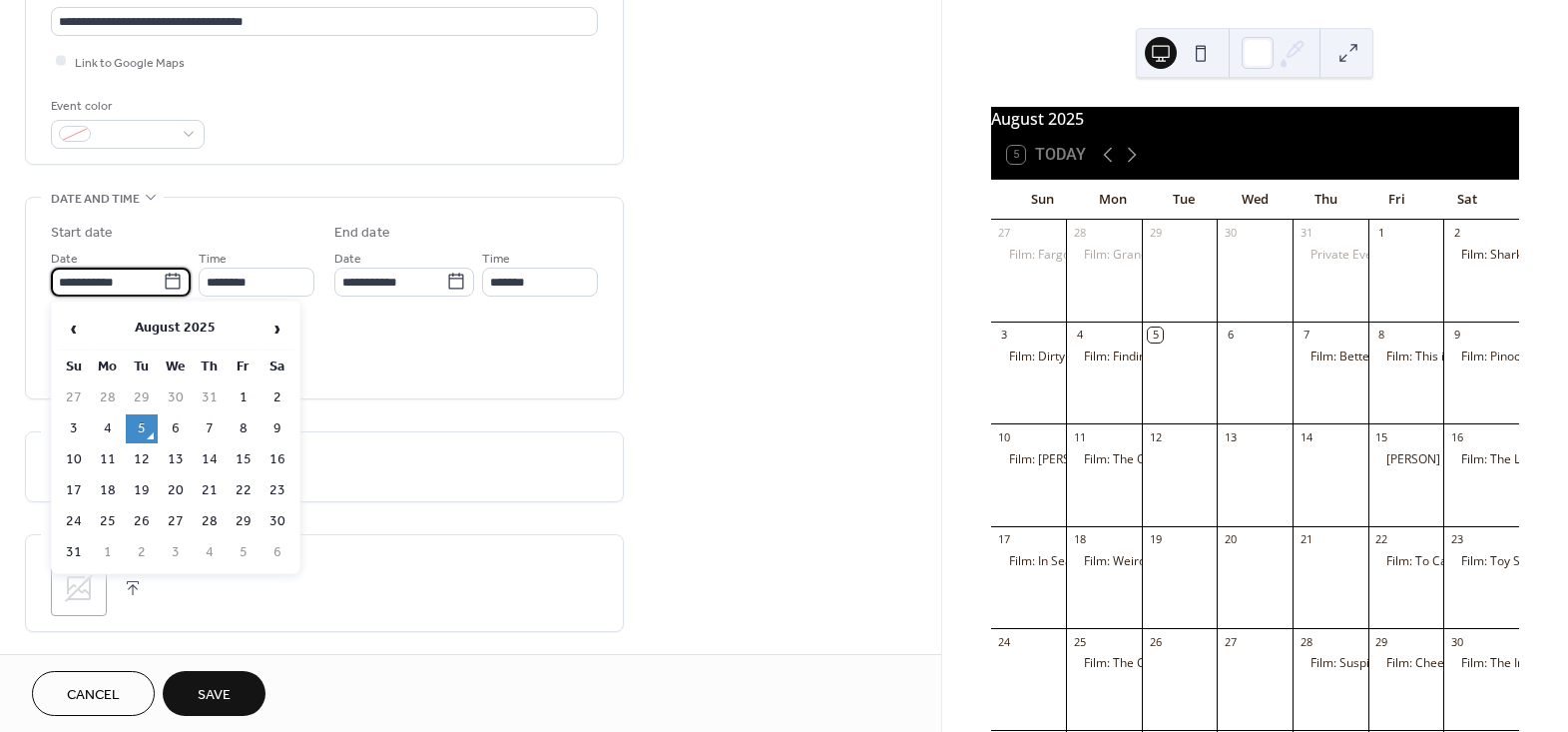 drag, startPoint x: 75, startPoint y: 519, endPoint x: 198, endPoint y: 426, distance: 154.20117 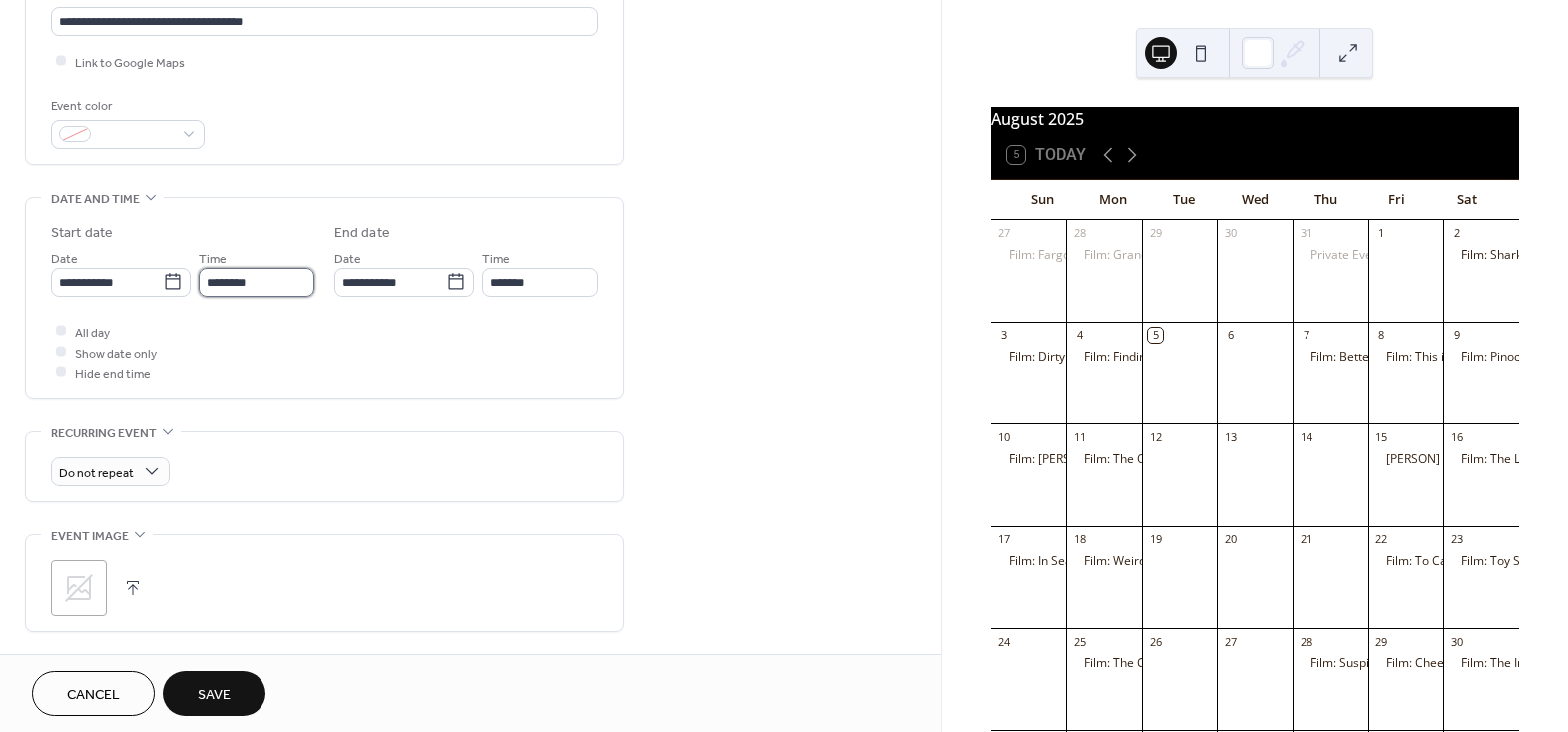 click on "********" at bounding box center (257, 282) 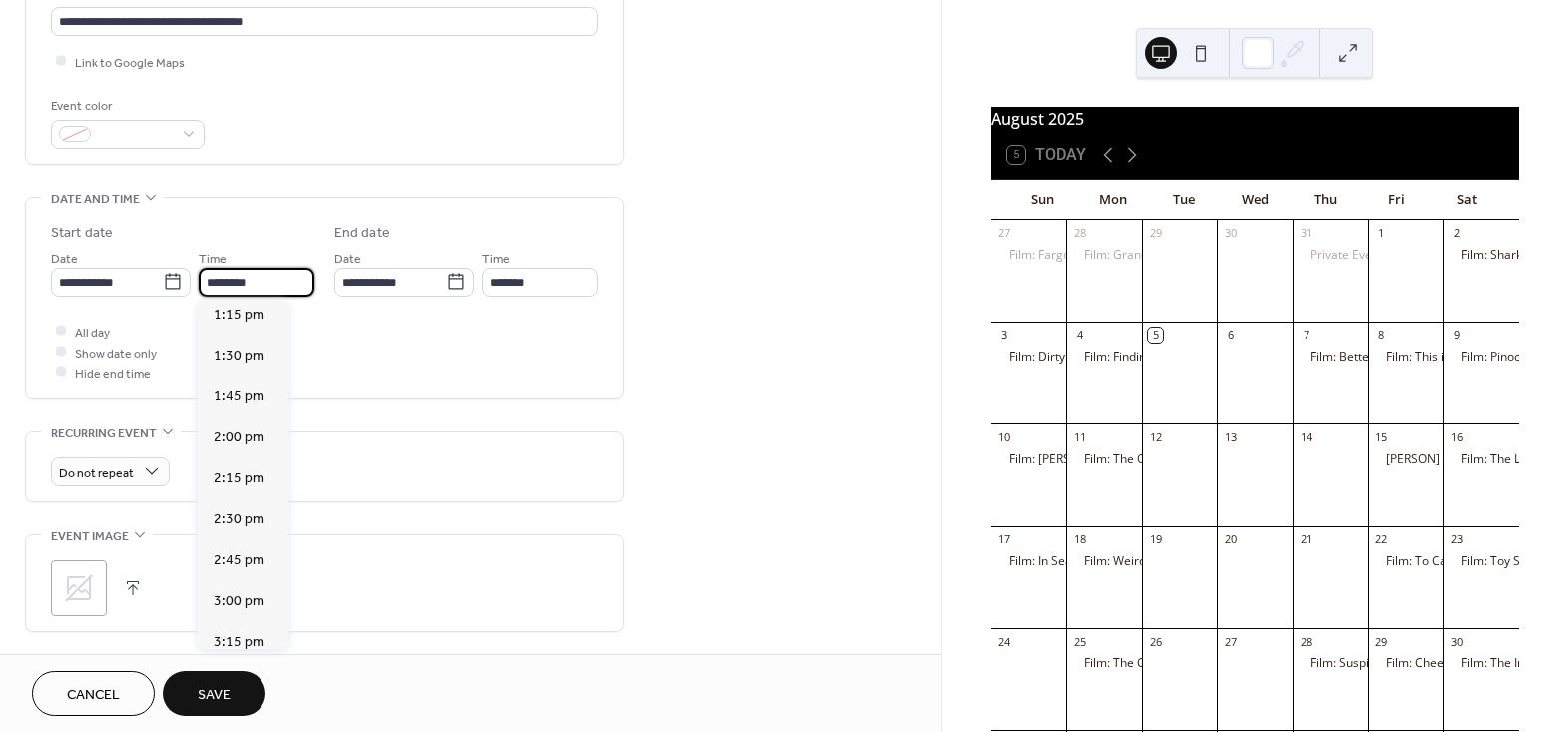 scroll, scrollTop: 2310, scrollLeft: 0, axis: vertical 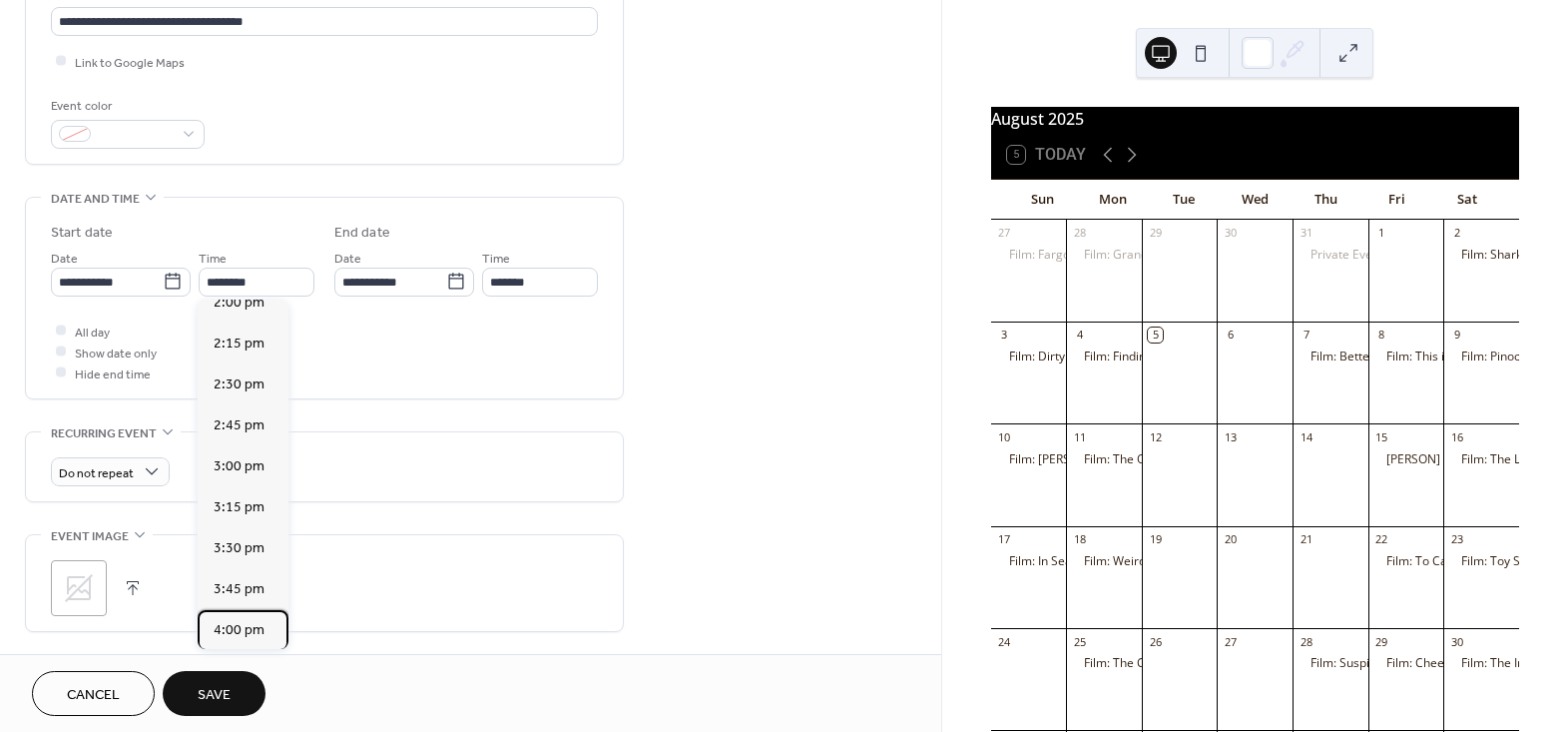 drag, startPoint x: 234, startPoint y: 602, endPoint x: 265, endPoint y: 586, distance: 34.88553 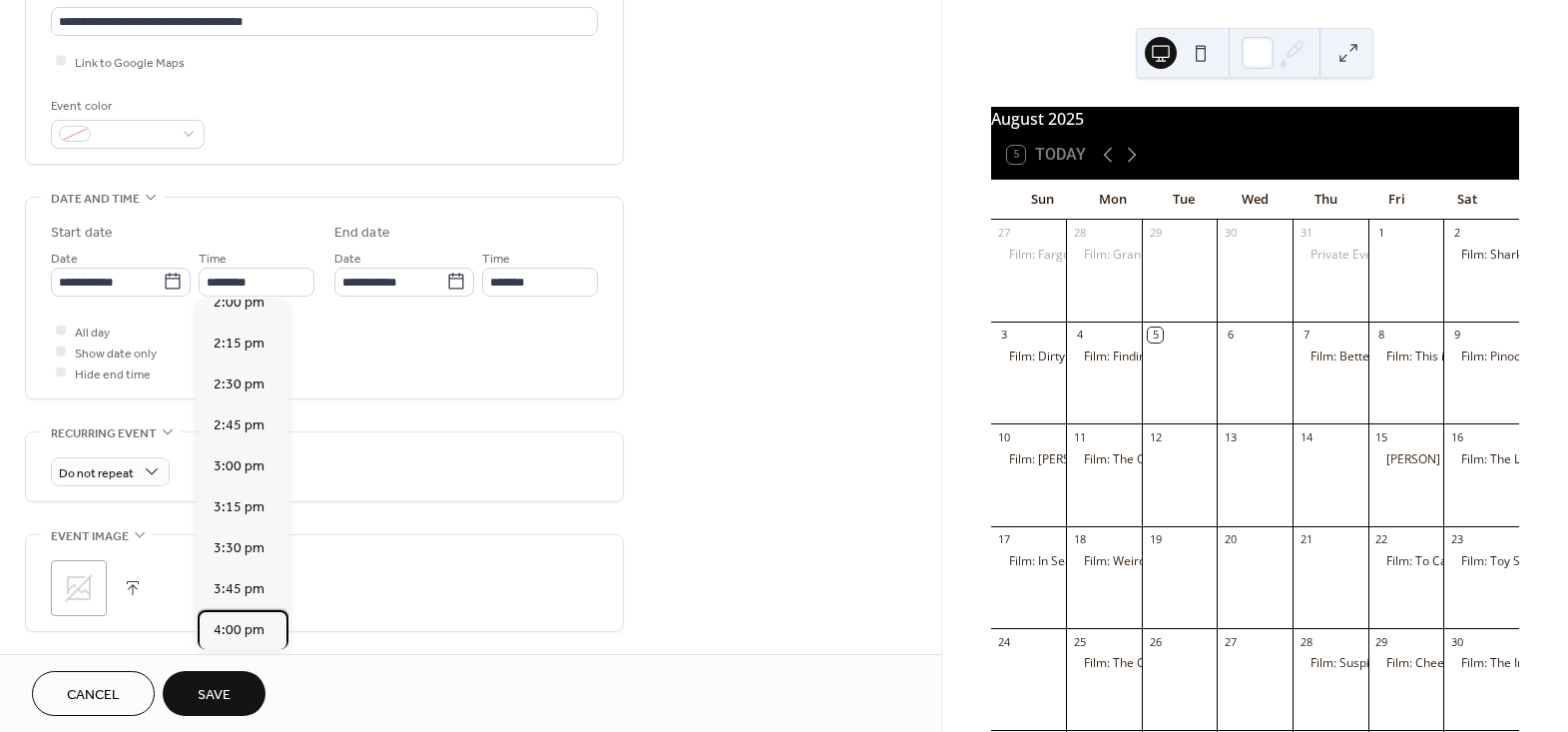 click on "4:00 pm" at bounding box center (239, 629) 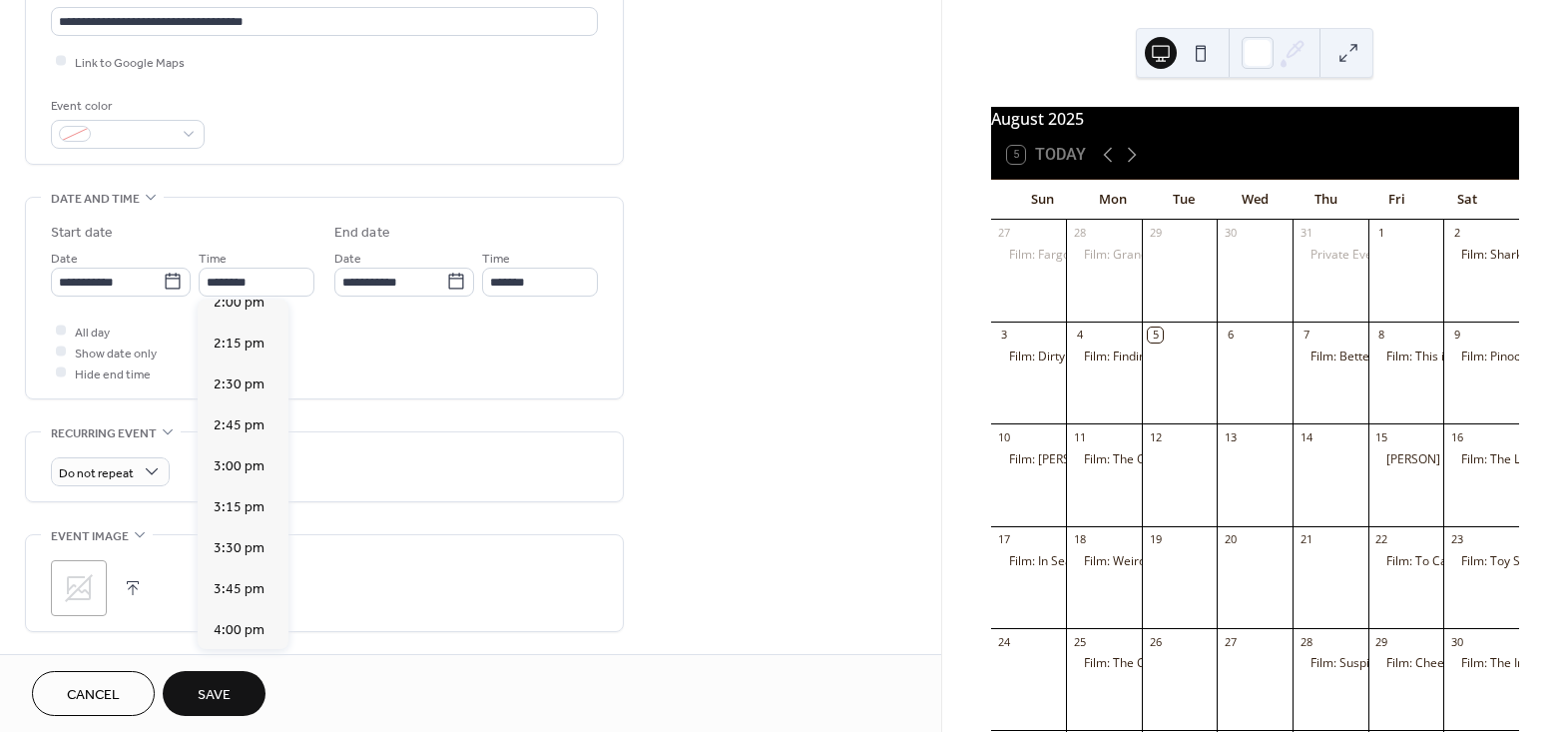 type on "*******" 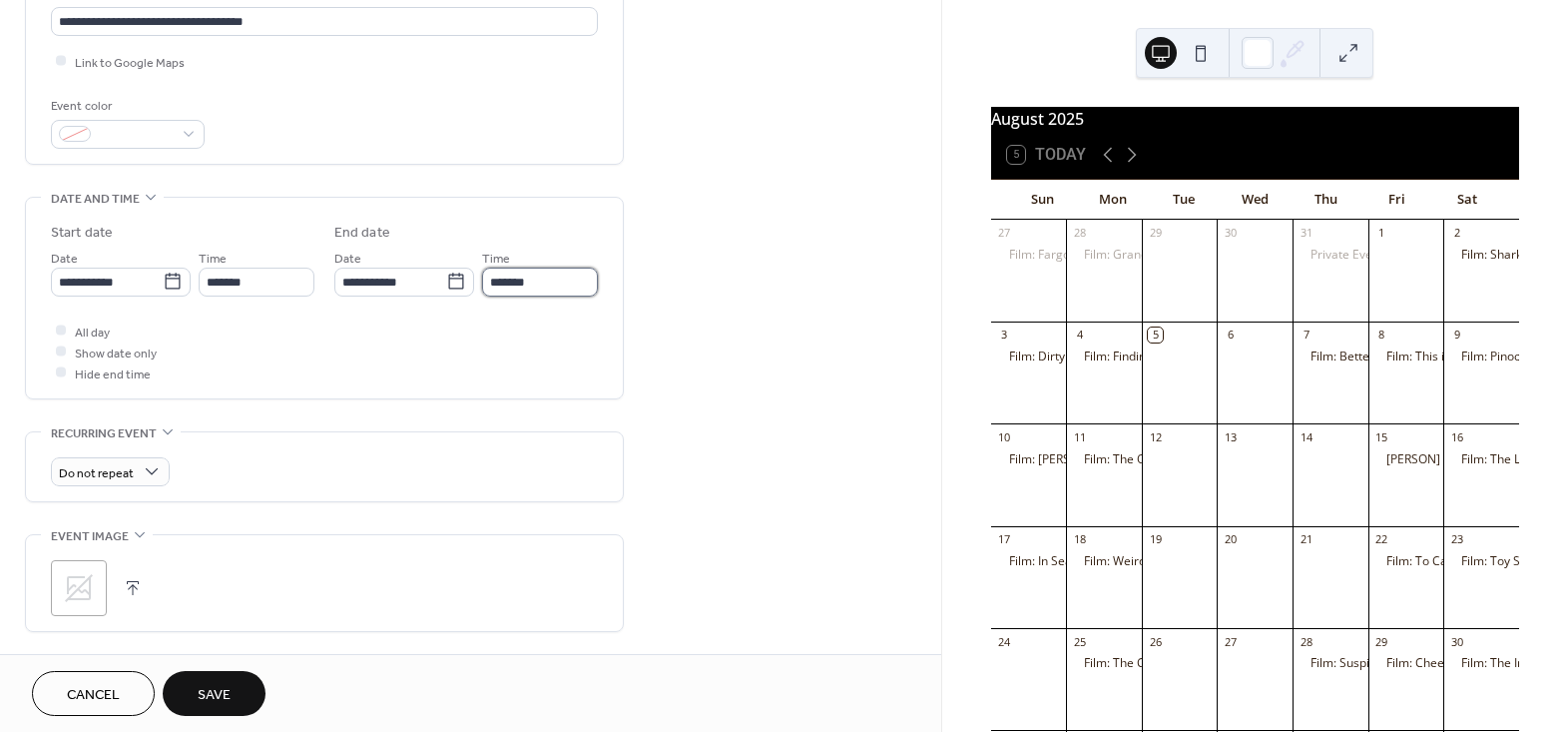 click on "*******" at bounding box center (540, 282) 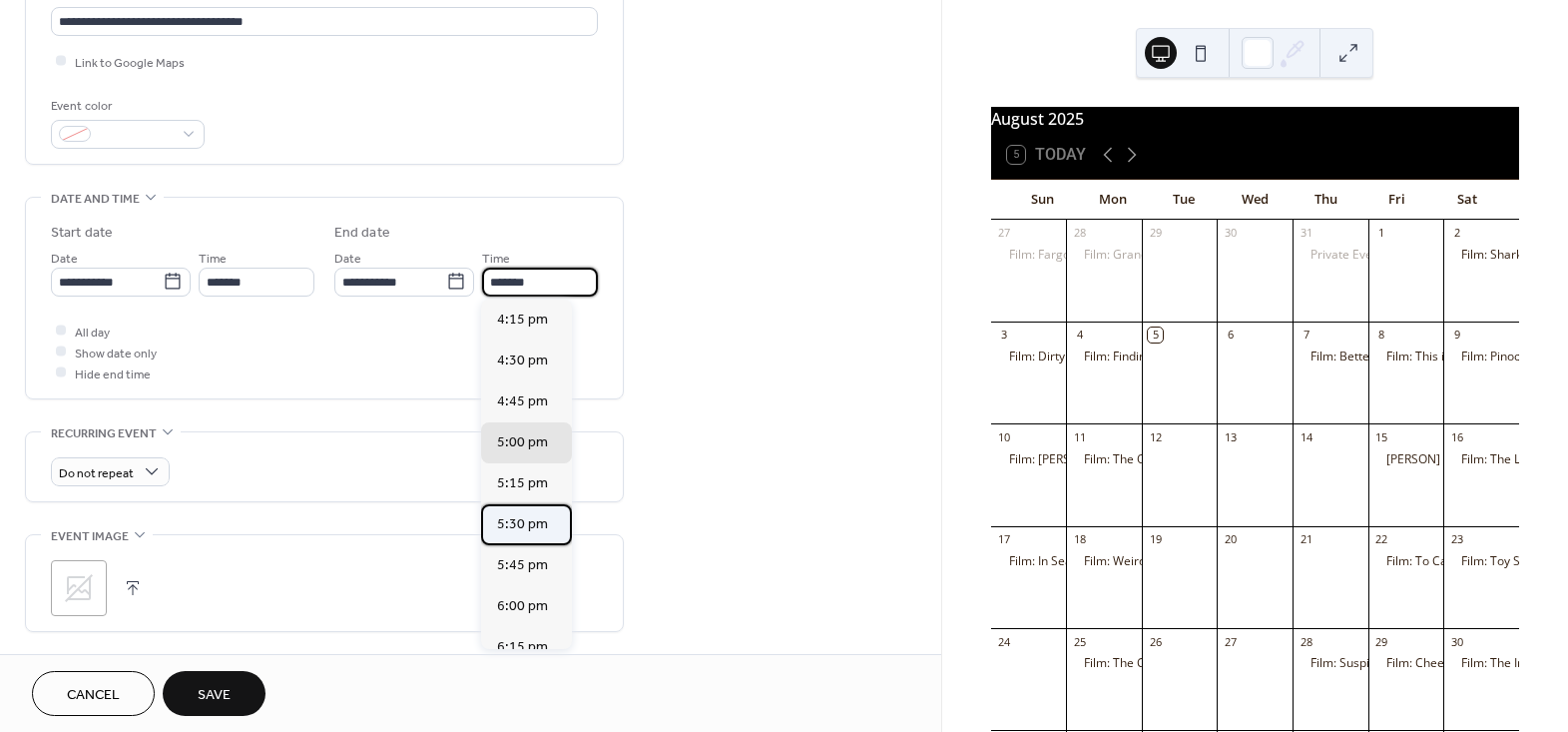 click on "5:30 pm" at bounding box center [522, 523] 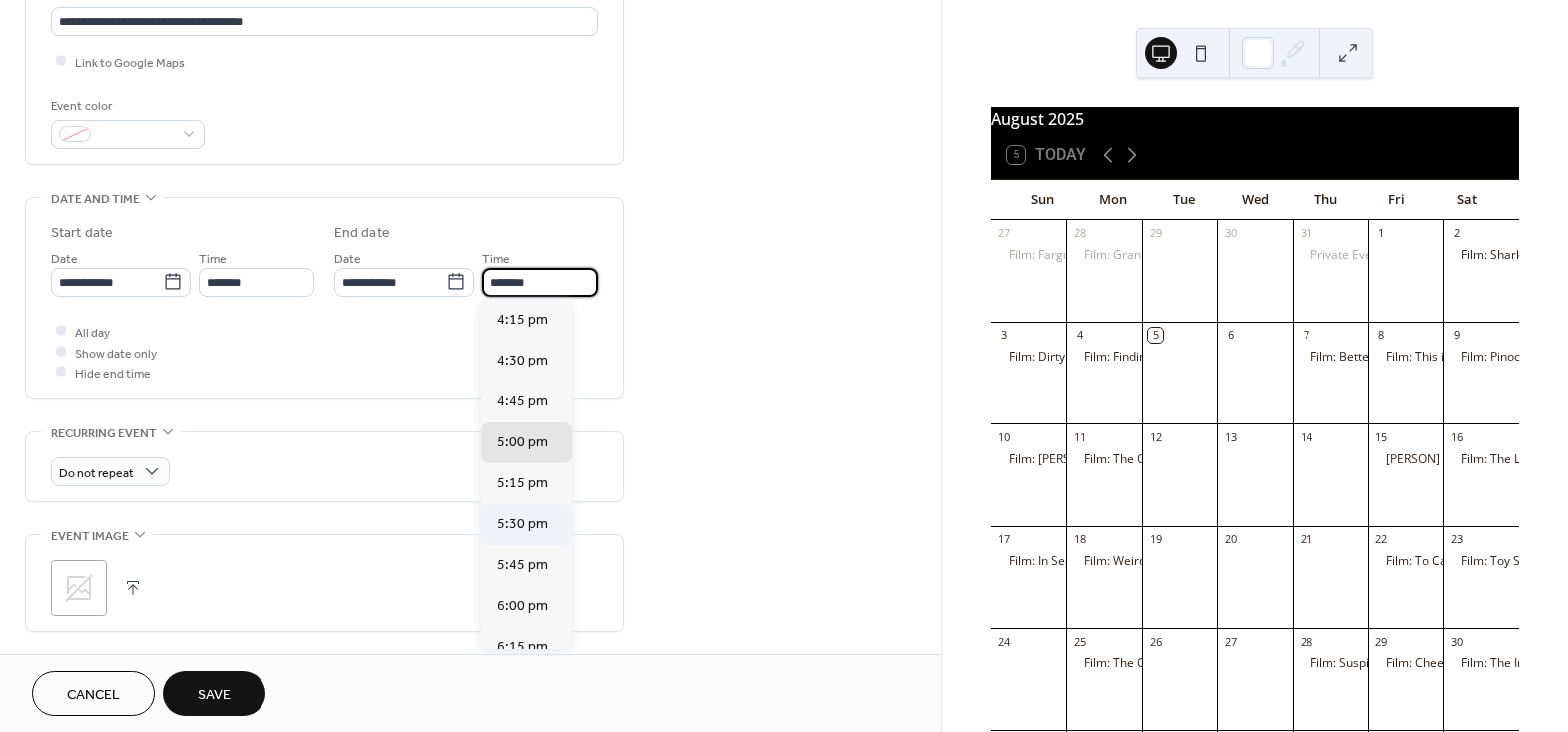 type on "*******" 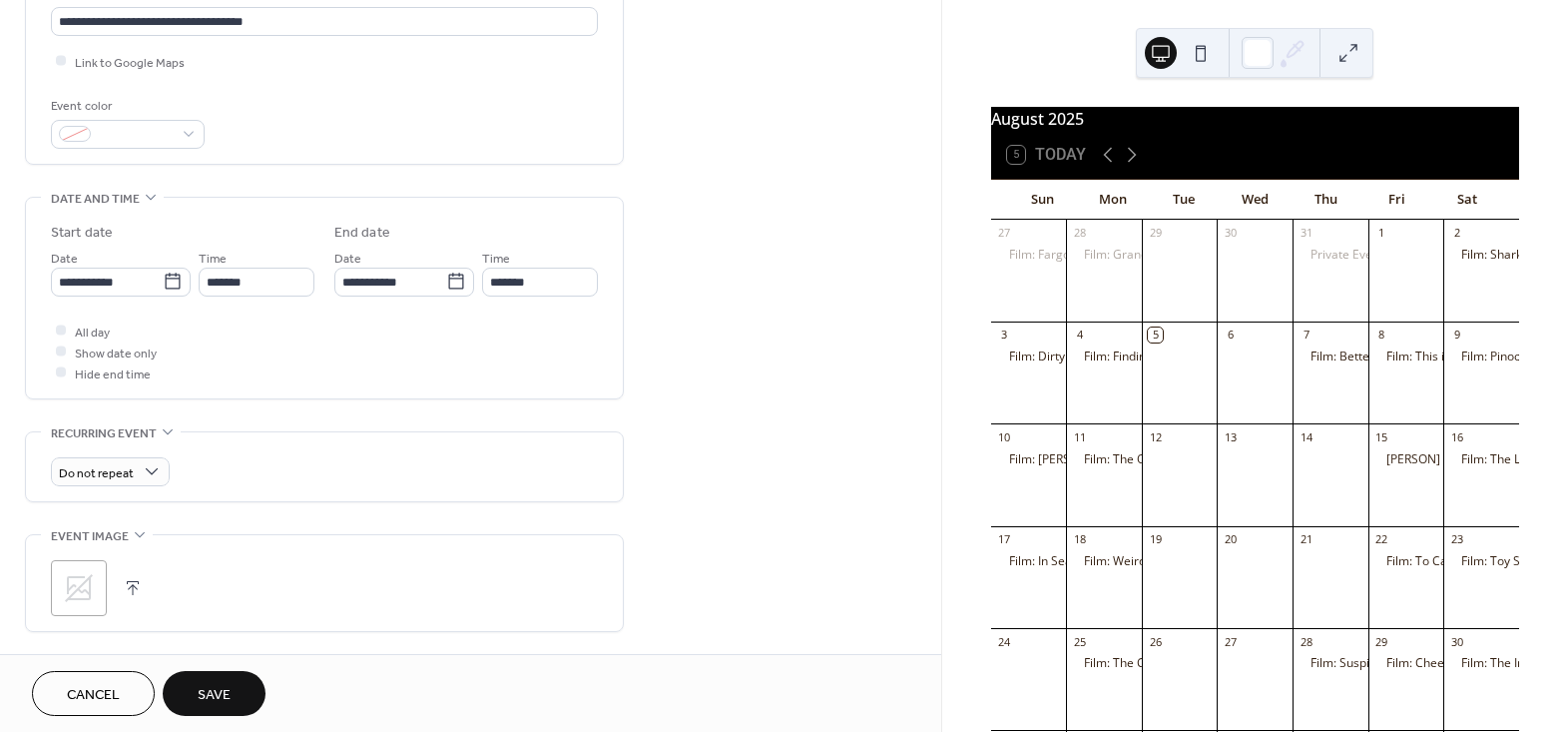 click on ";" at bounding box center [79, 588] 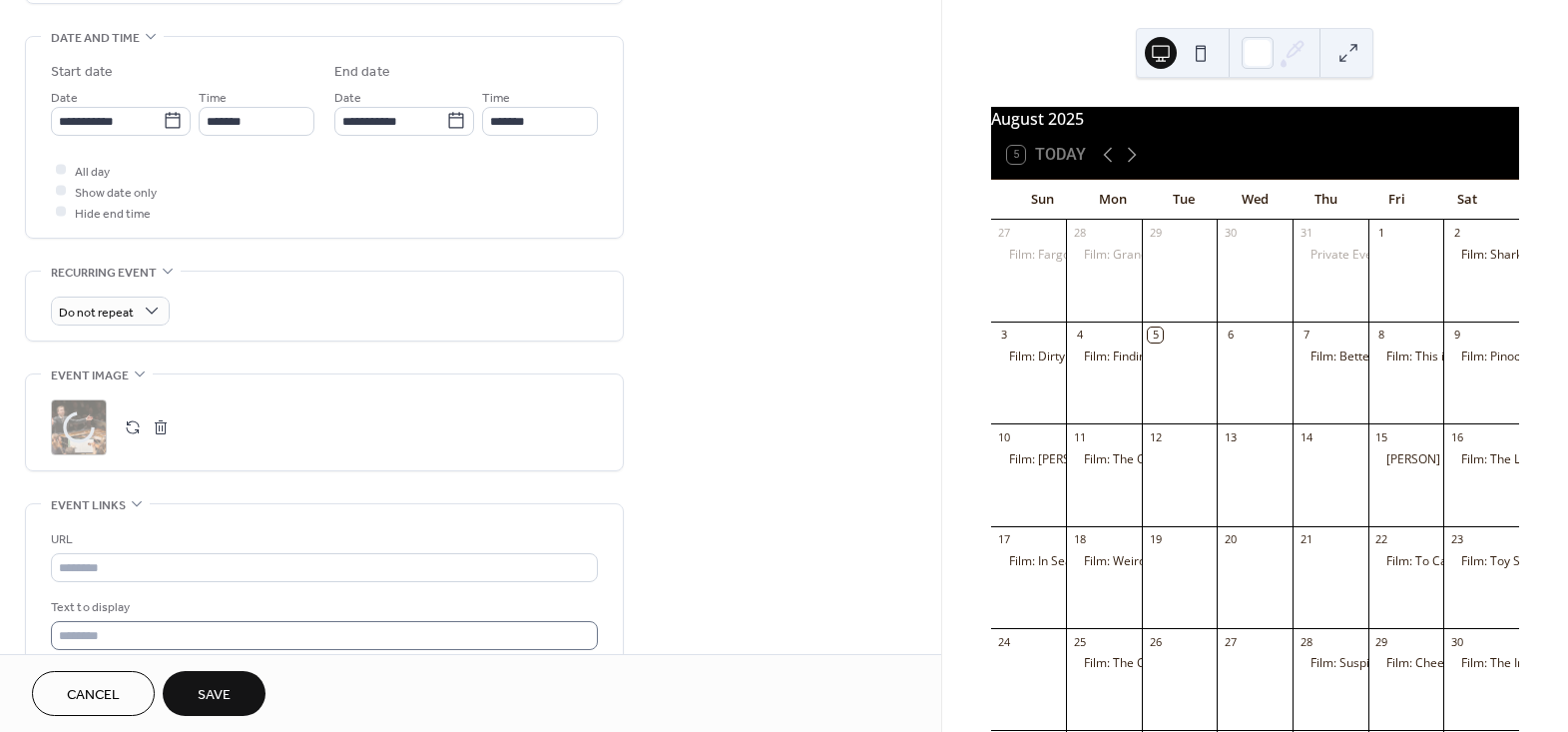 scroll, scrollTop: 726, scrollLeft: 0, axis: vertical 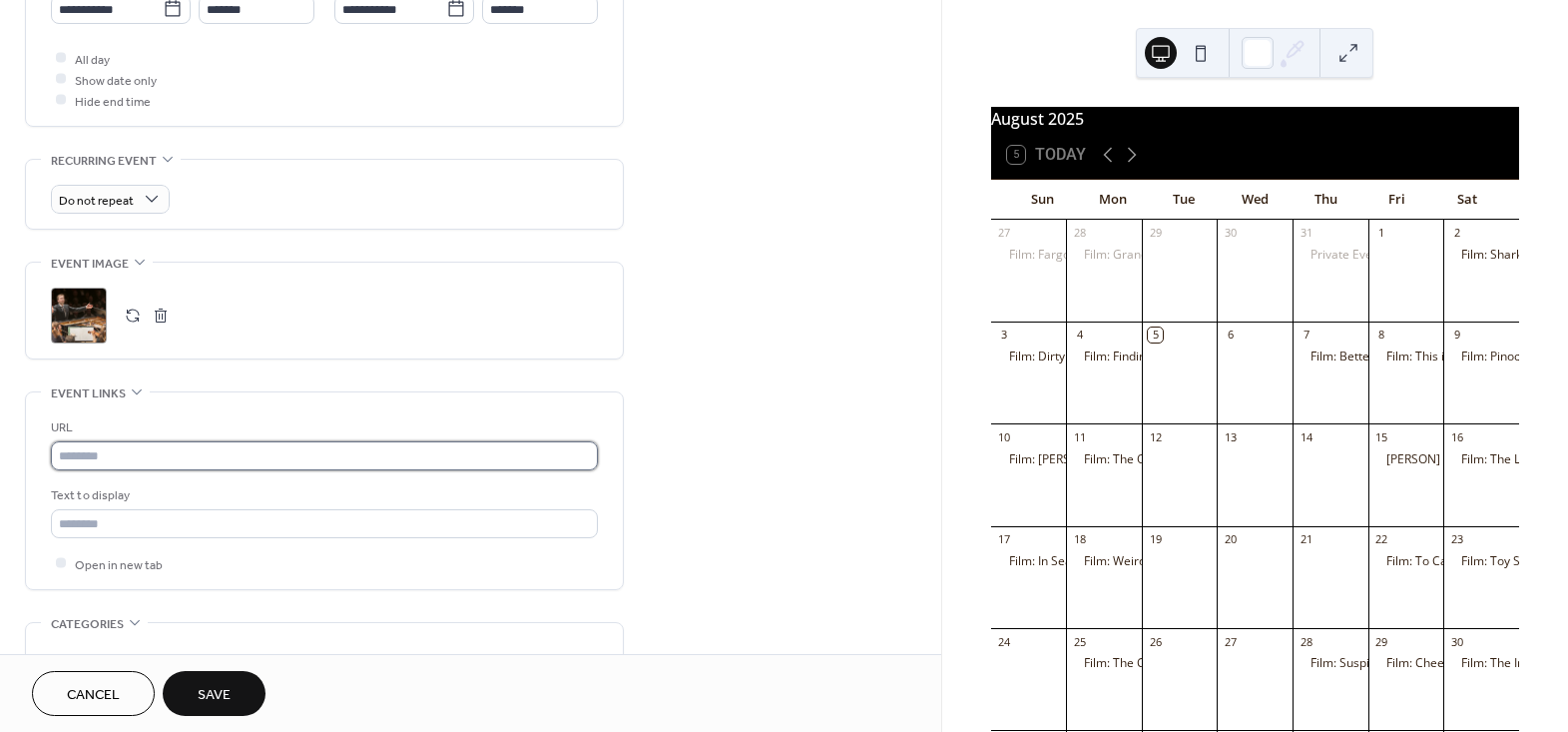 click at bounding box center [324, 455] 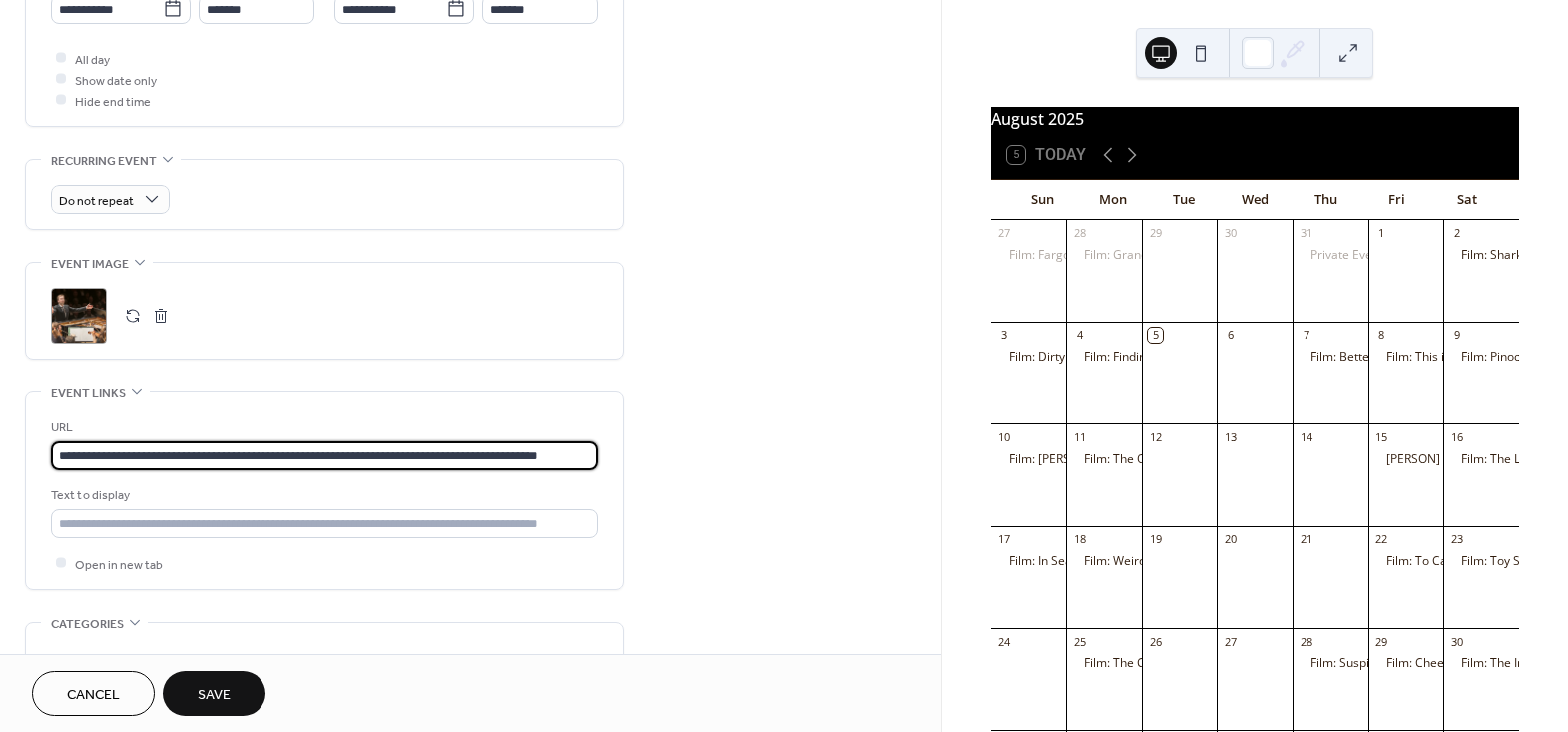 scroll, scrollTop: 0, scrollLeft: 10, axis: horizontal 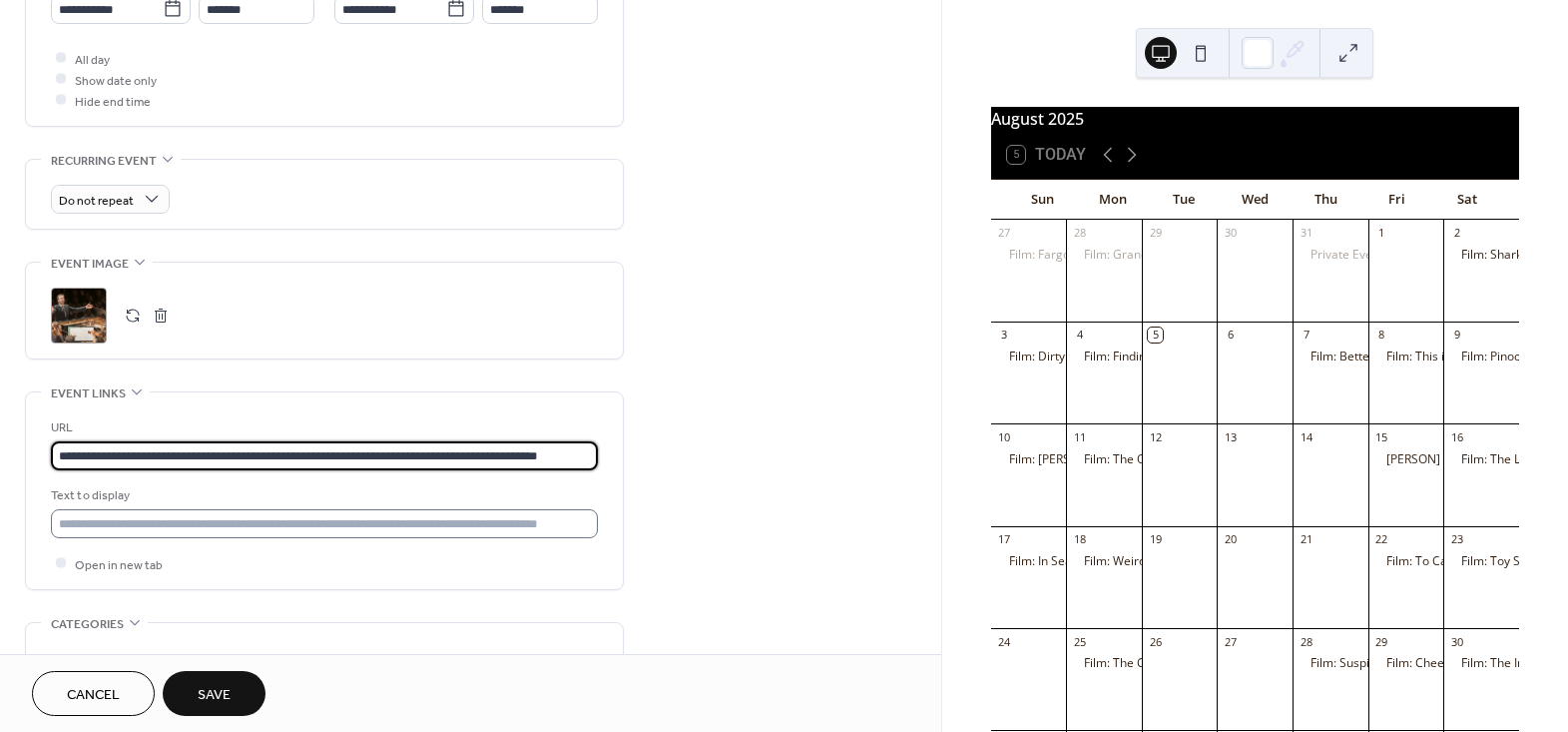type on "**********" 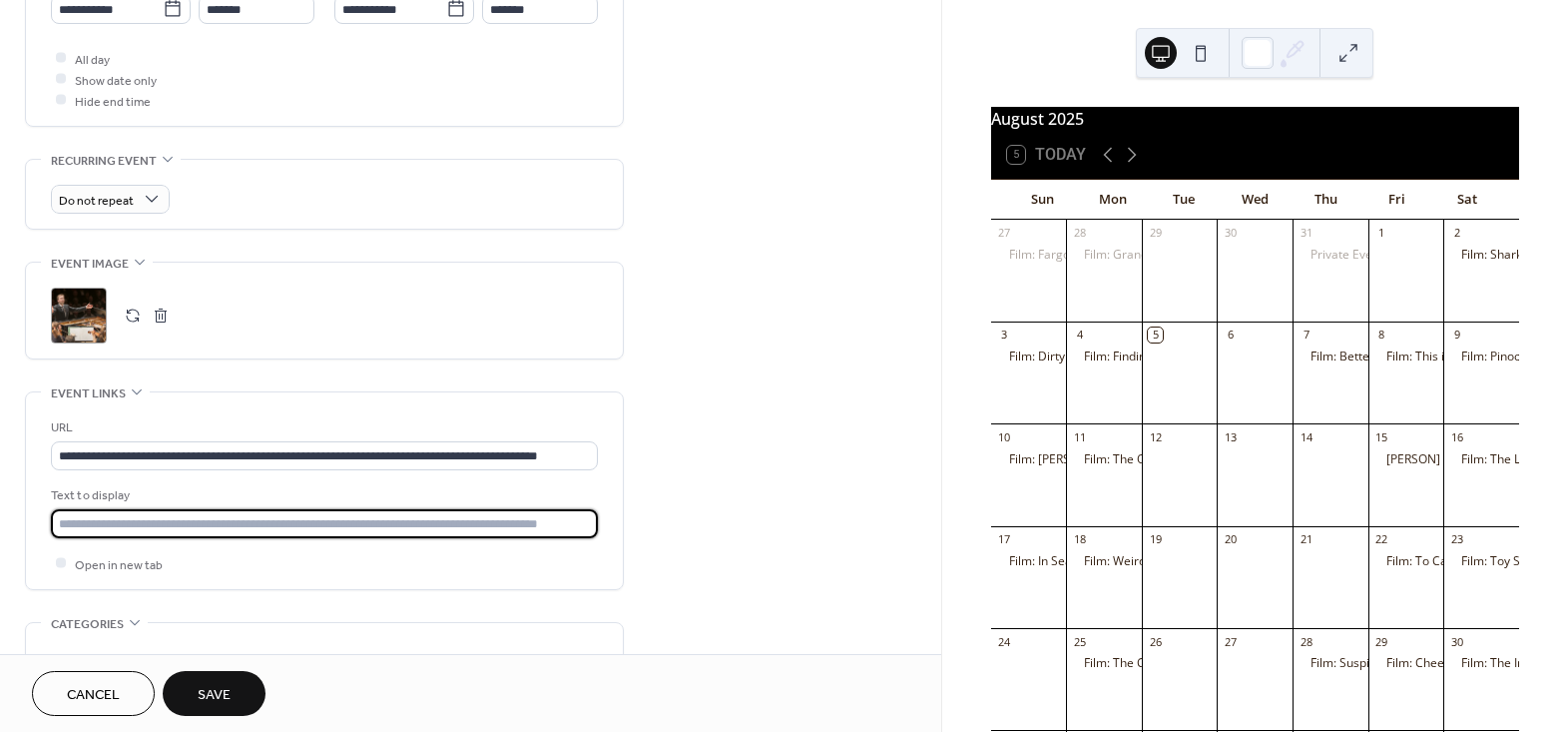 scroll, scrollTop: 0, scrollLeft: 0, axis: both 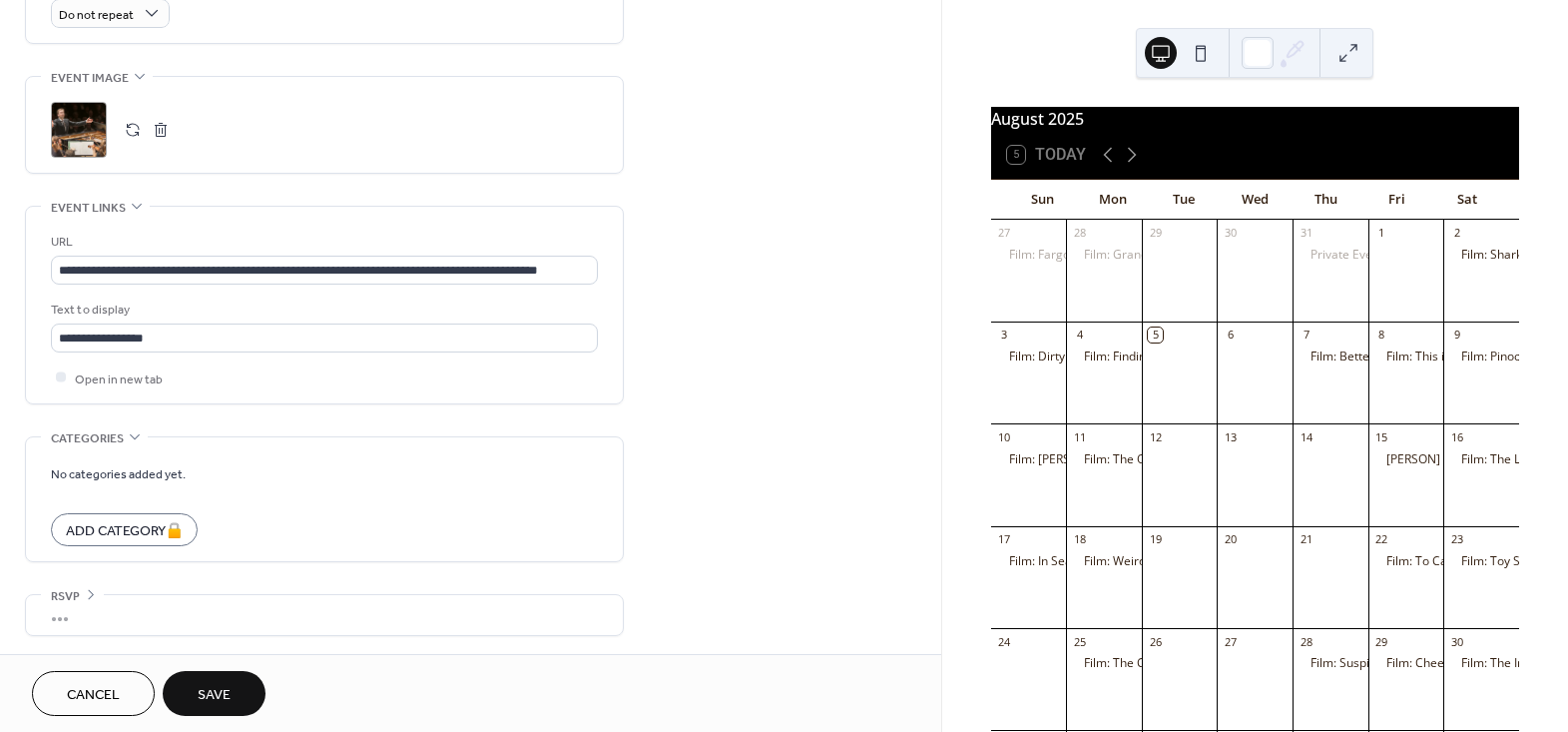 click on "Save" at bounding box center (214, 693) 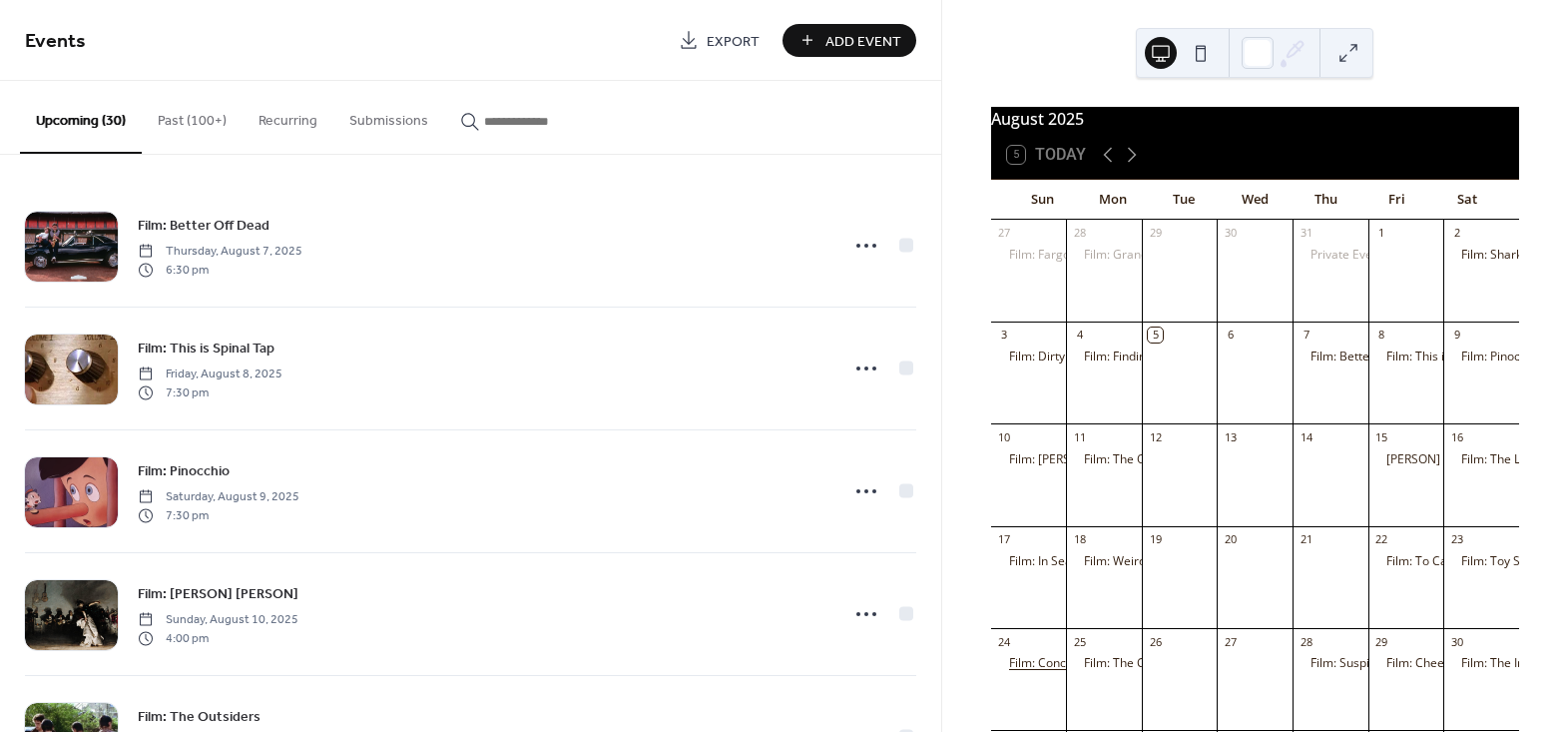 click on "Film: Concerto: A Beethoven Story" at bounding box center [1103, 663] 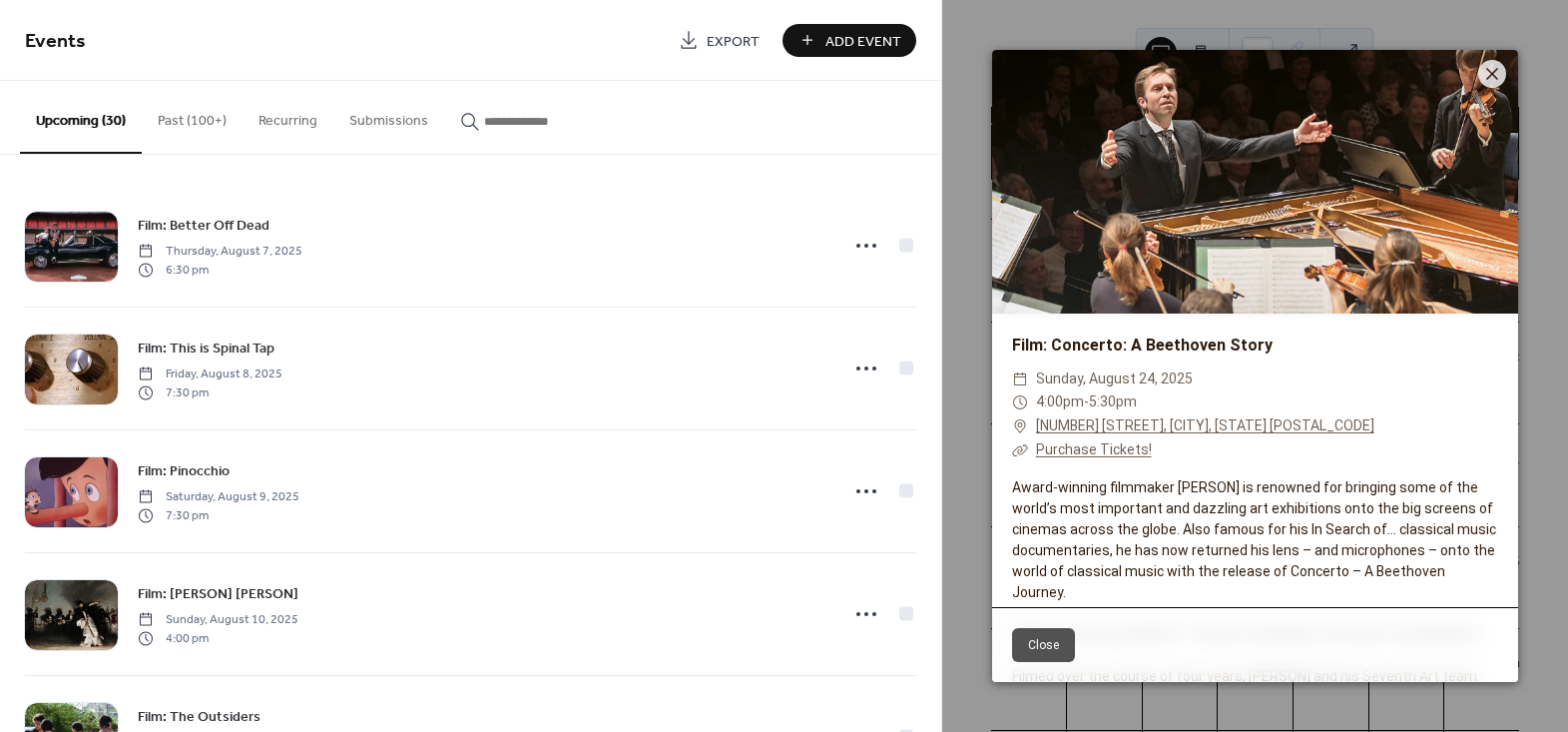 click on "Close" at bounding box center [1255, 644] 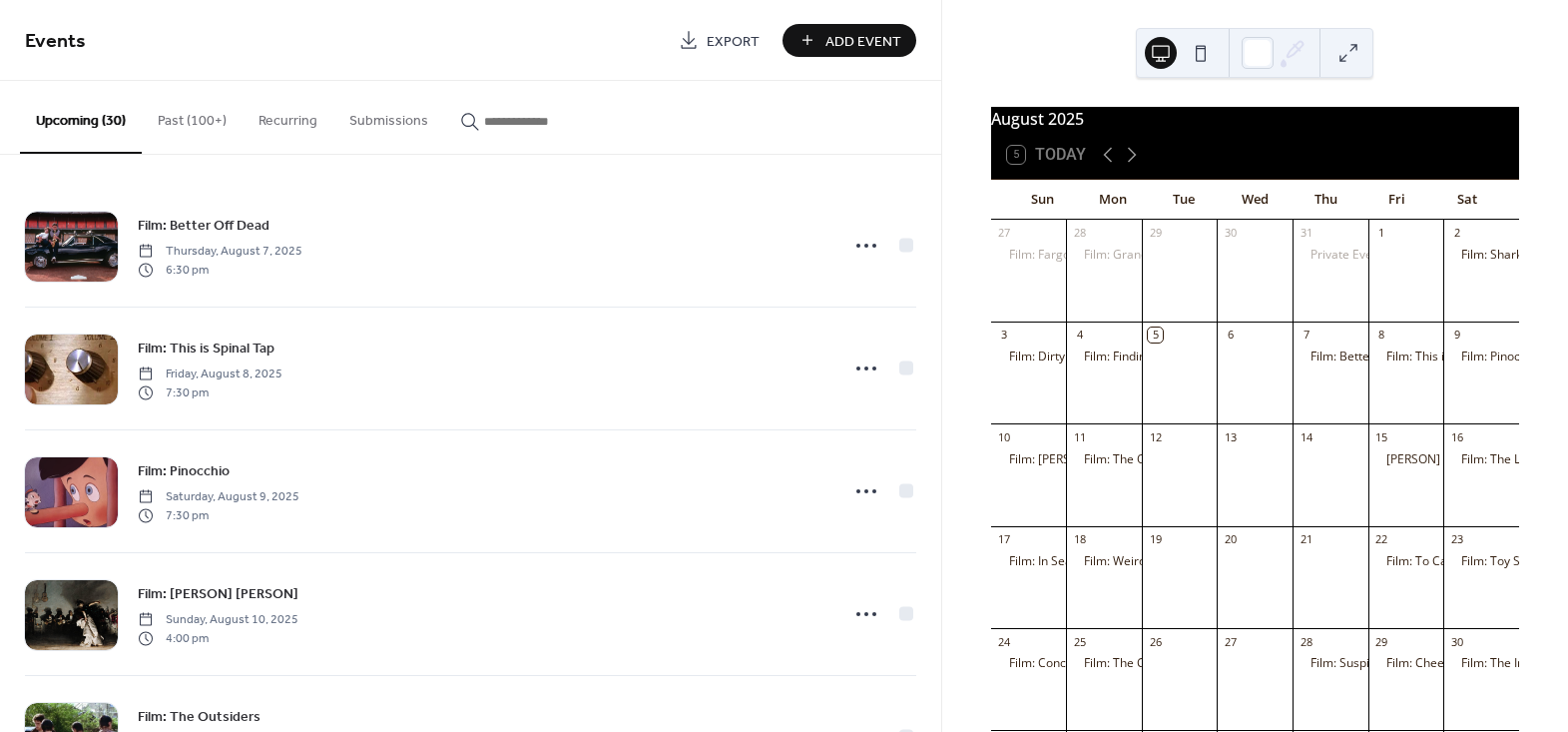 click on "Add Event" at bounding box center [849, 40] 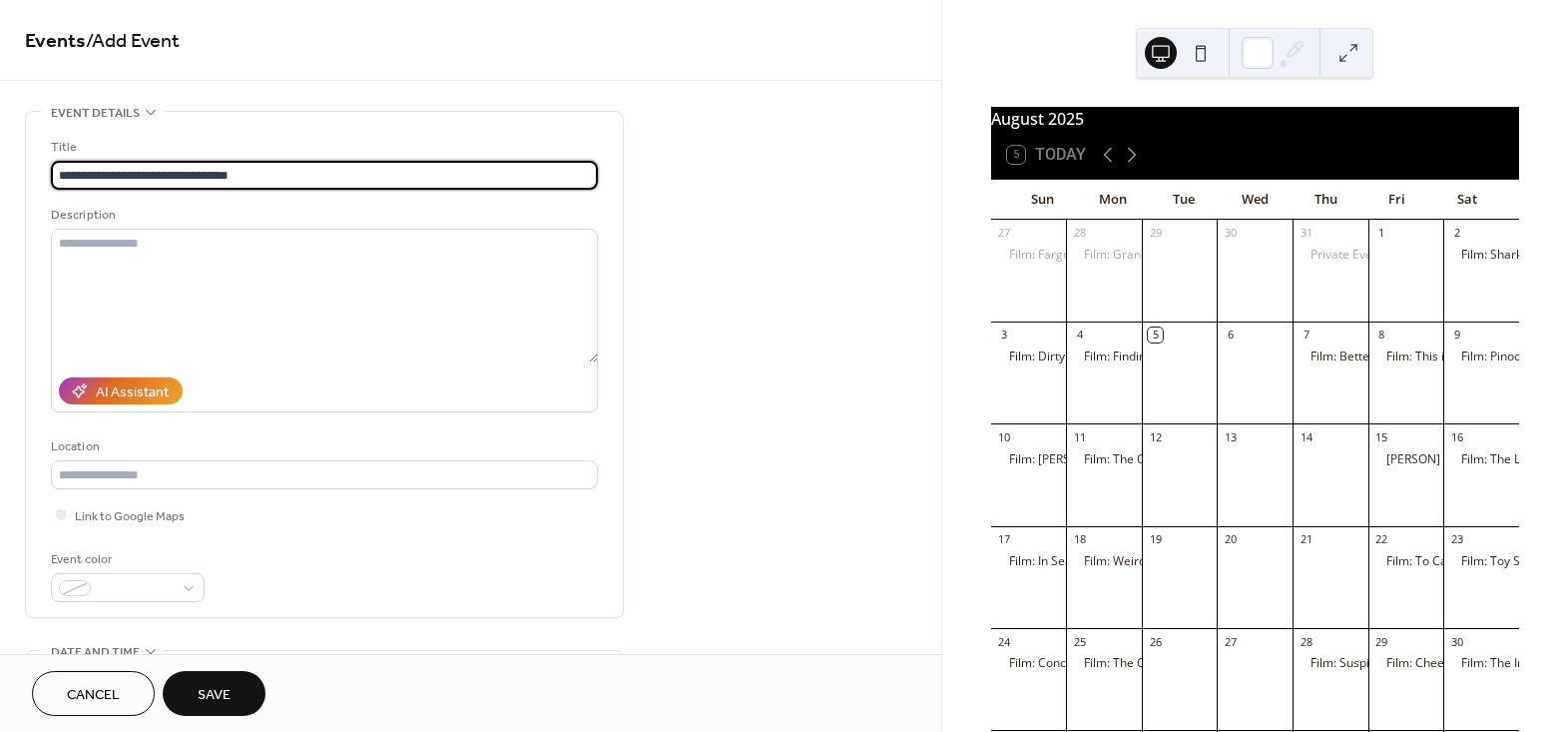type on "**********" 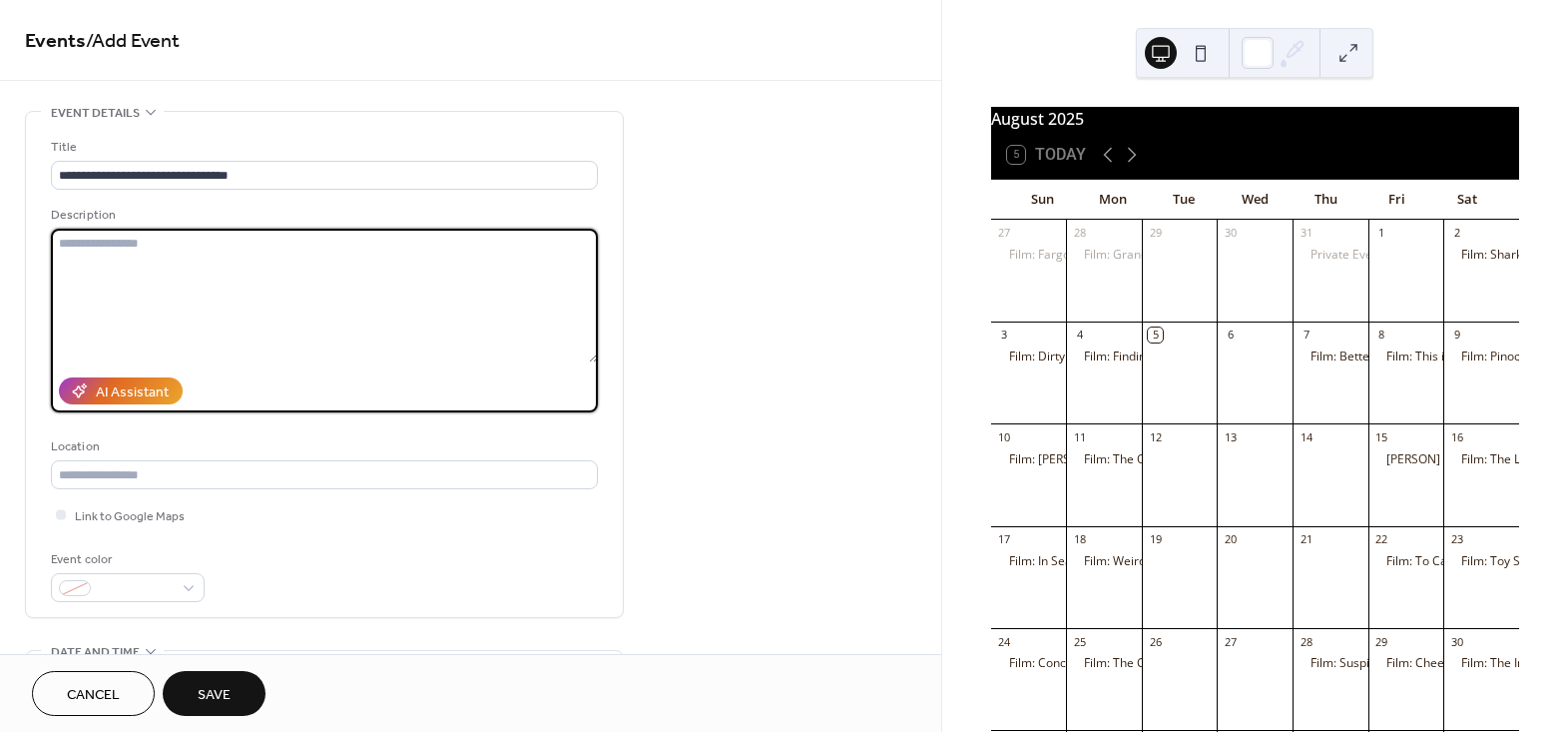 paste on "**********" 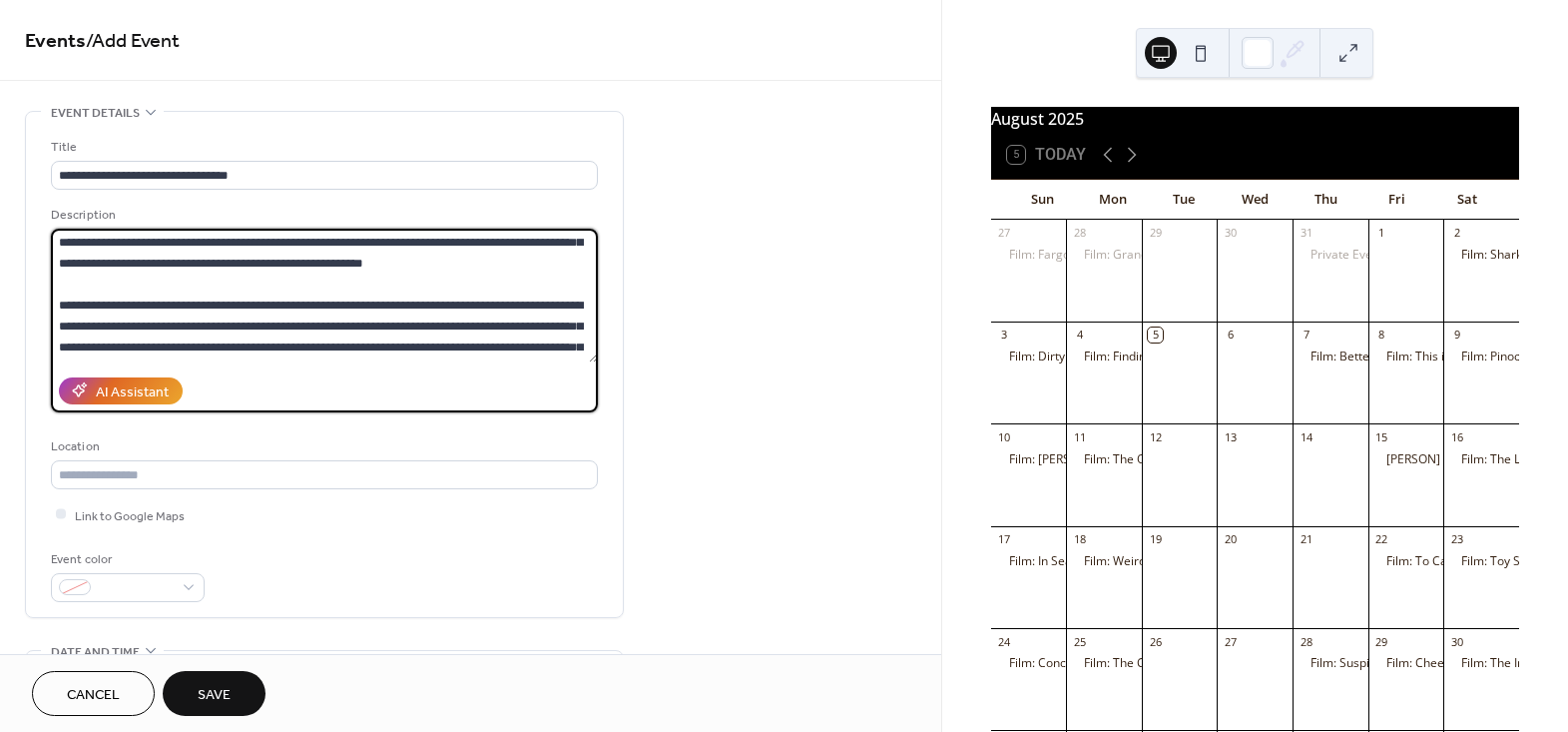 scroll, scrollTop: 189, scrollLeft: 0, axis: vertical 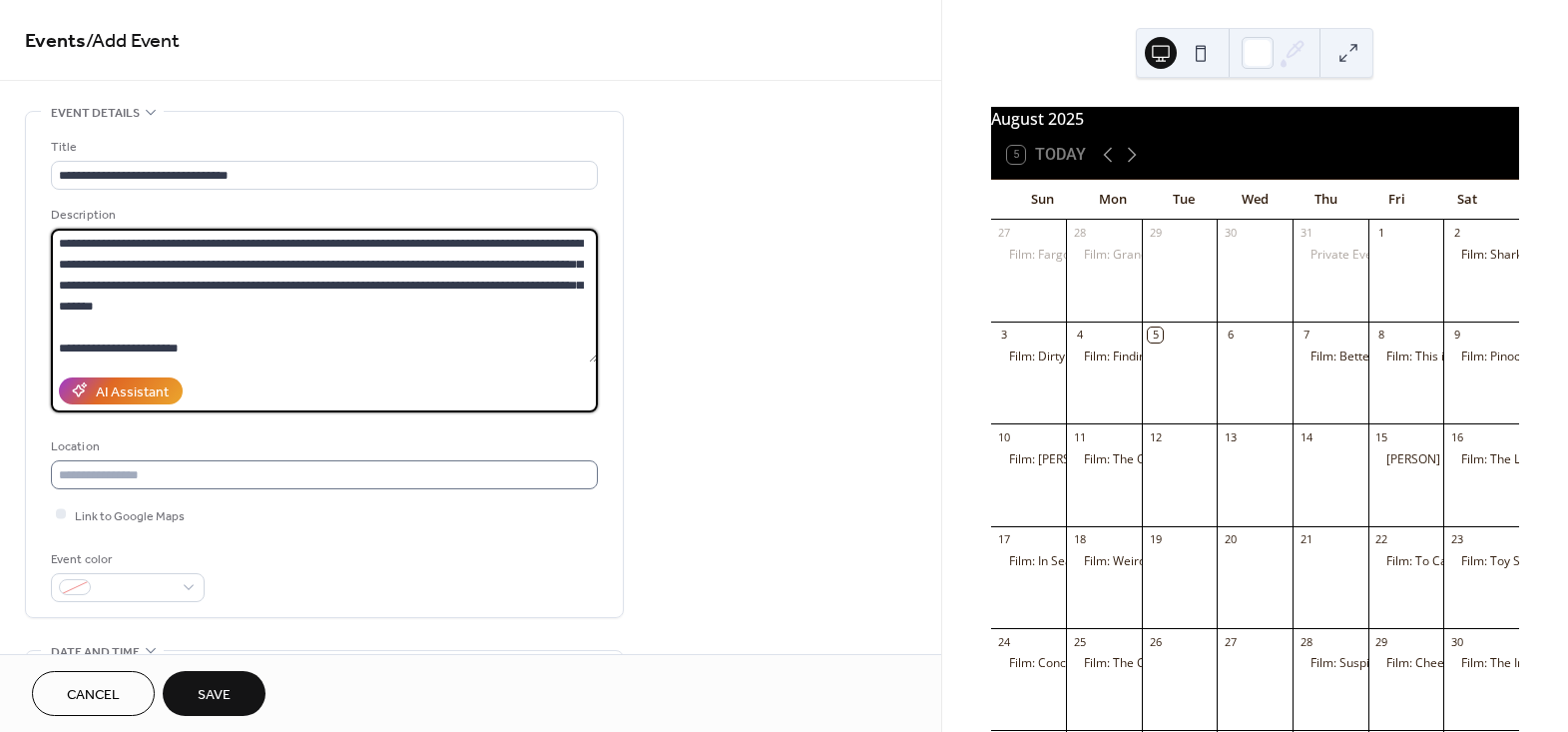 type on "**********" 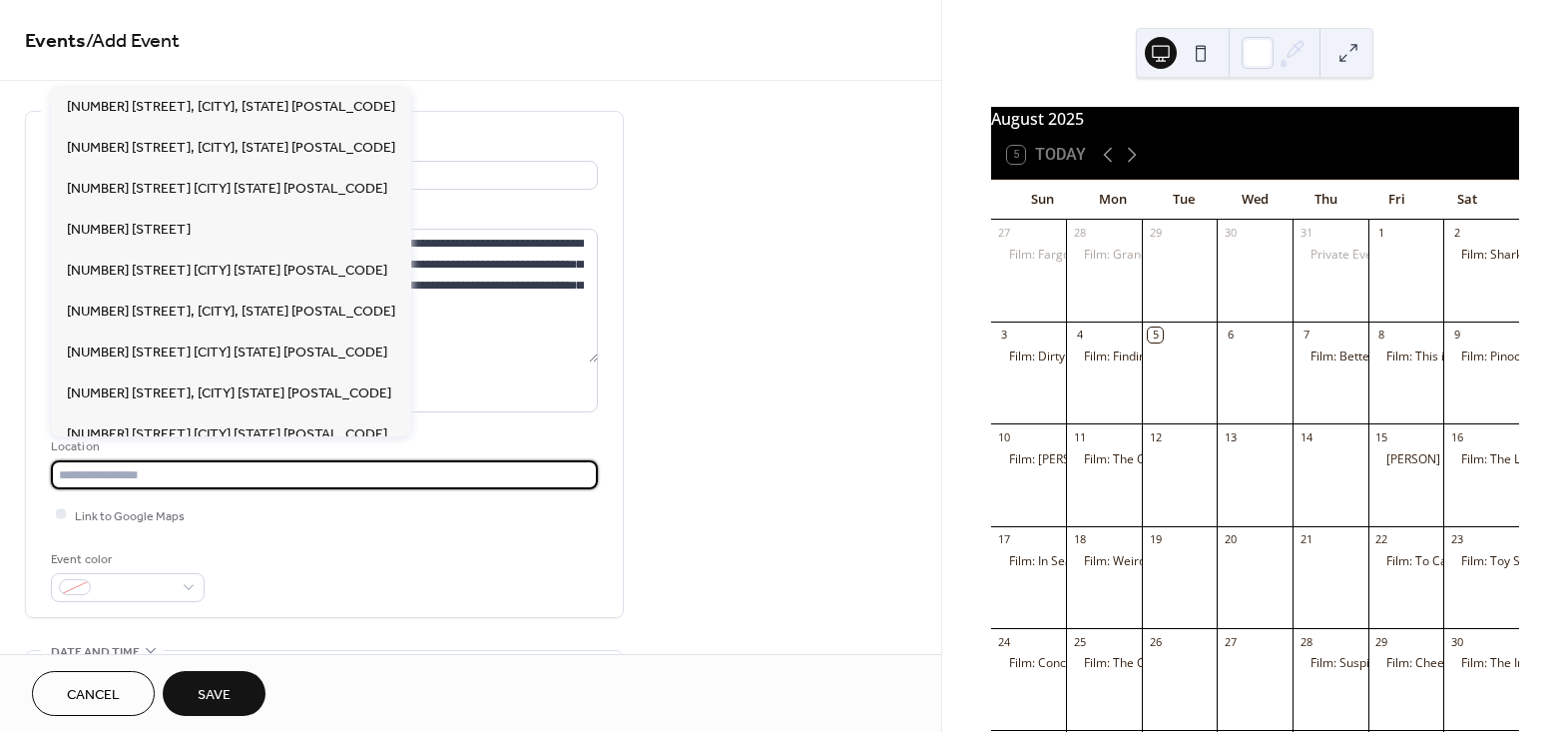 click at bounding box center (324, 474) 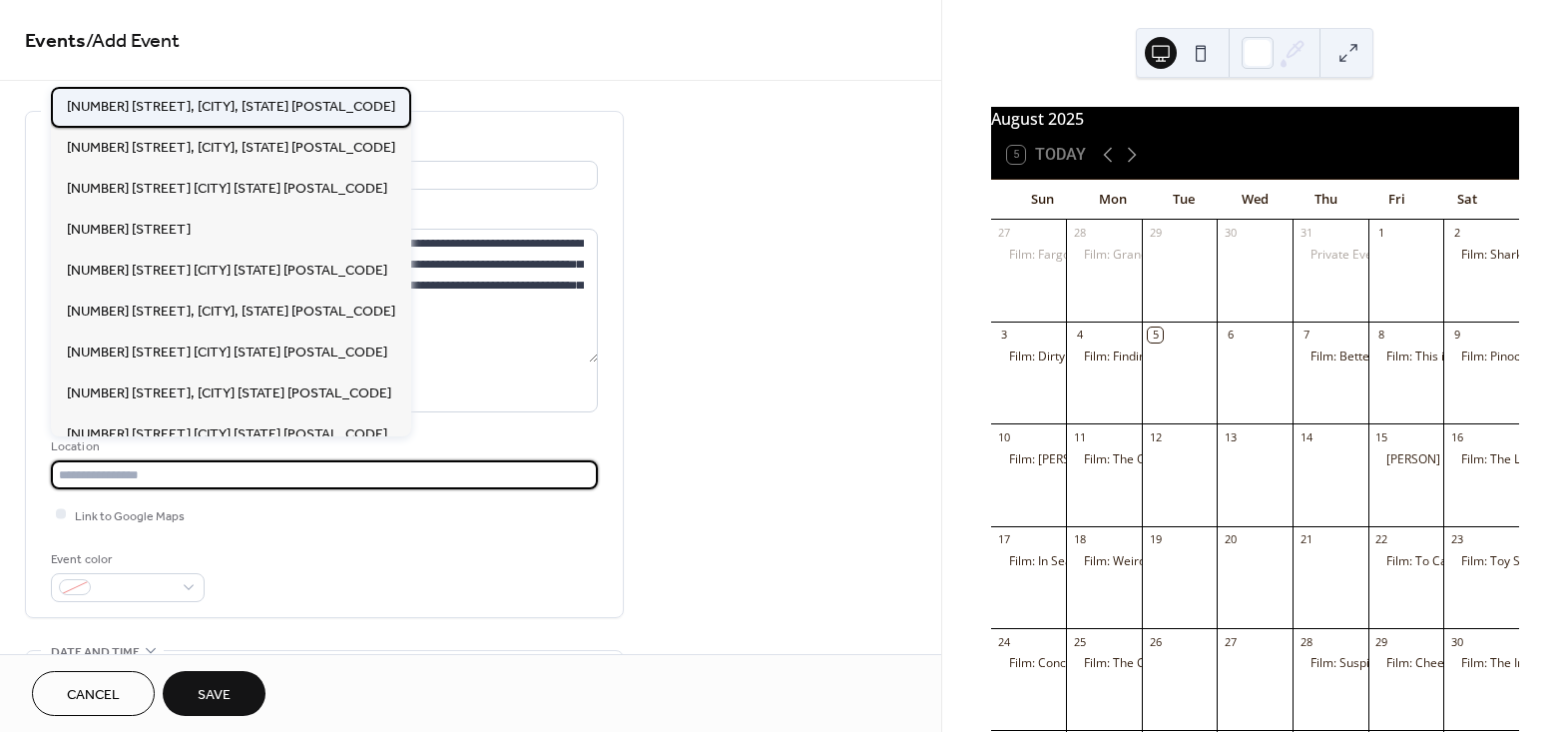 click on "121 S Florida Ave, Lakeland, FL 33801" at bounding box center (231, 106) 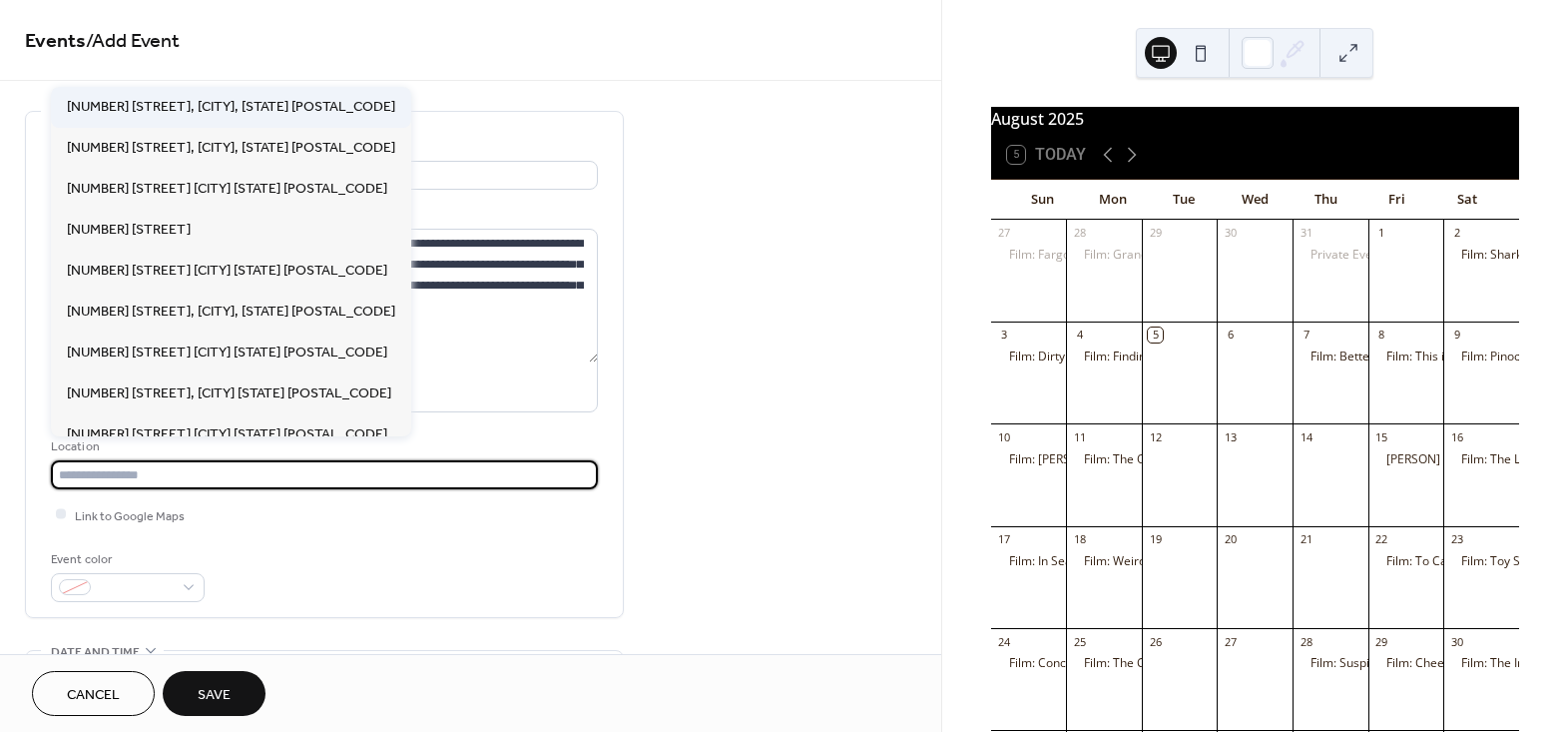 type on "**********" 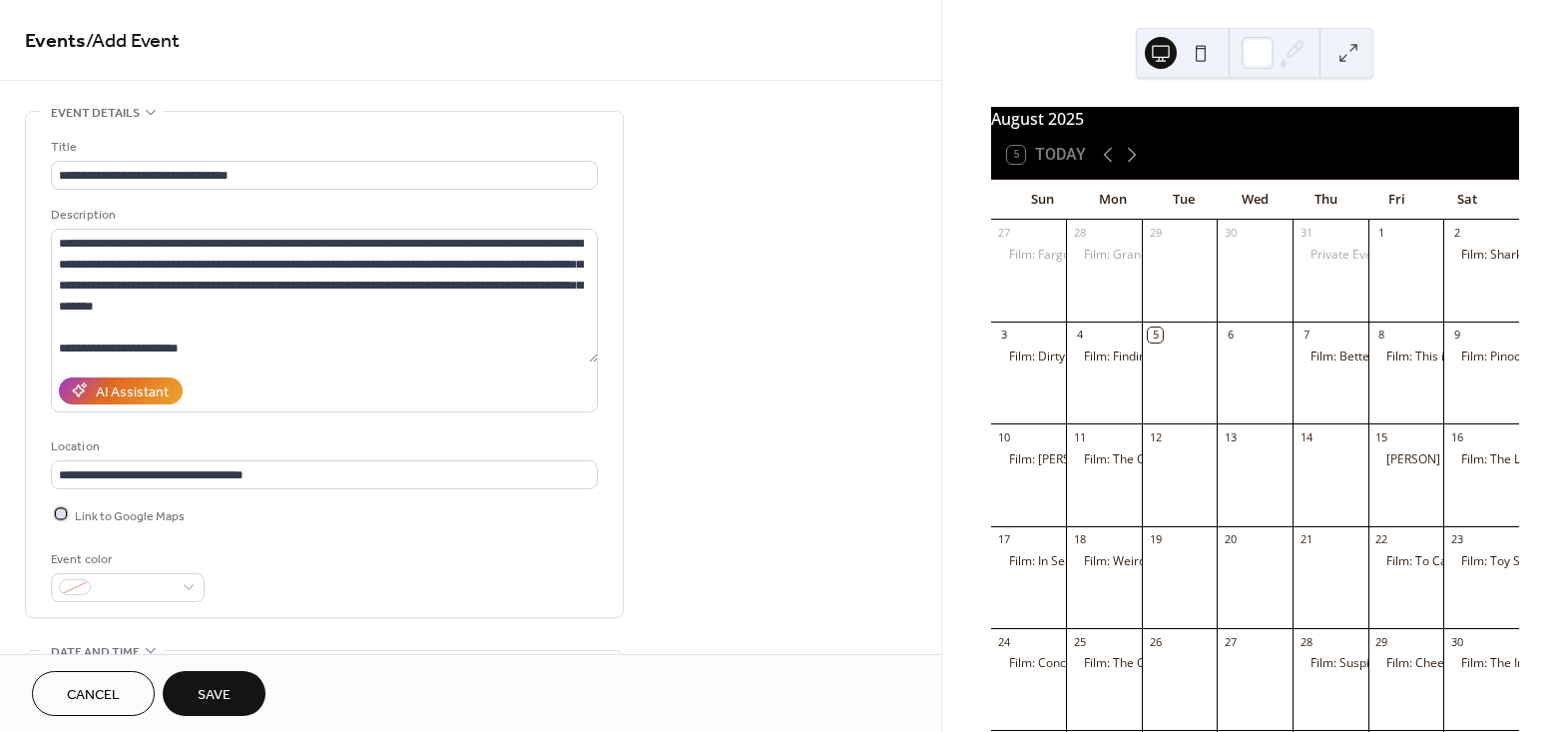 click on "Link to Google Maps" at bounding box center (130, 515) 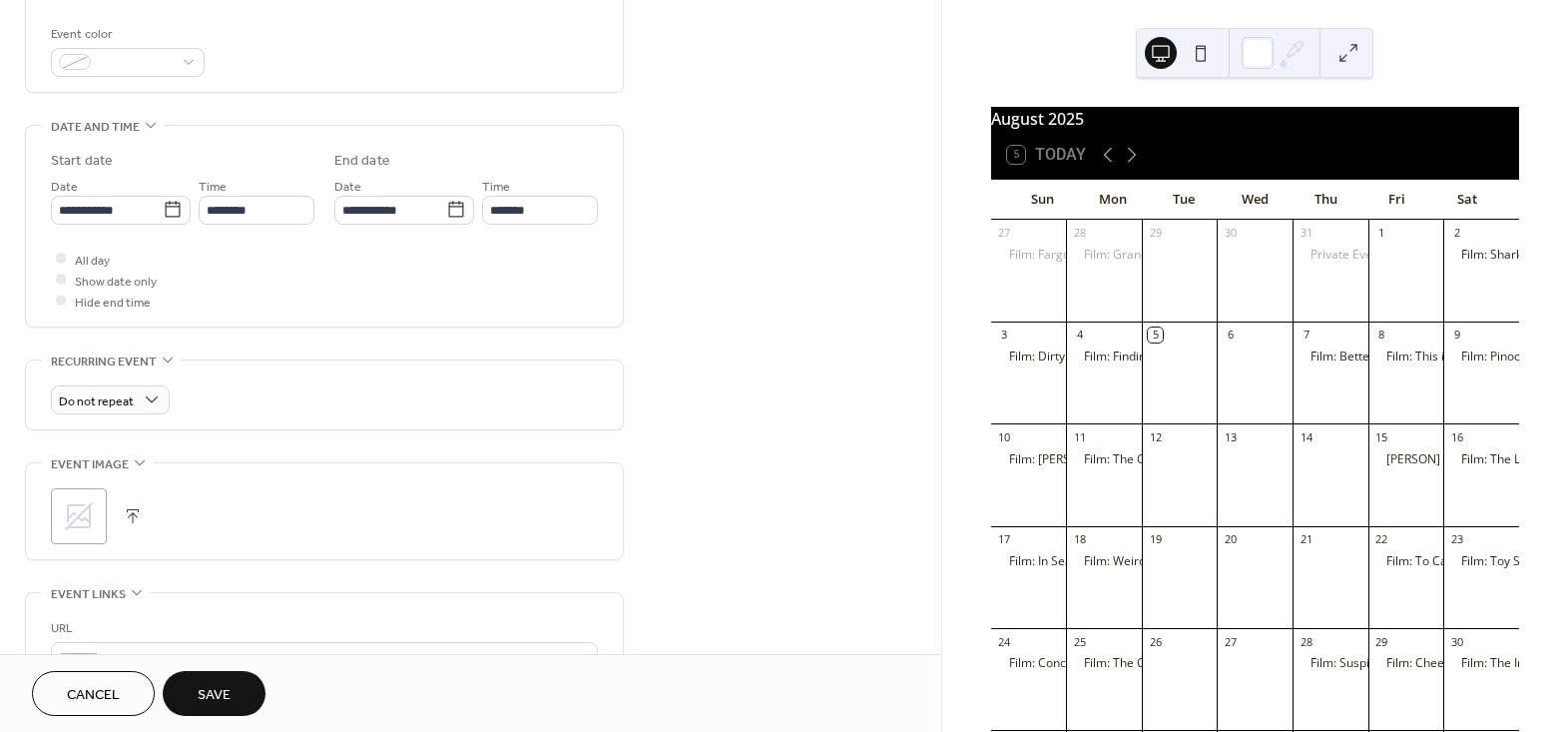 scroll, scrollTop: 544, scrollLeft: 0, axis: vertical 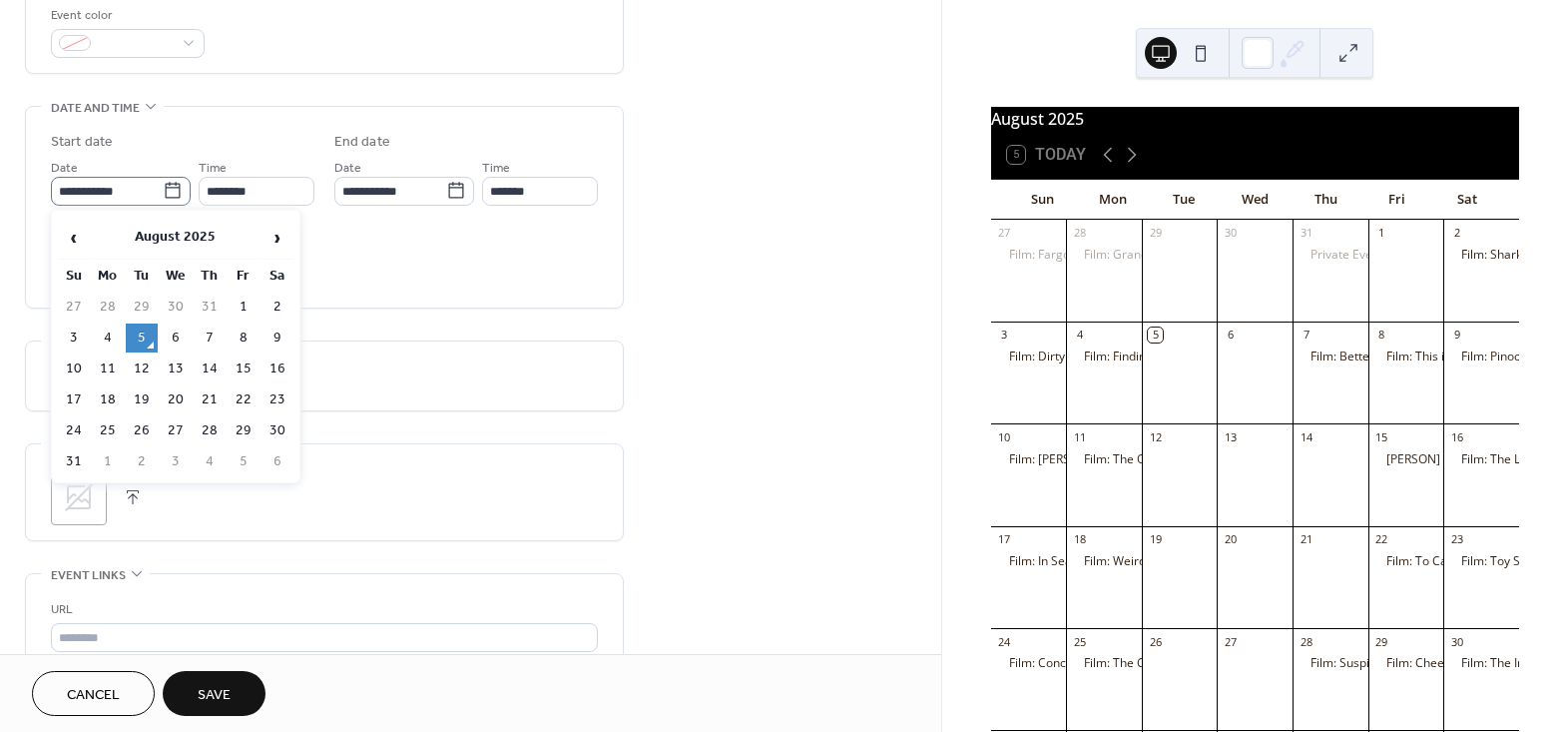 click 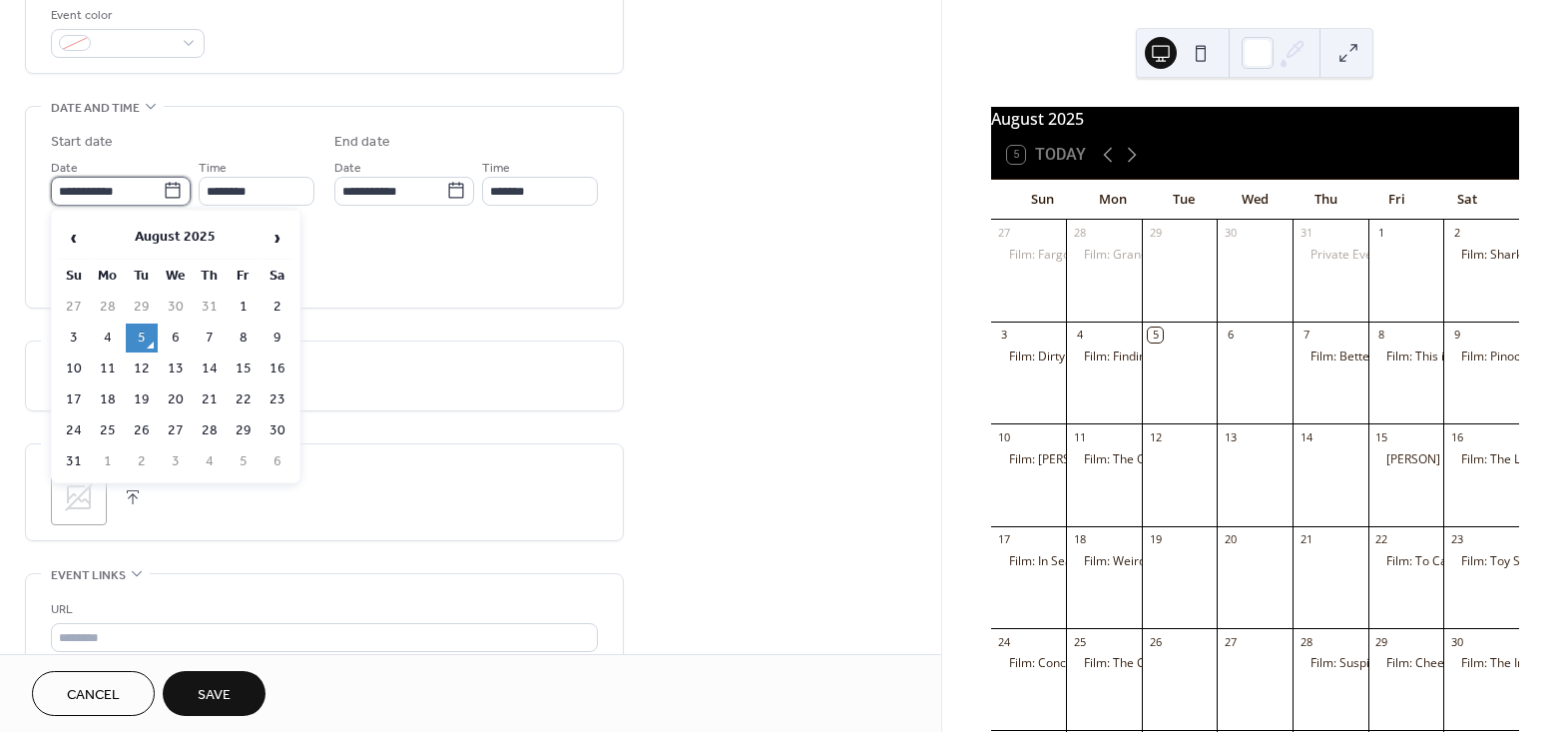 click on "**********" at bounding box center (107, 191) 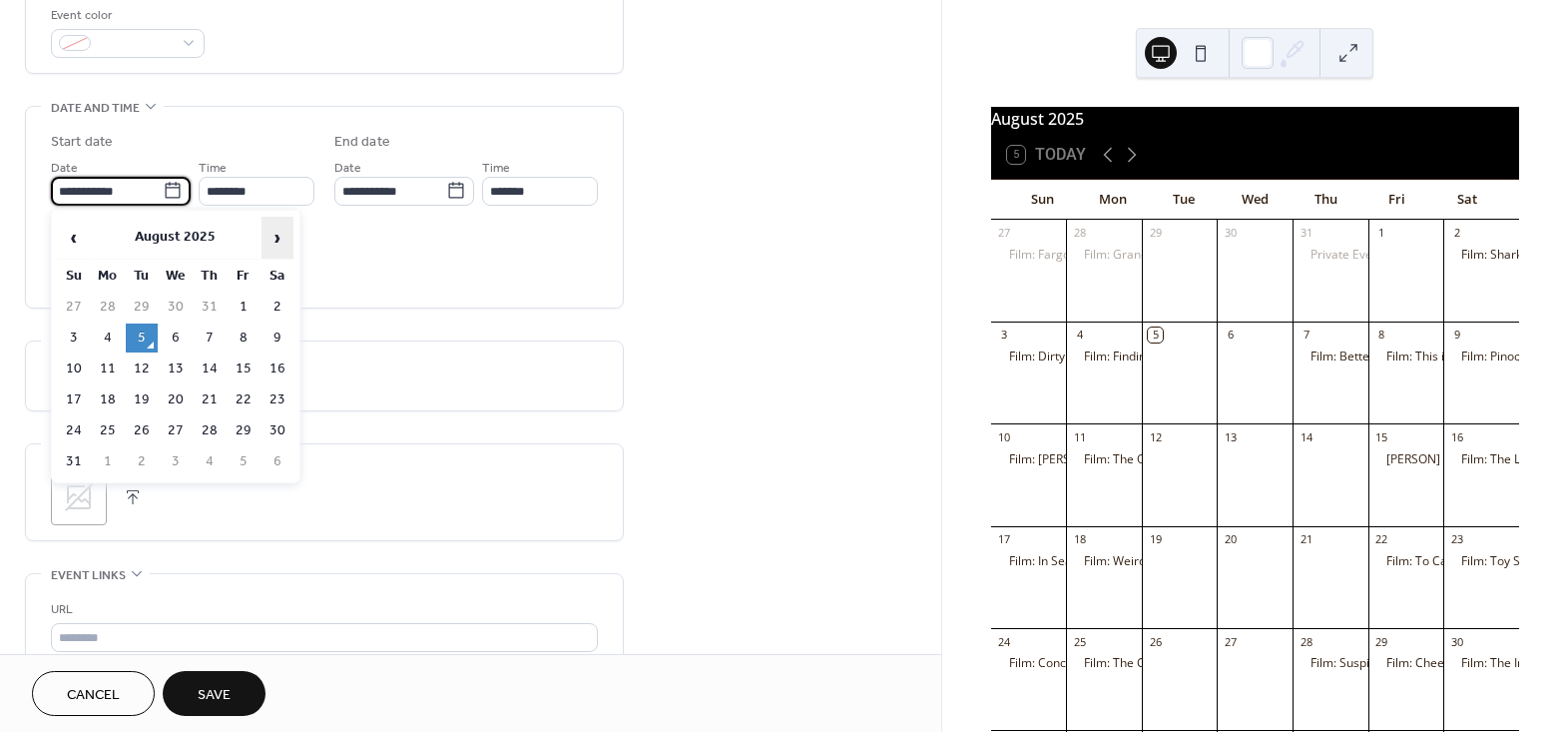 click on "›" at bounding box center (277, 238) 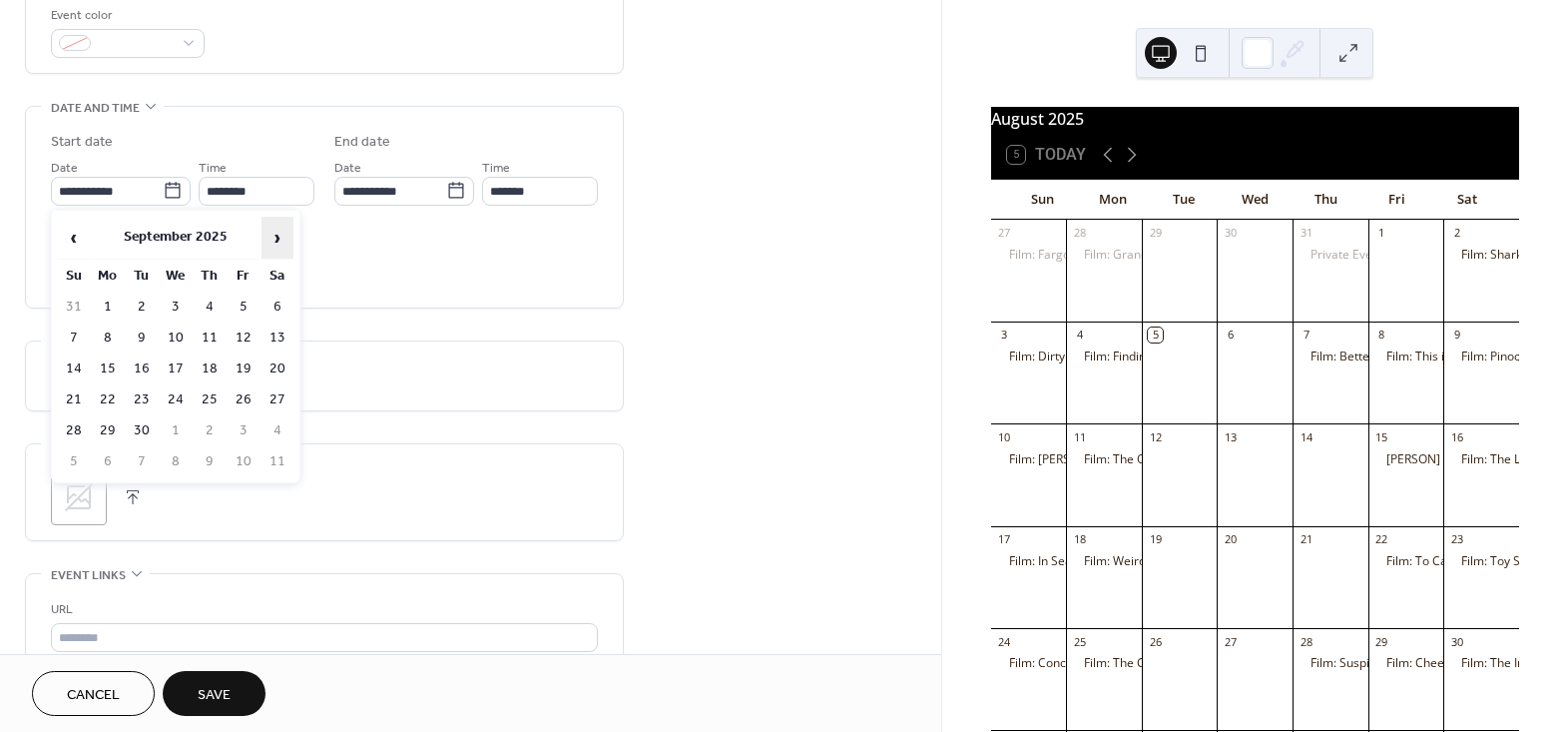 click on "›" at bounding box center (277, 238) 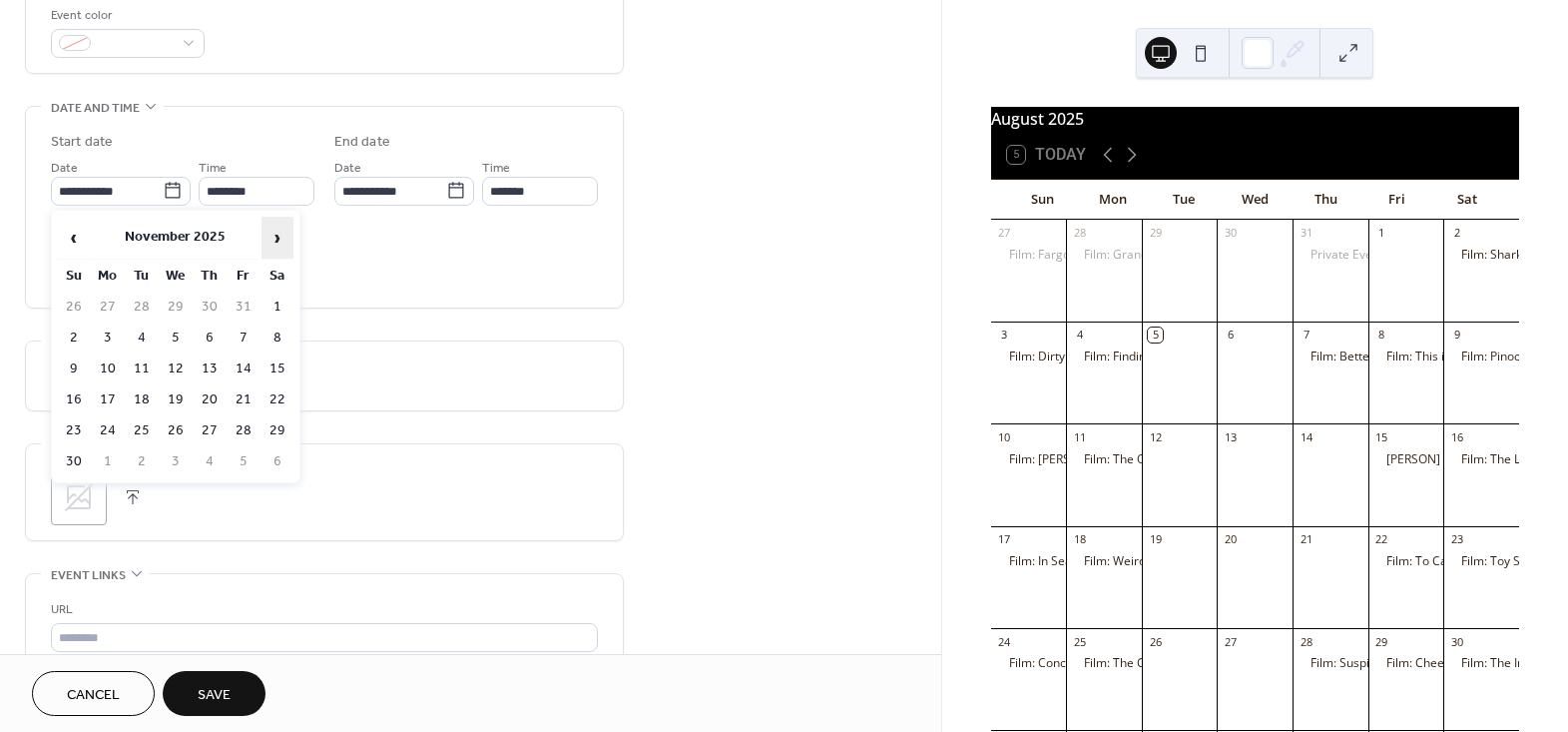 click on "›" at bounding box center [277, 238] 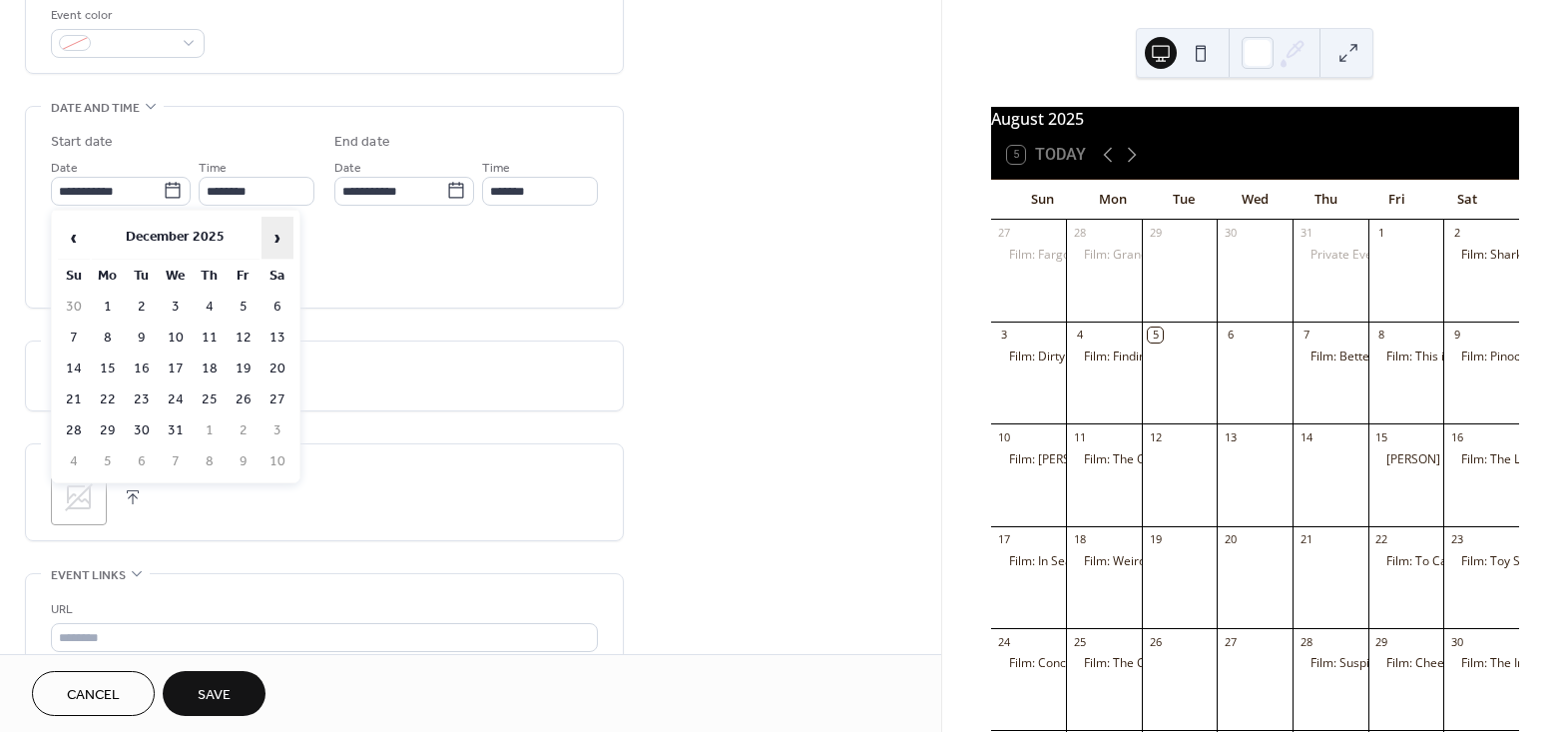 click on "›" at bounding box center (277, 238) 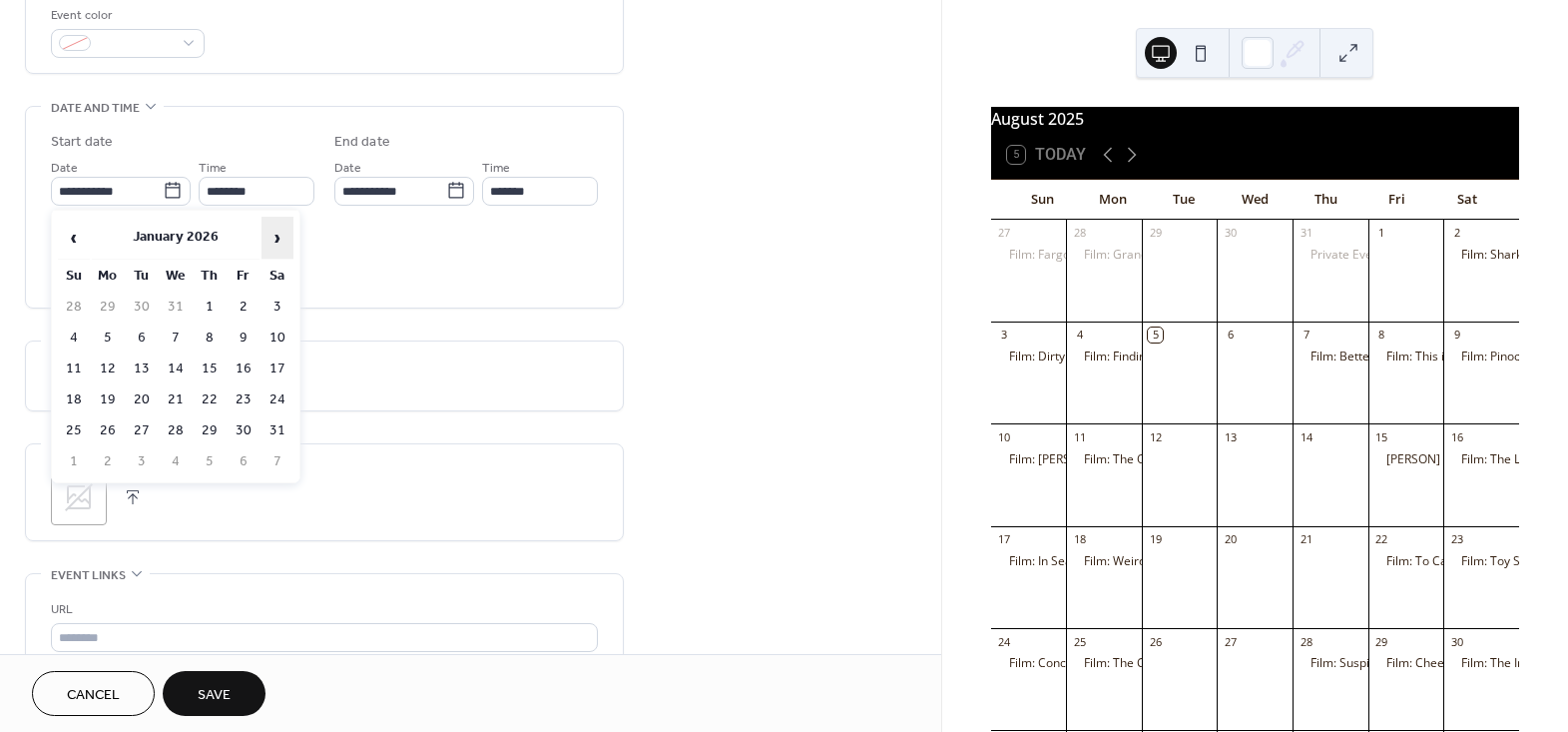 click on "›" at bounding box center [277, 238] 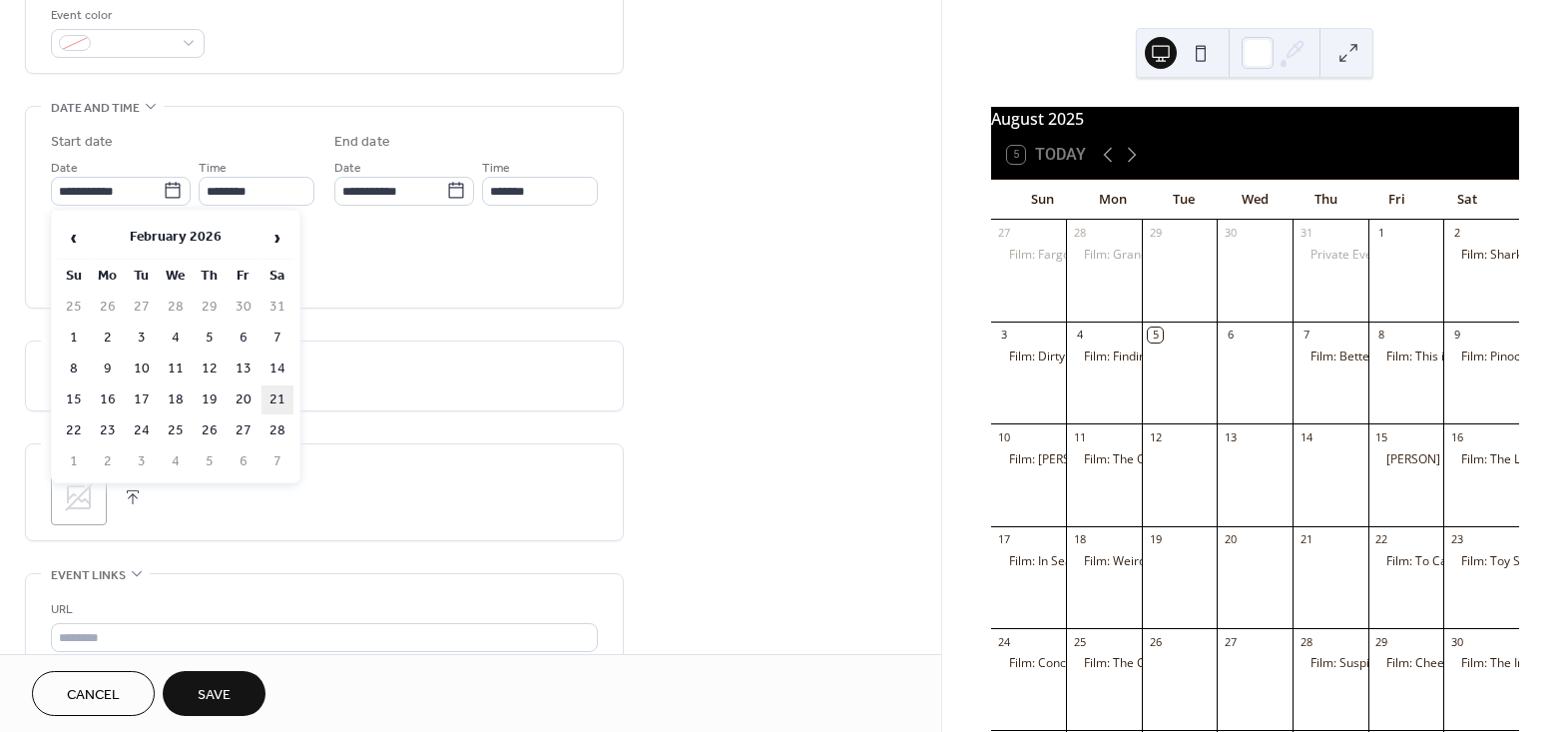 click on "21" at bounding box center (277, 399) 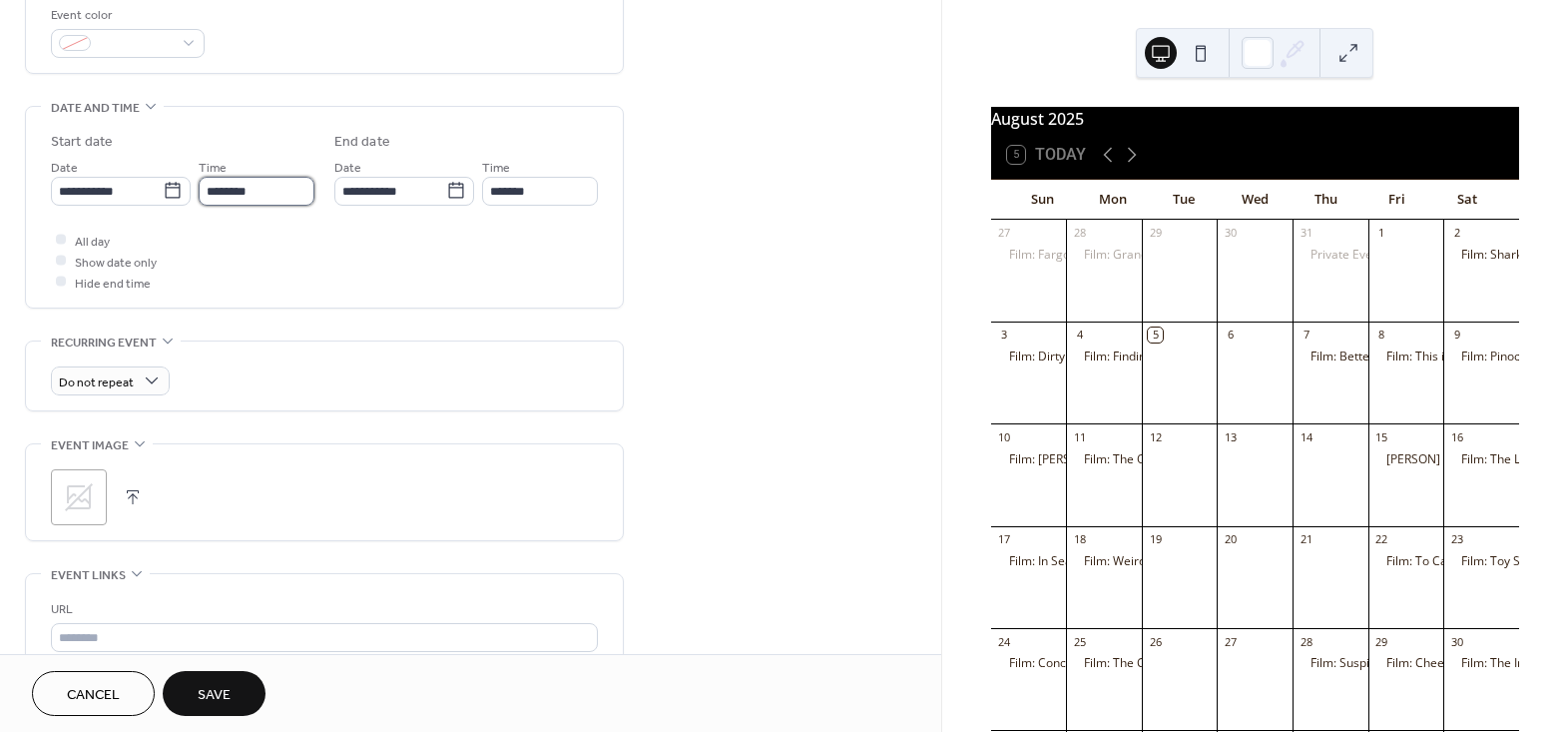 click on "********" at bounding box center [257, 191] 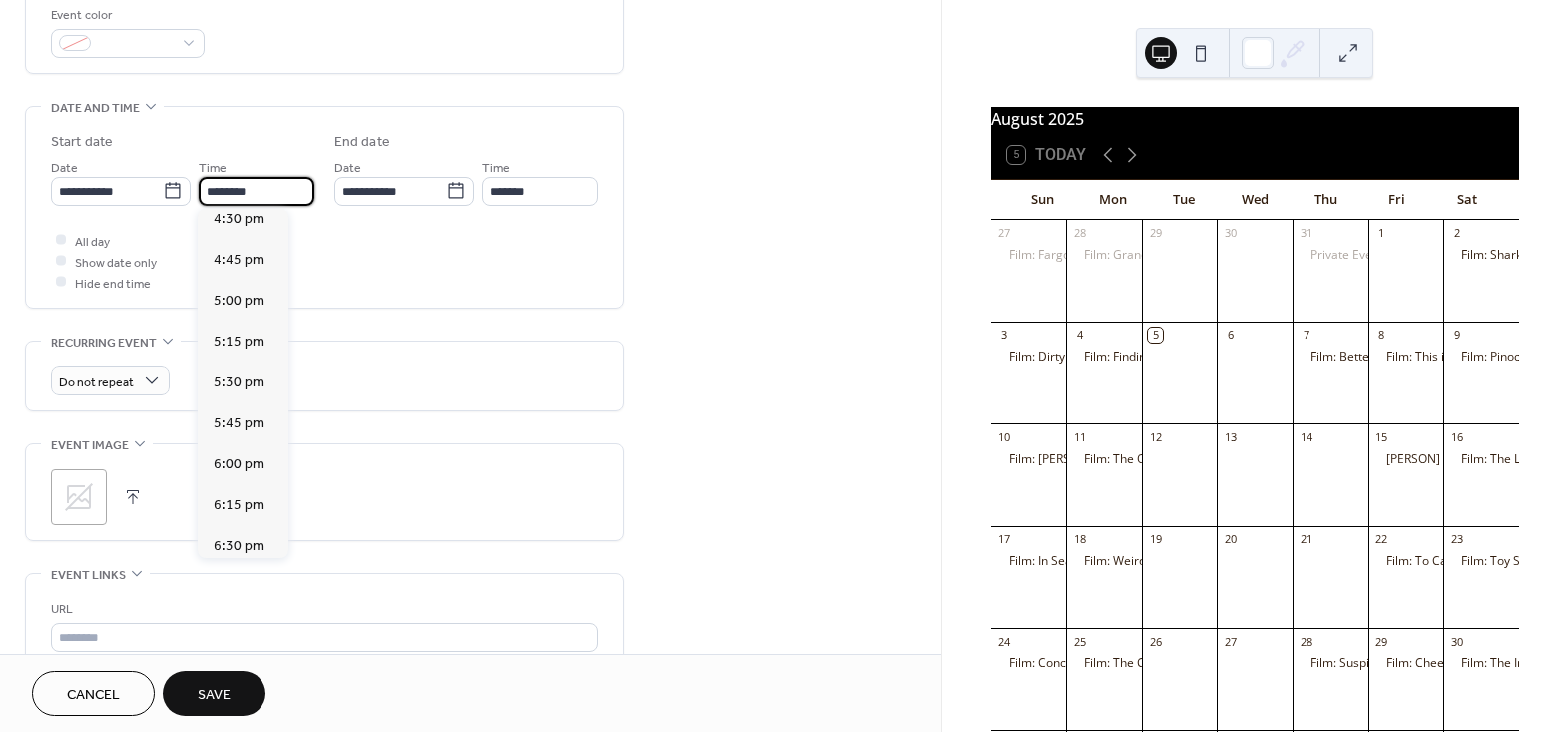 scroll, scrollTop: 2855, scrollLeft: 0, axis: vertical 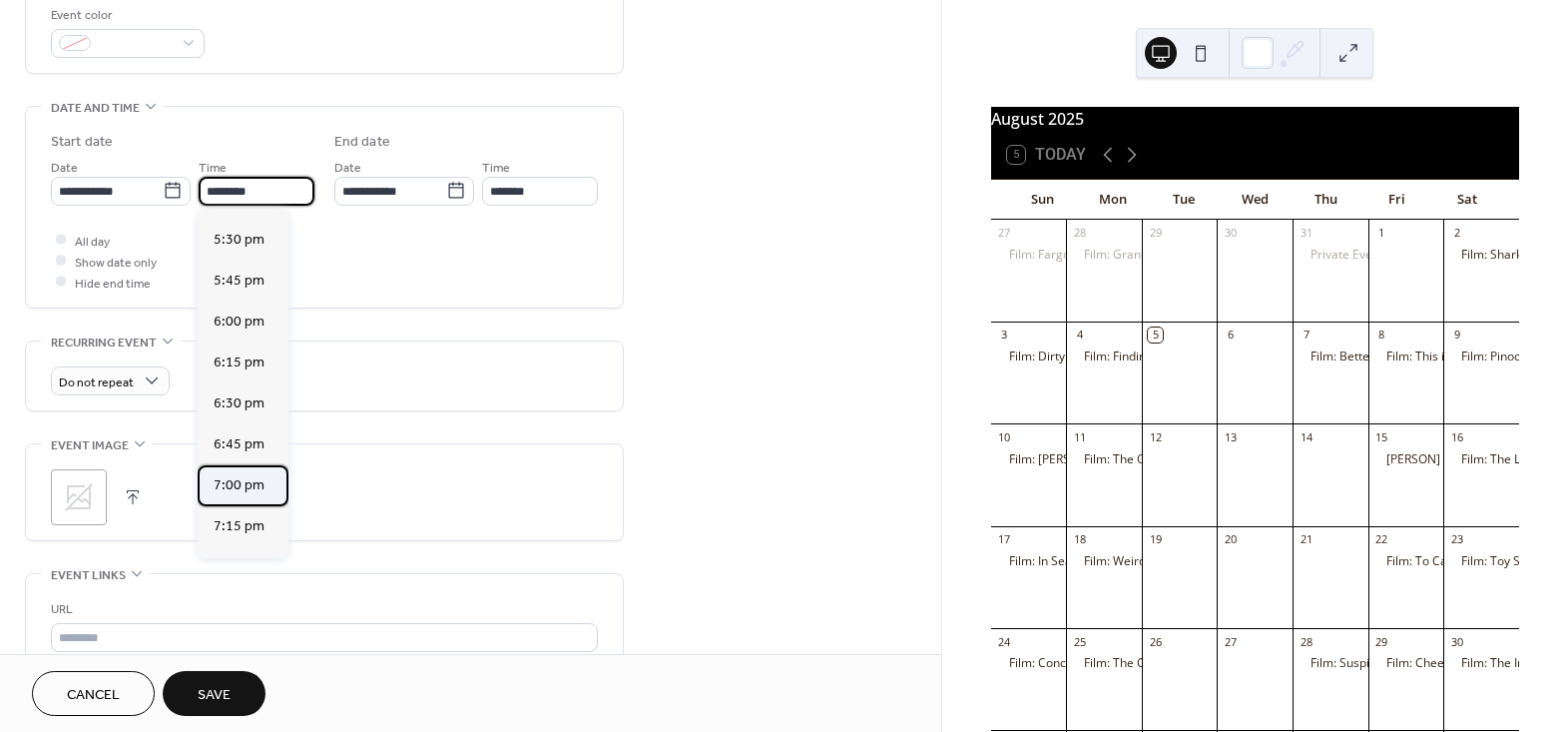 click on "7:00 pm" at bounding box center [239, 484] 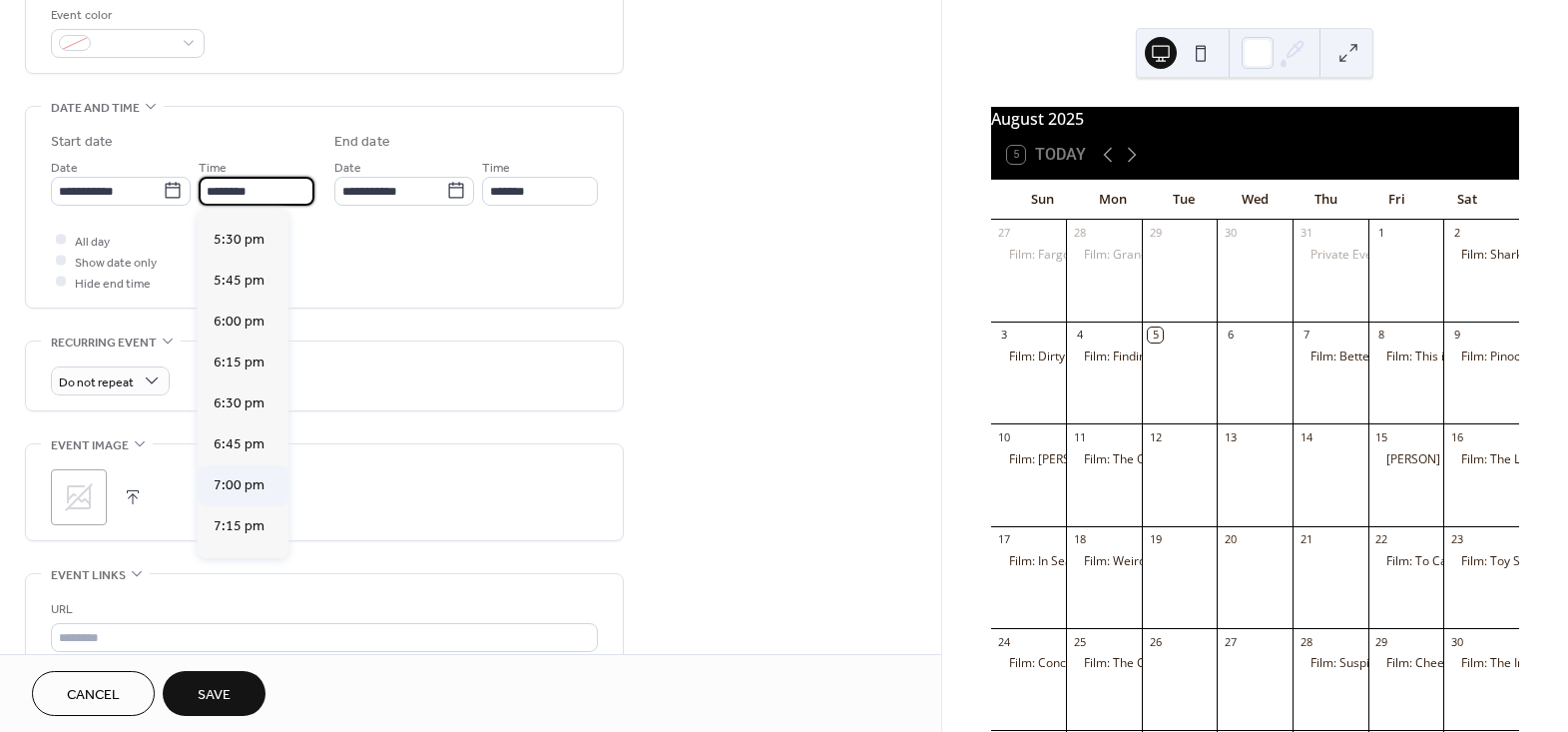 type on "*******" 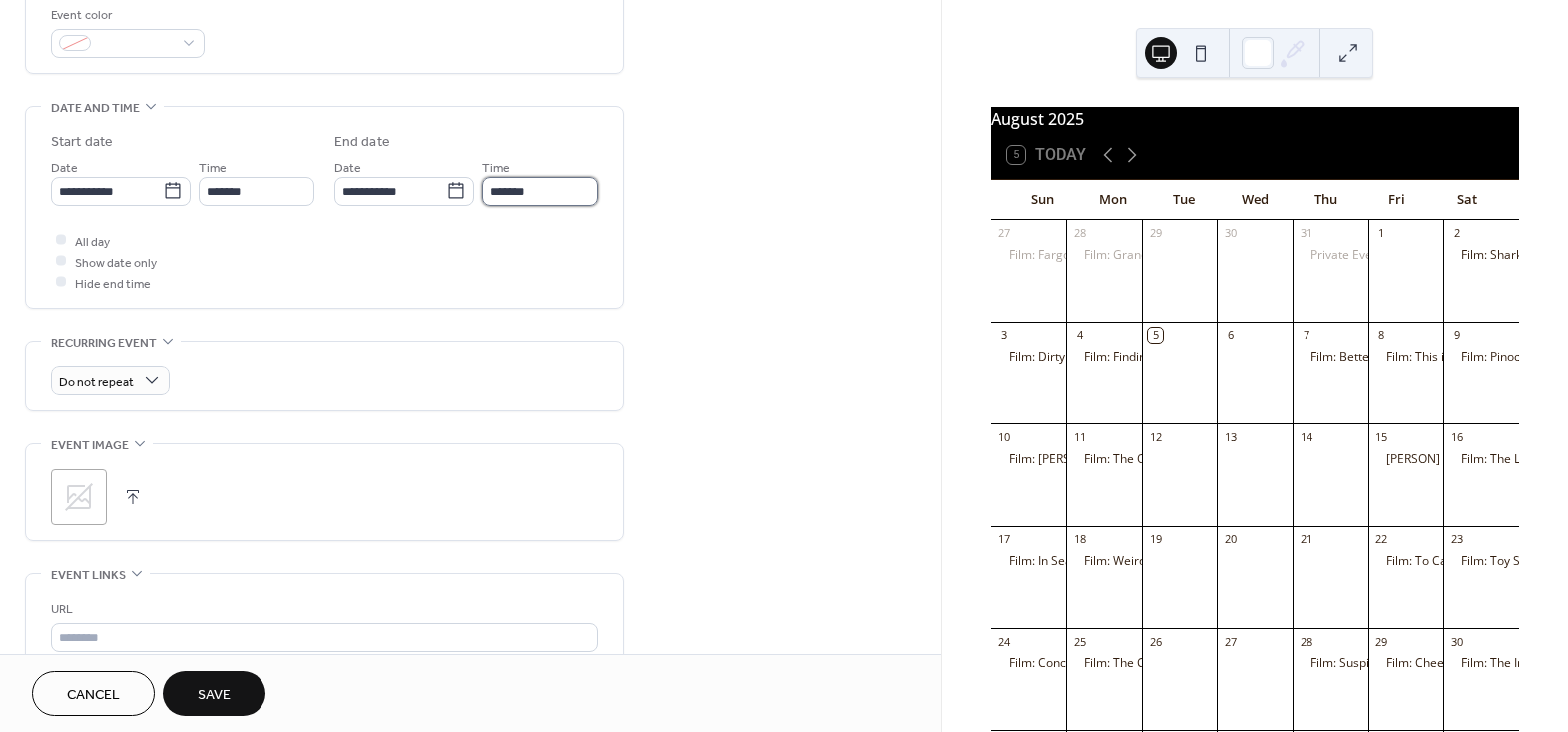 click on "*******" at bounding box center (540, 191) 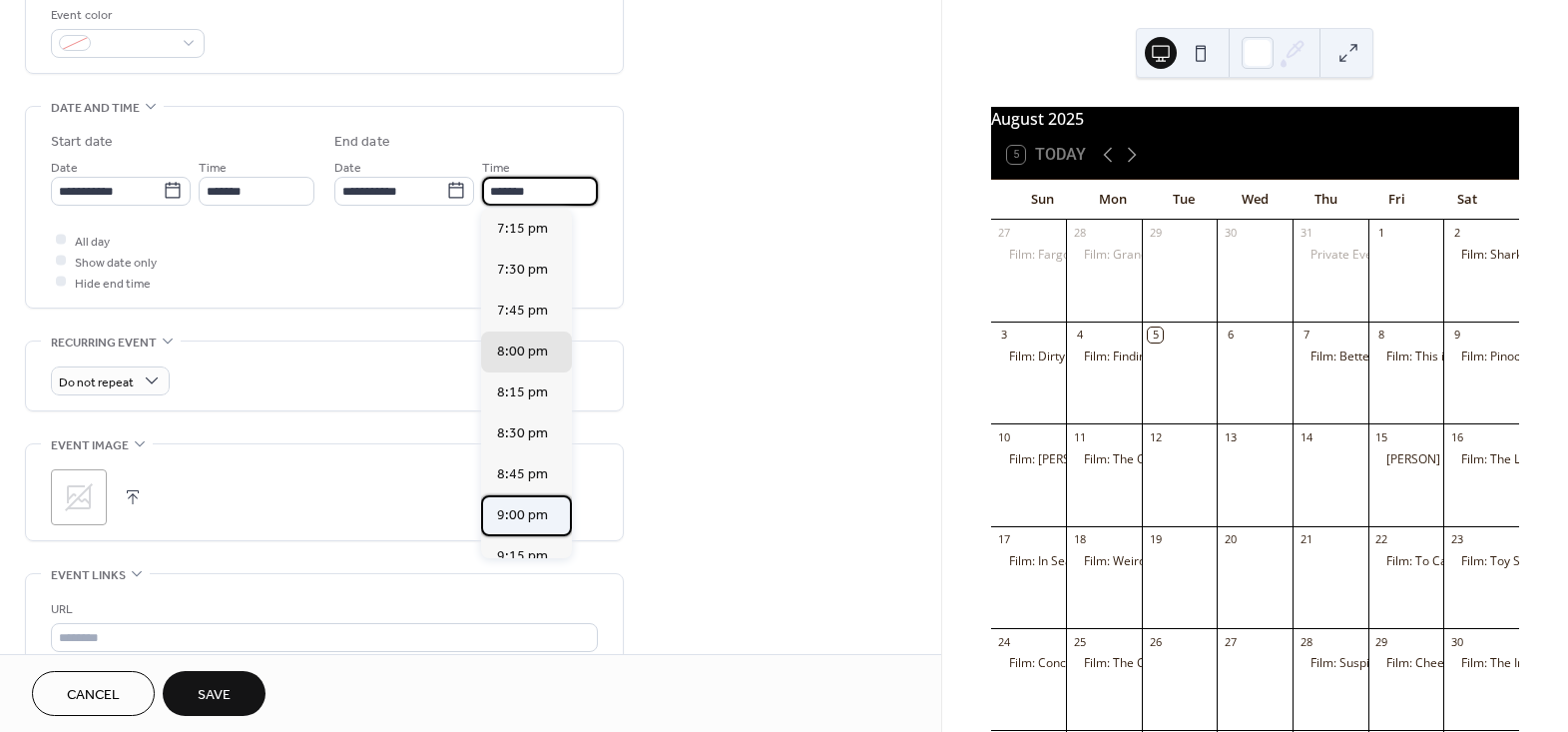 click on "9:00 pm" at bounding box center [522, 514] 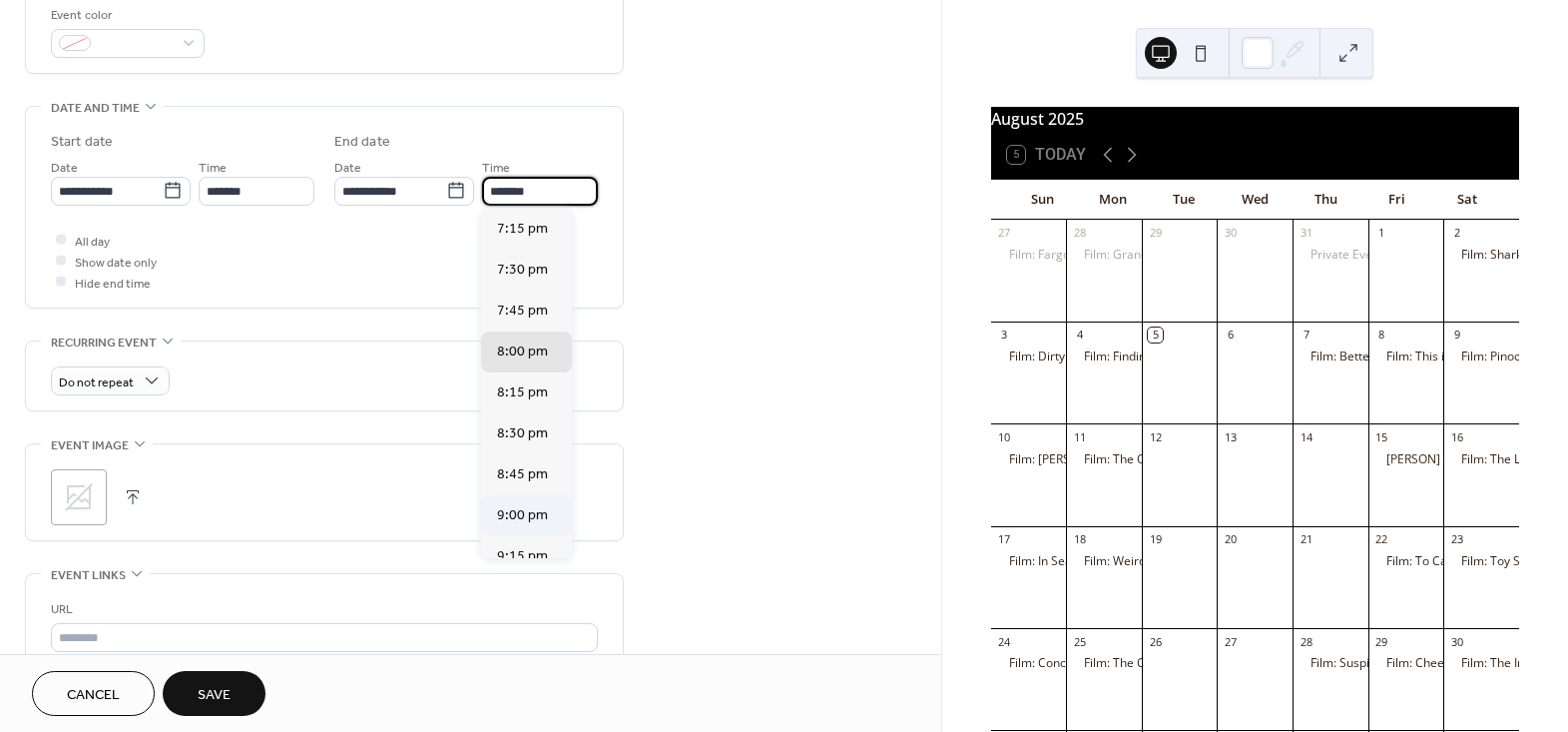 type on "*******" 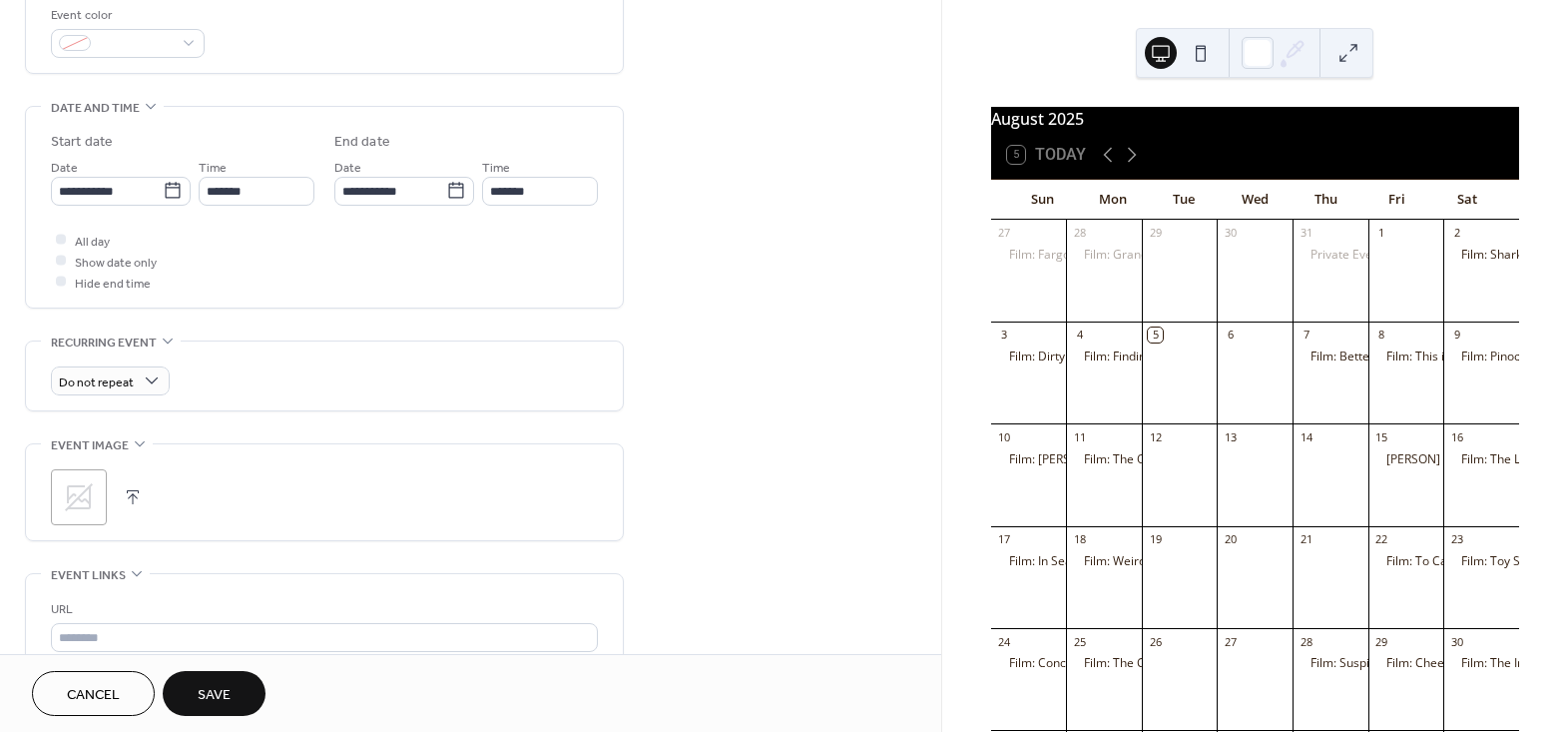click on "**********" at bounding box center [470, 295] 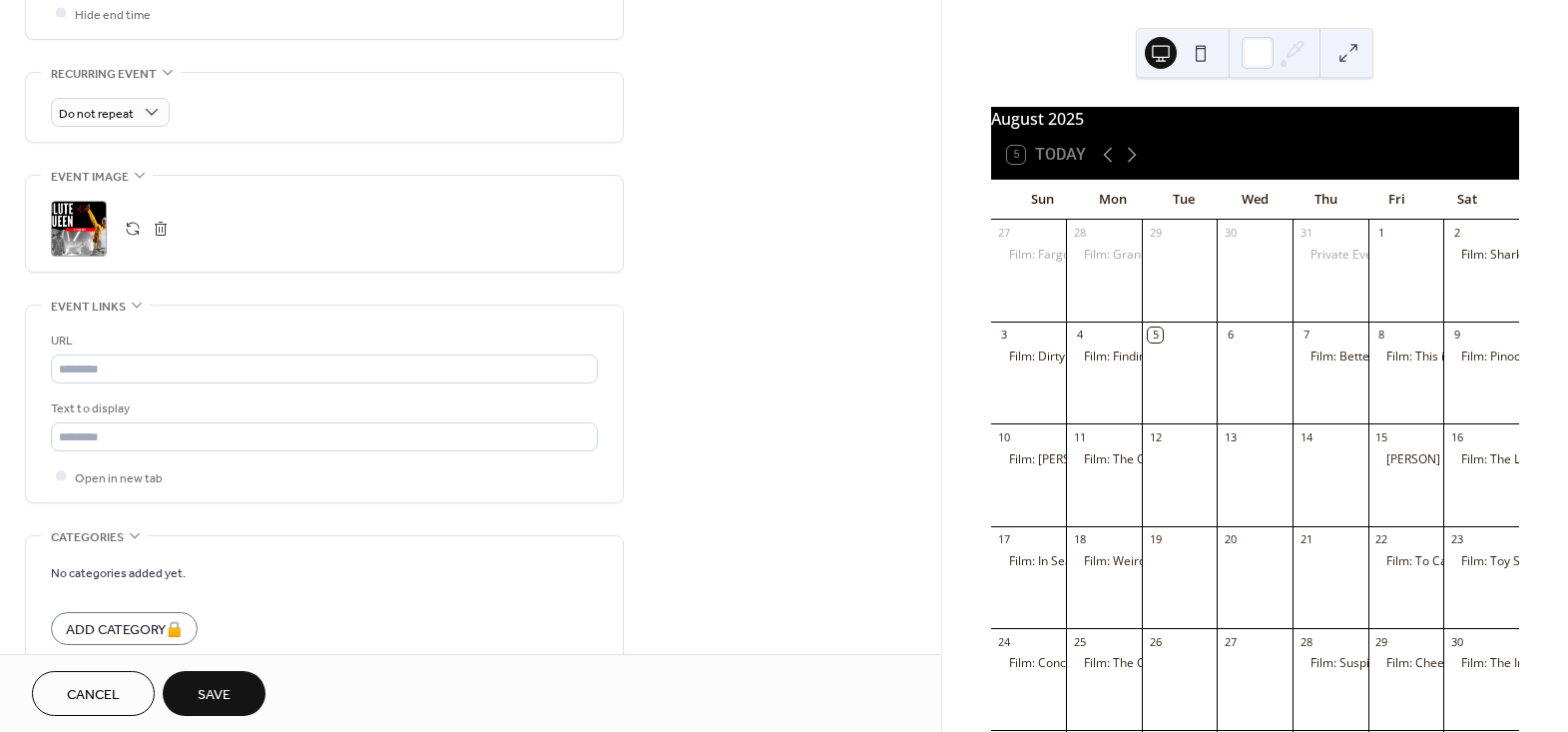 scroll, scrollTop: 817, scrollLeft: 0, axis: vertical 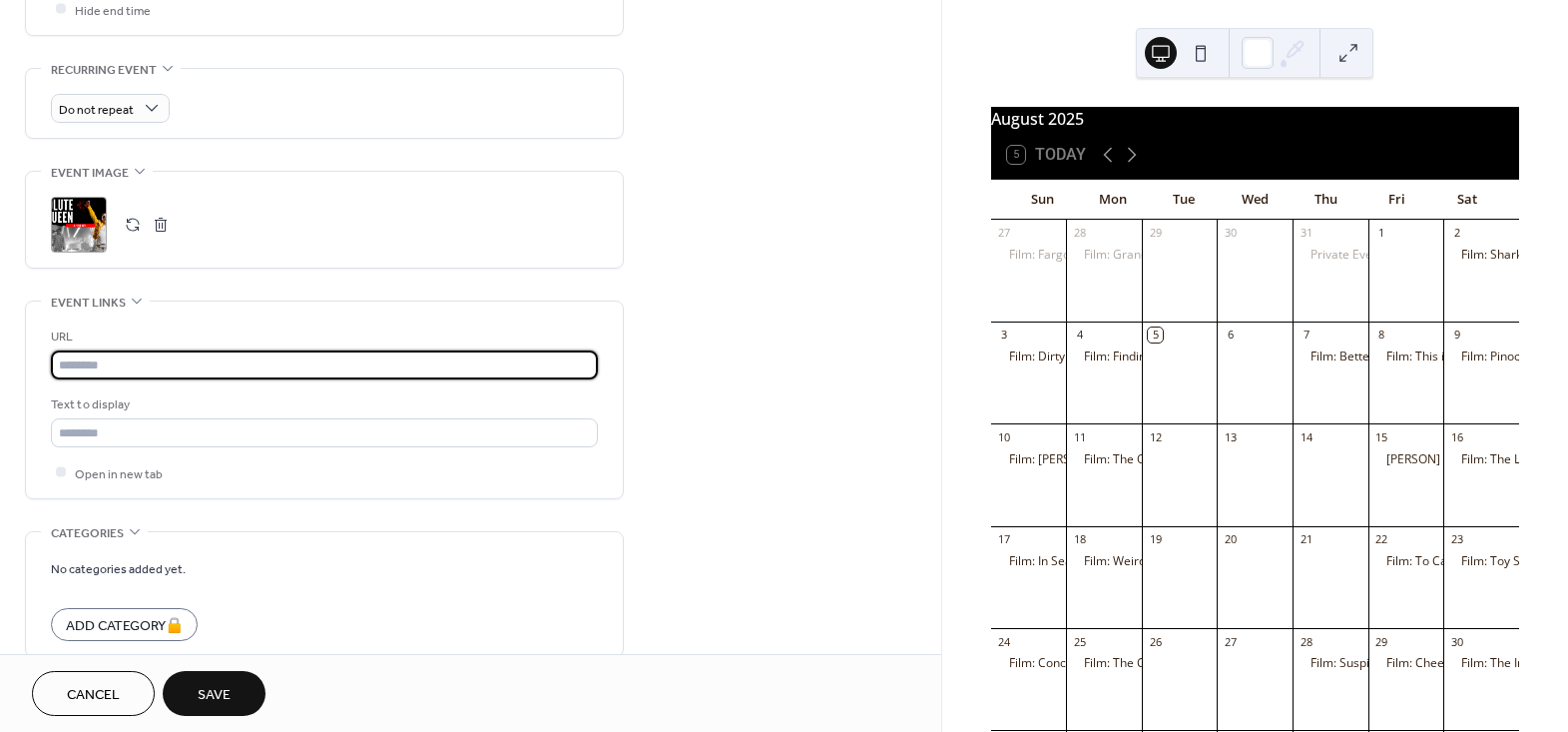click at bounding box center [324, 365] 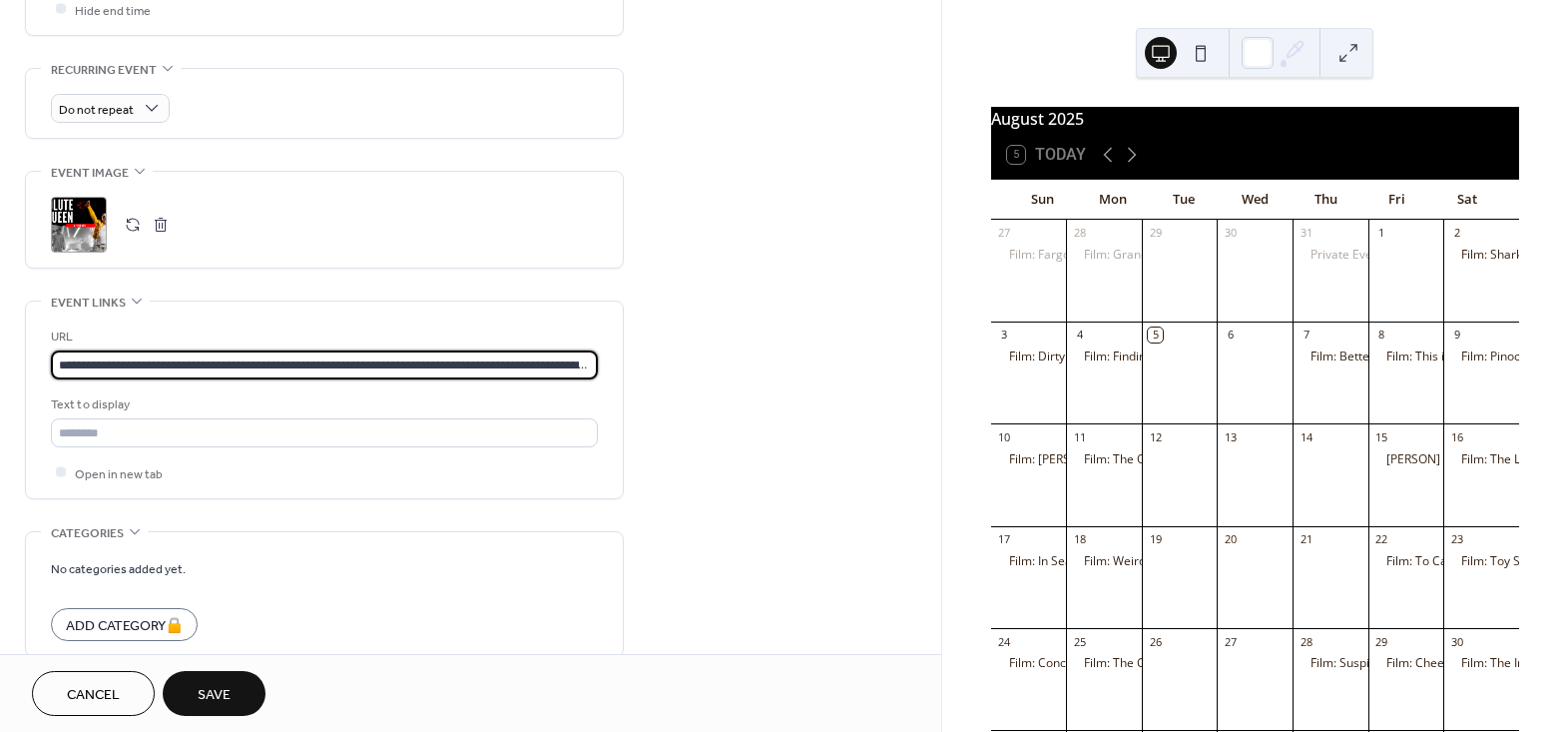 scroll, scrollTop: 0, scrollLeft: 389, axis: horizontal 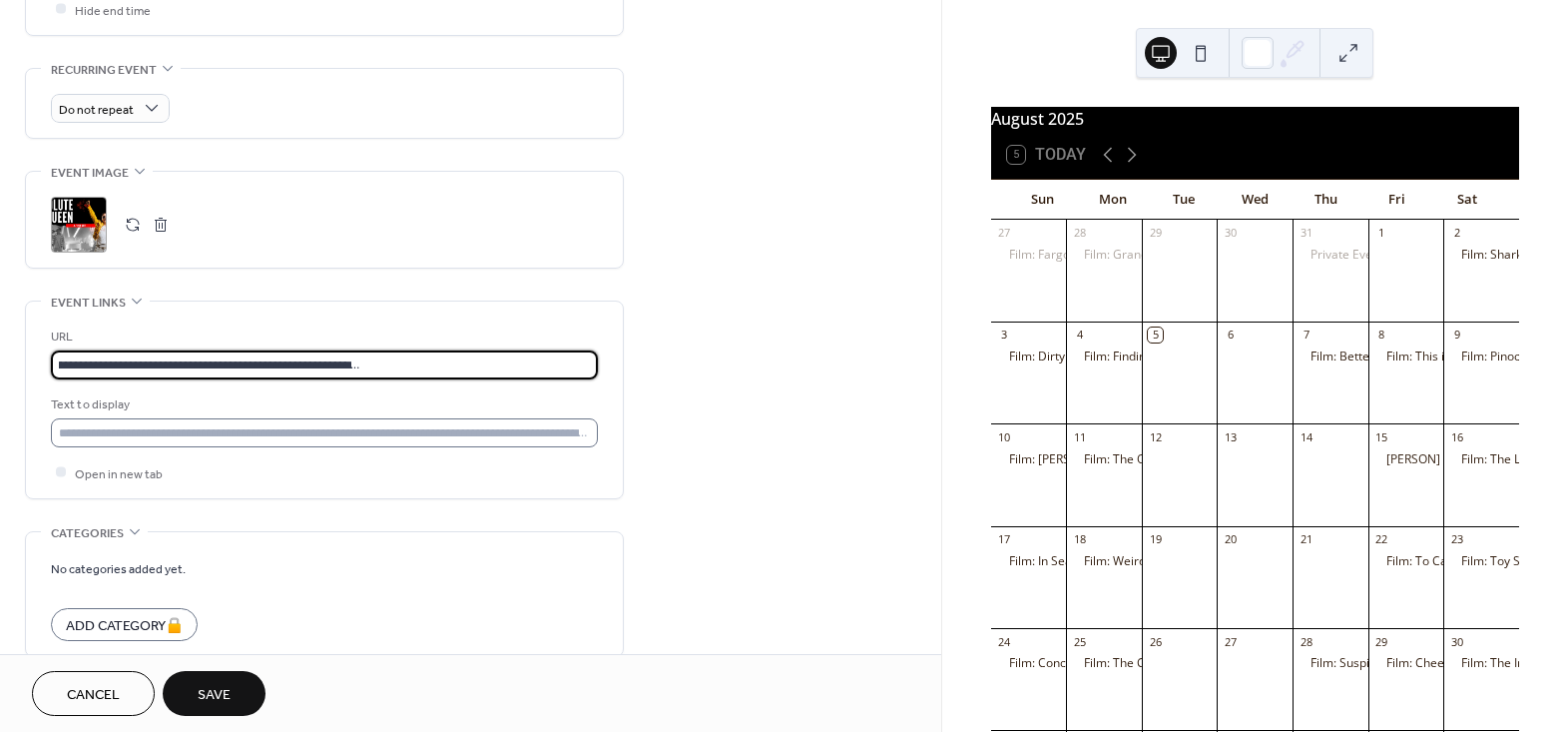type on "**********" 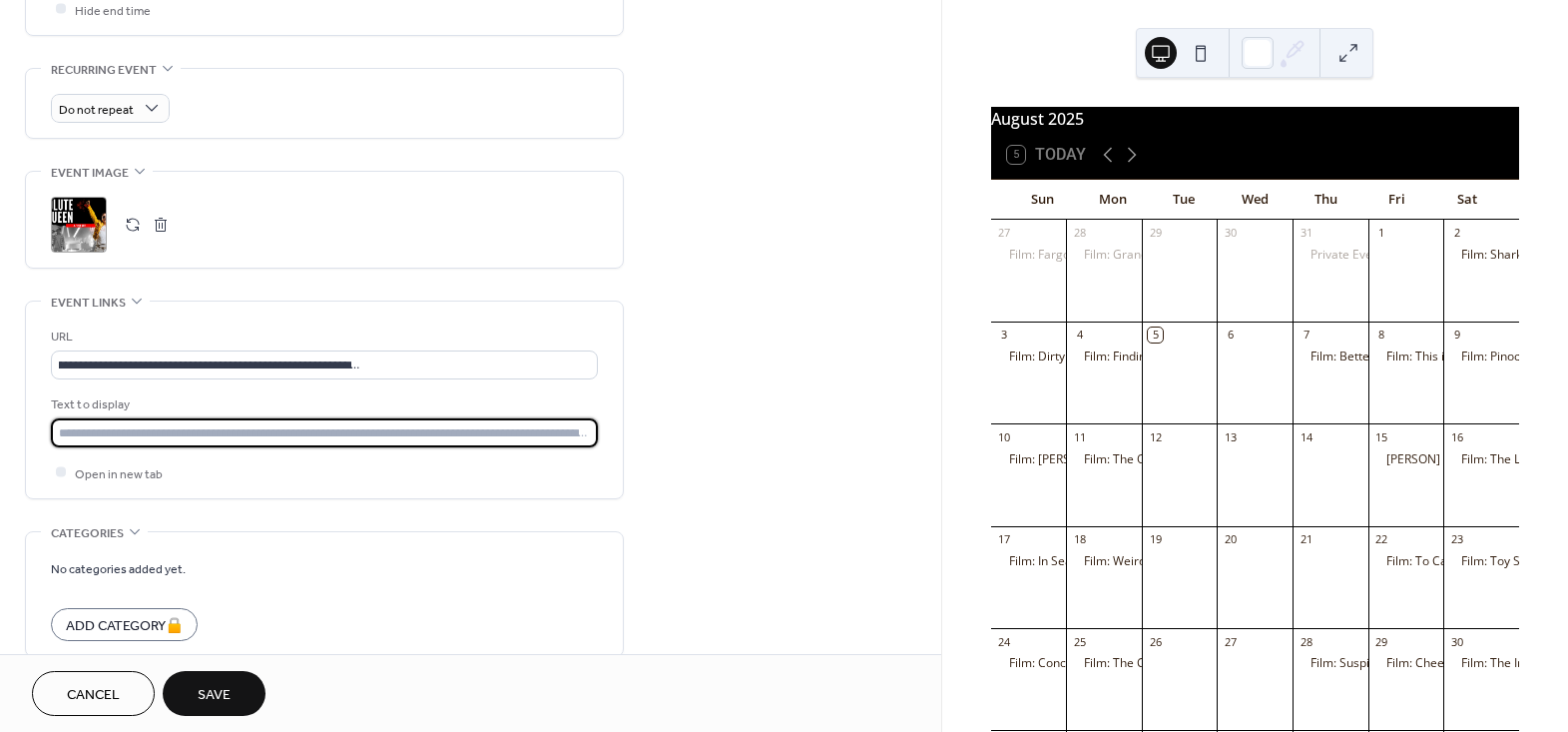 scroll, scrollTop: 0, scrollLeft: 0, axis: both 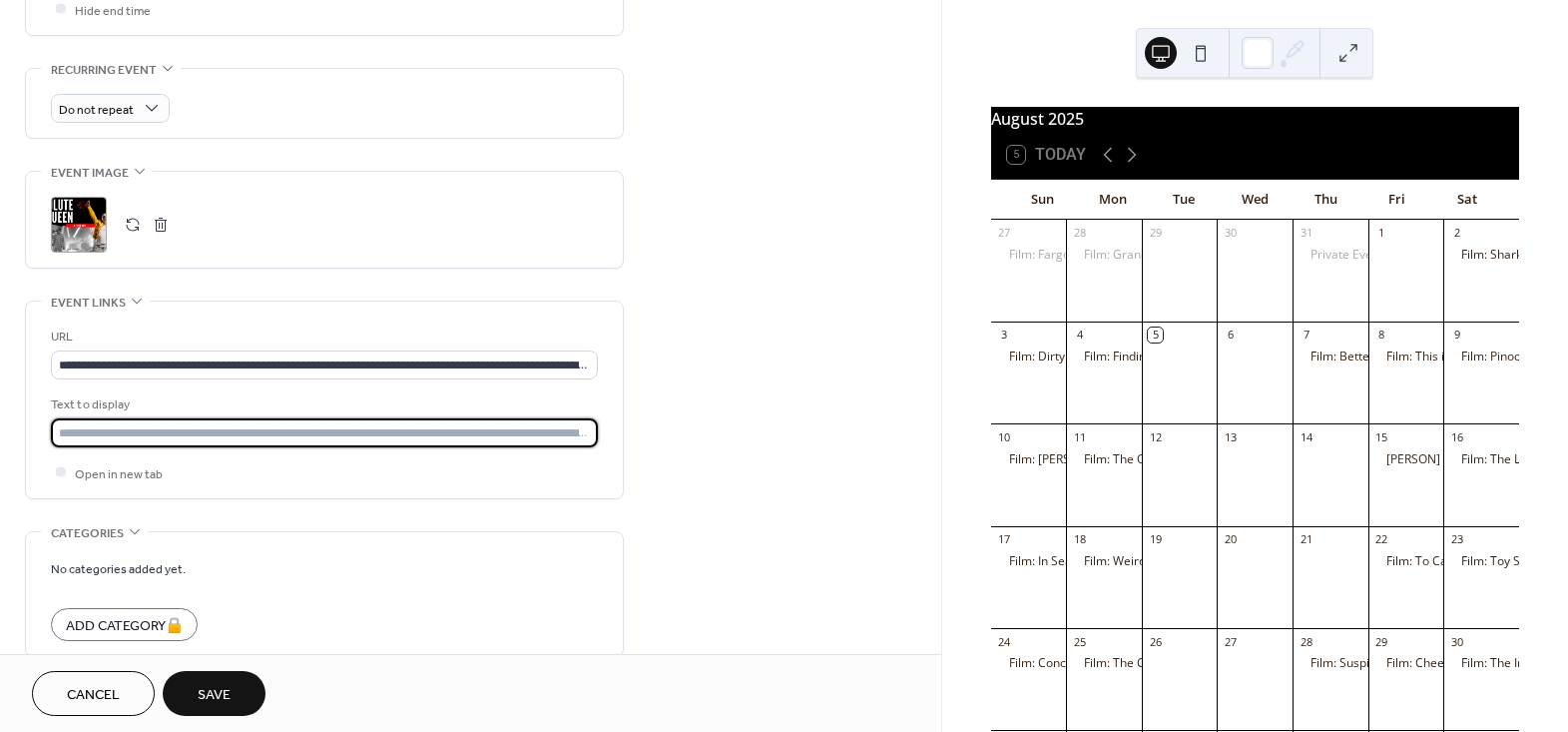 click at bounding box center [324, 432] 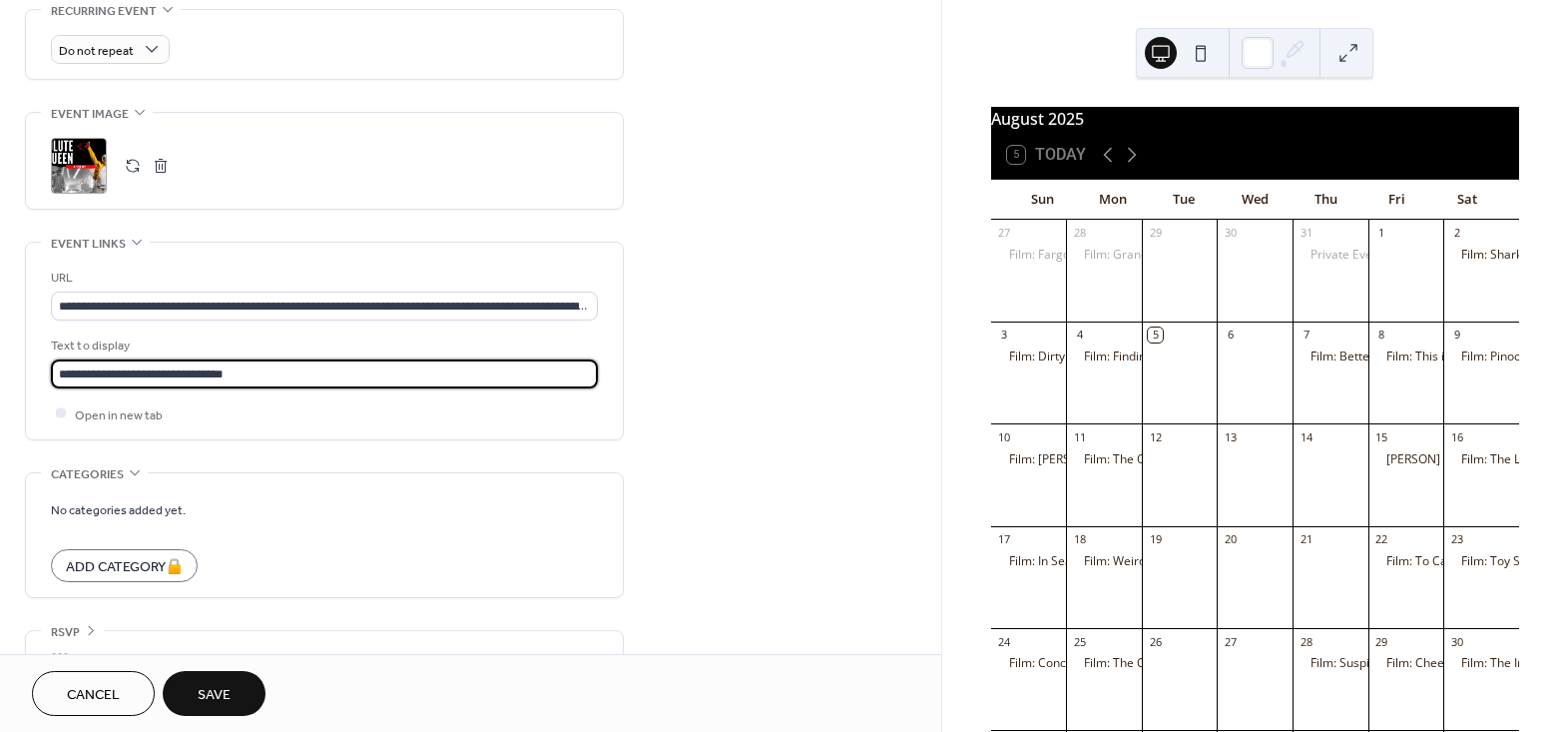 scroll, scrollTop: 912, scrollLeft: 0, axis: vertical 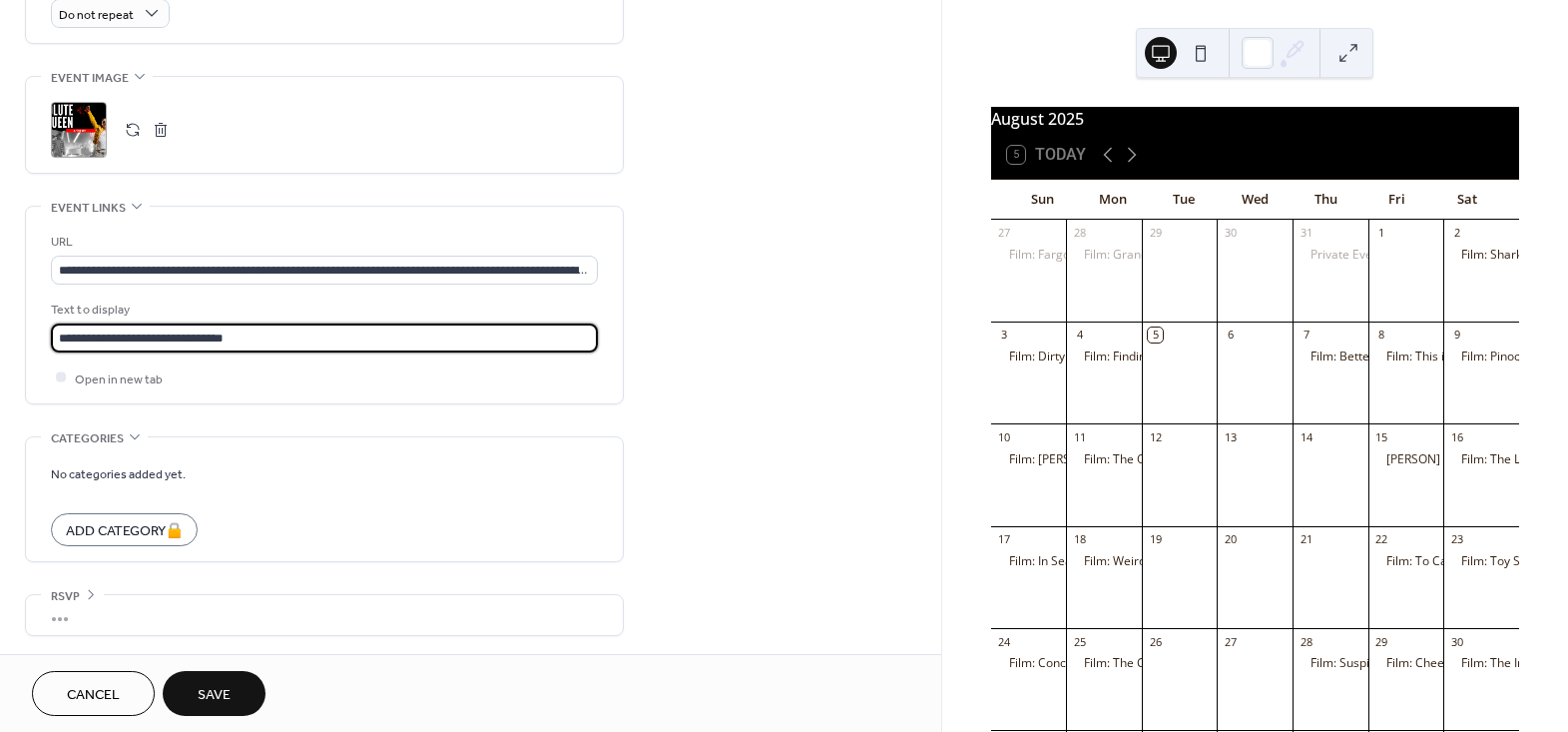 click on "Save" at bounding box center [214, 693] 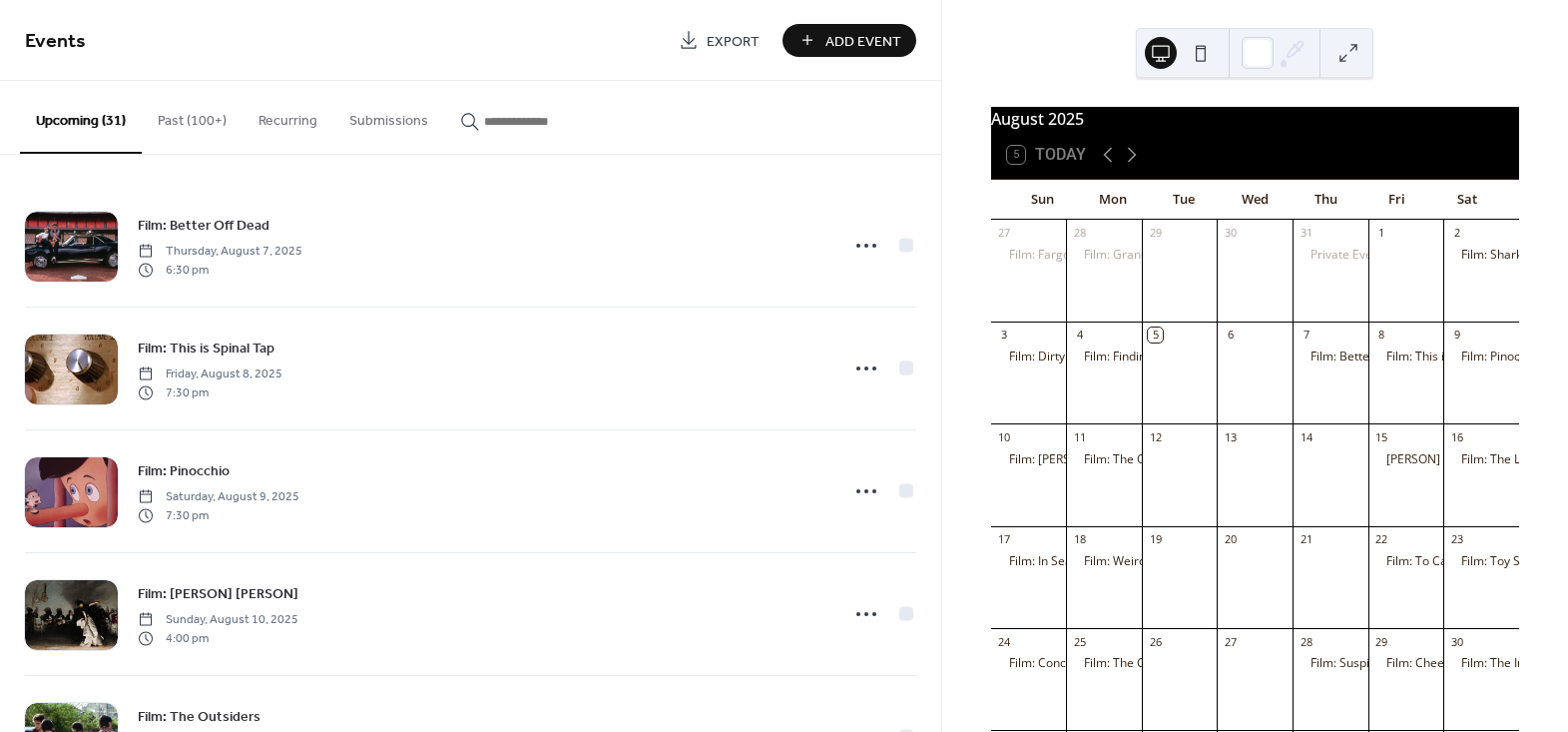 click on "Add Event" at bounding box center [849, 40] 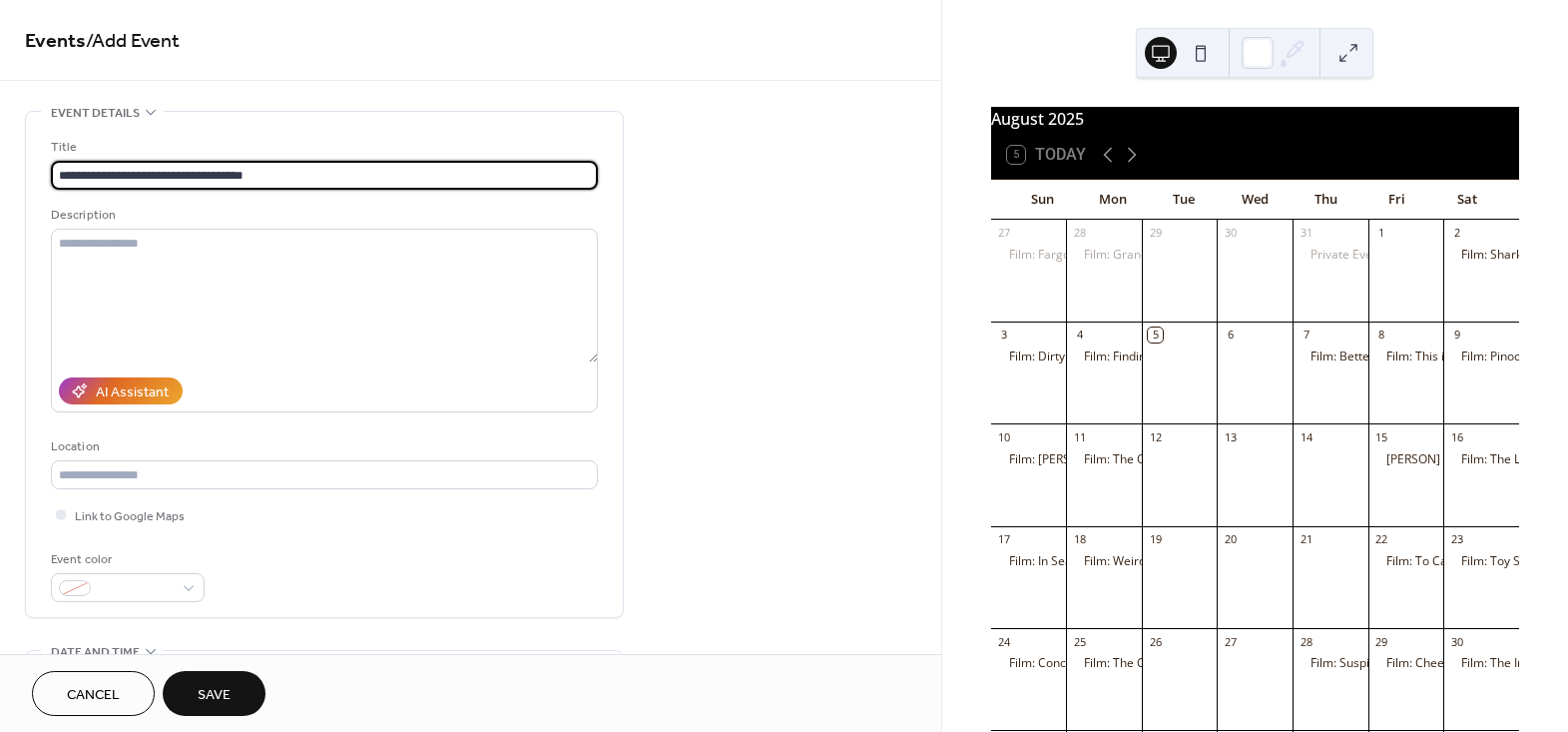 type on "**********" 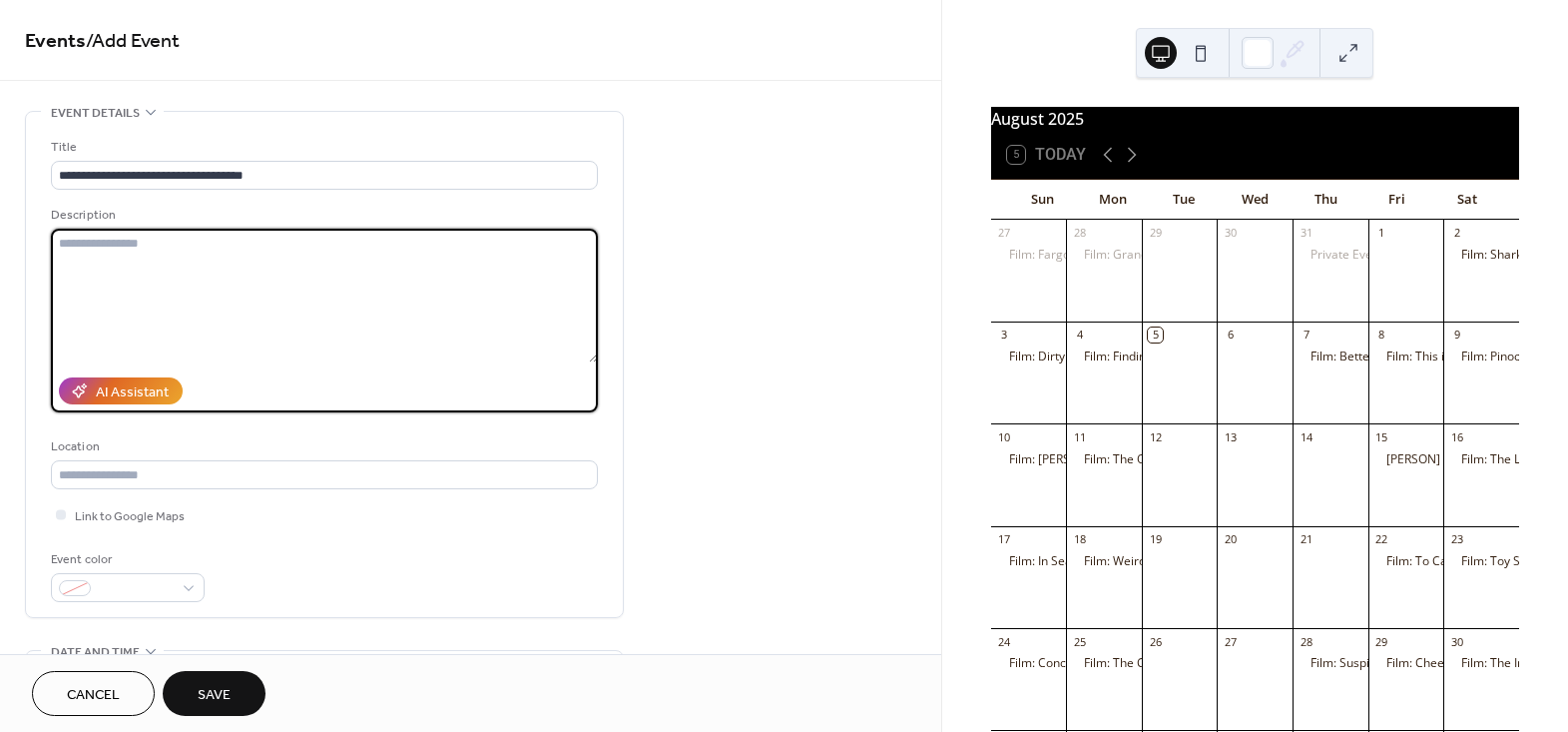 paste on "**********" 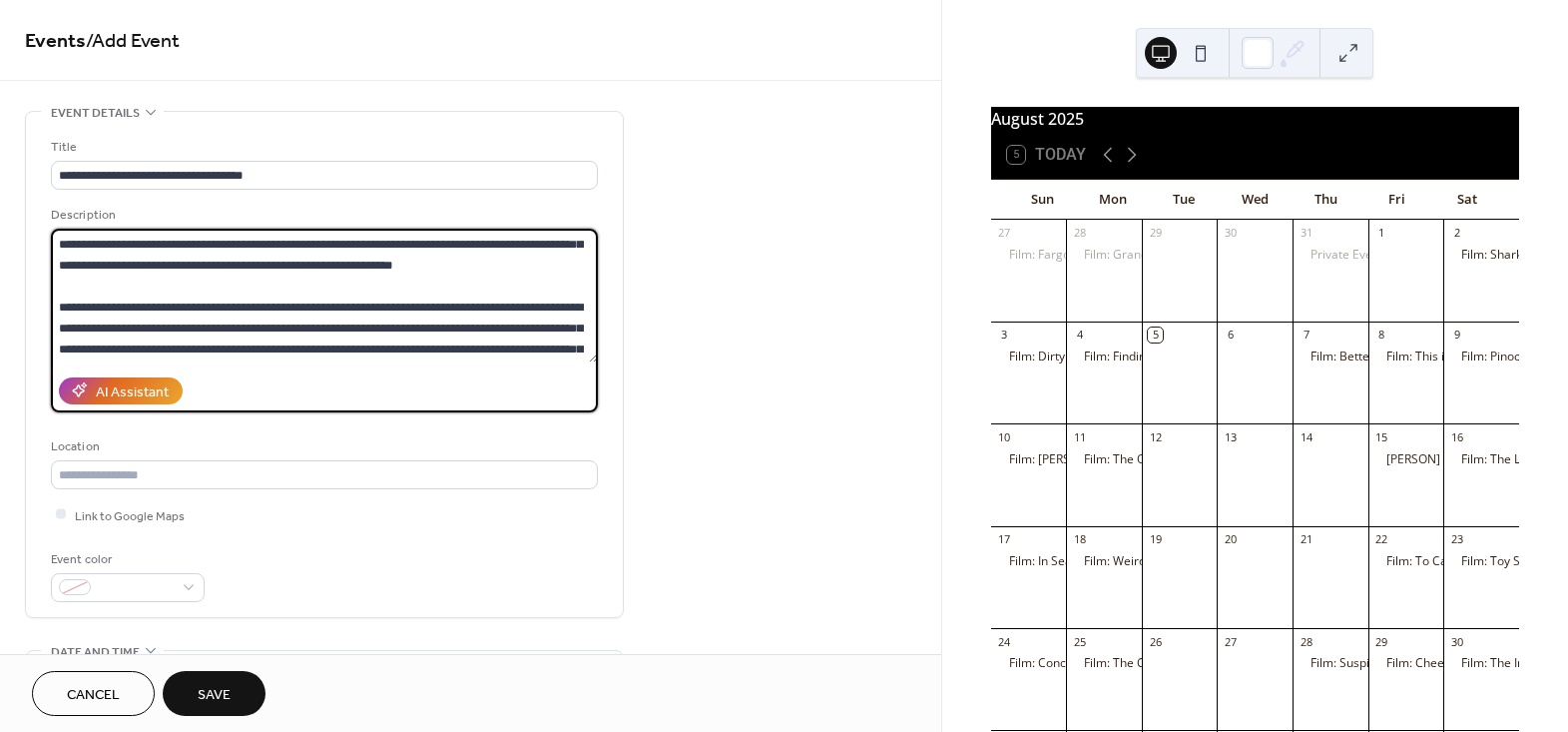 scroll, scrollTop: 0, scrollLeft: 0, axis: both 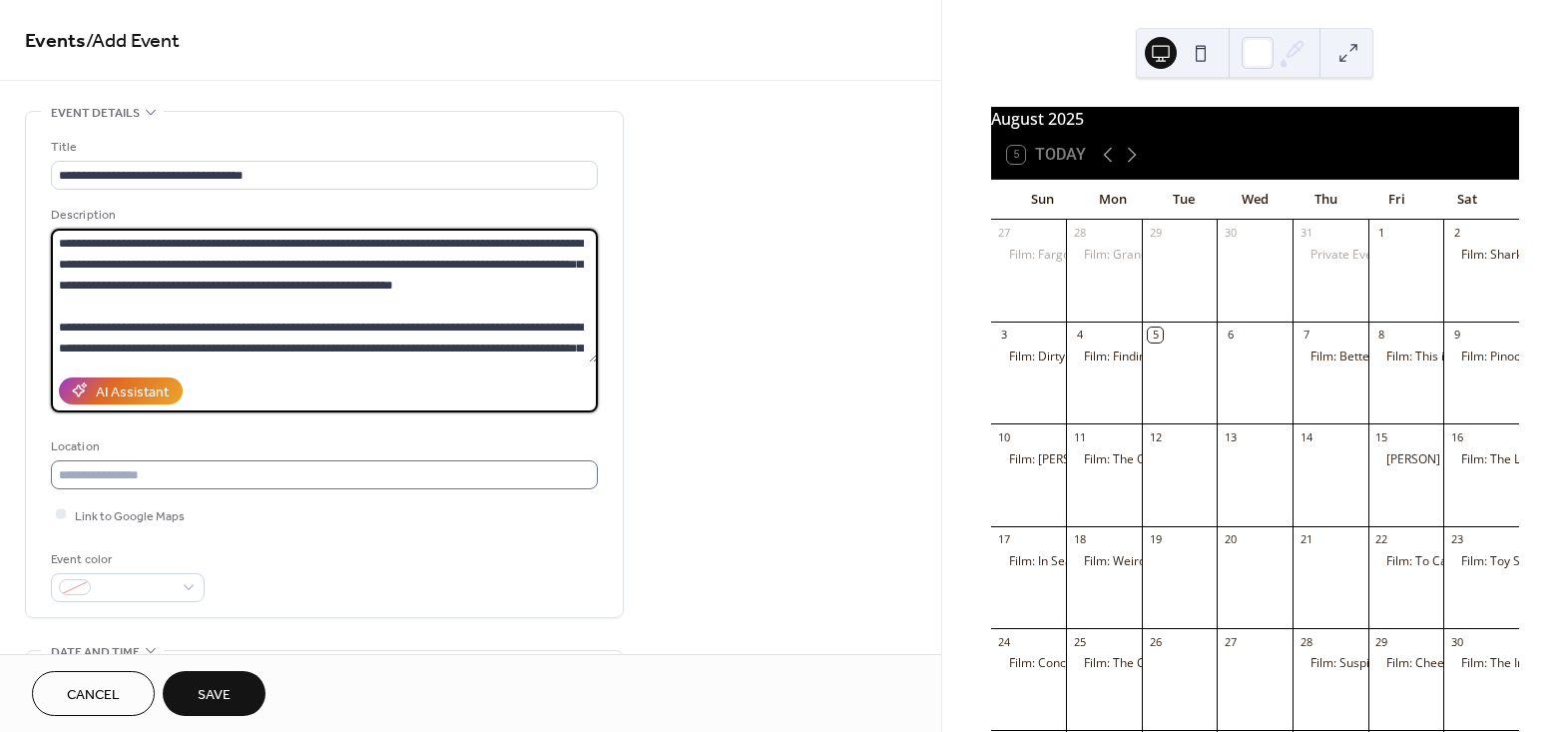 type on "**********" 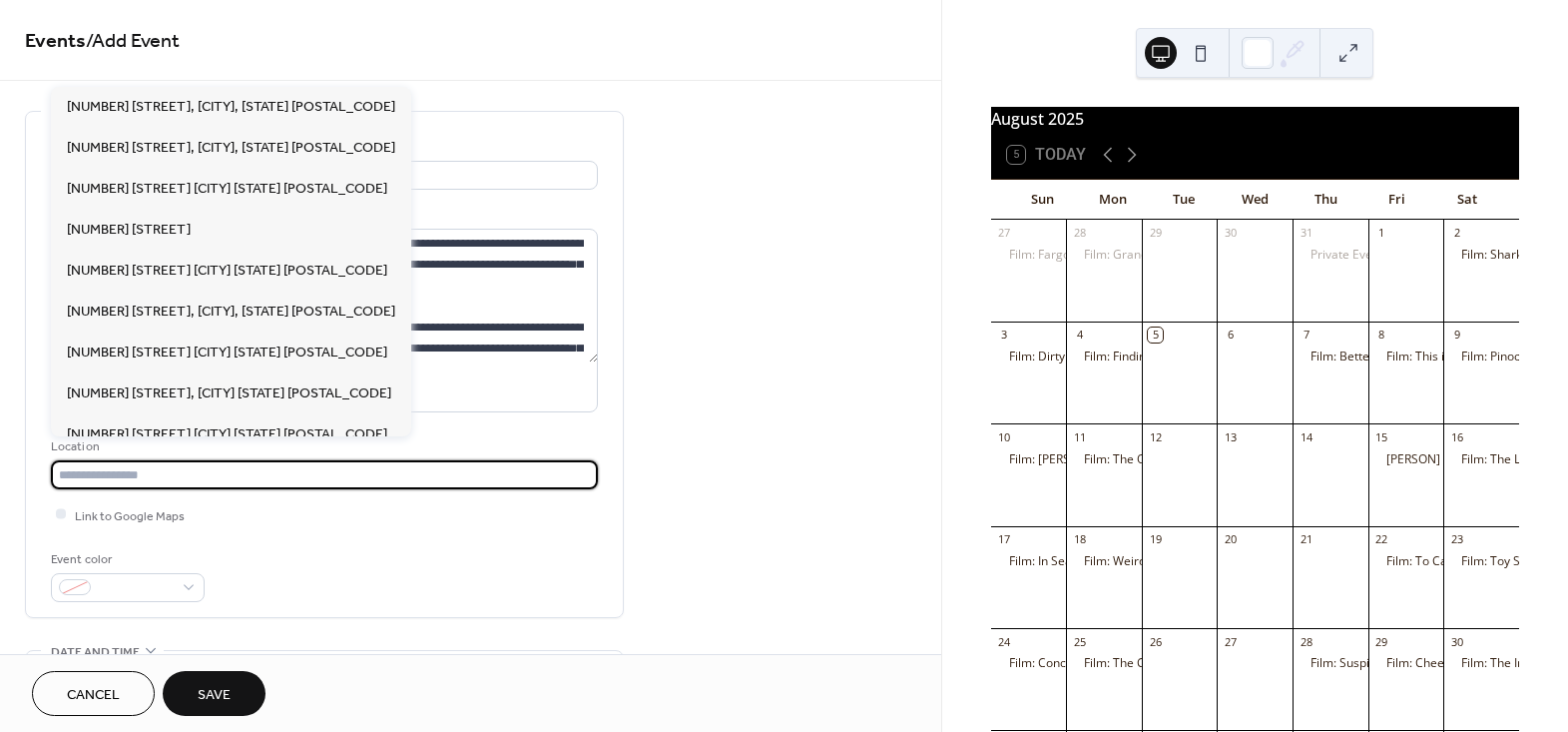 click at bounding box center (324, 474) 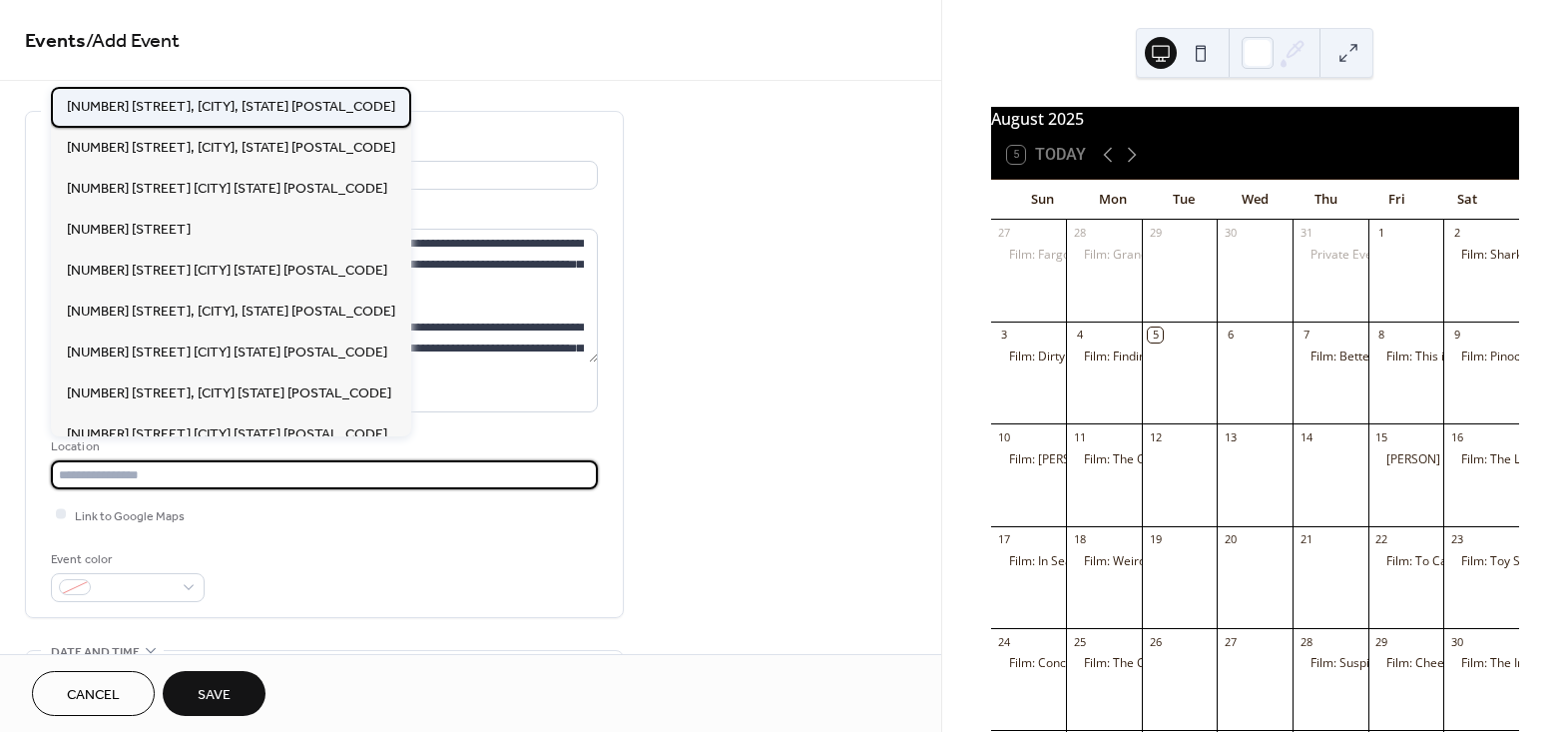 click on "121 S Florida Ave, Lakeland, FL 33801" at bounding box center (231, 106) 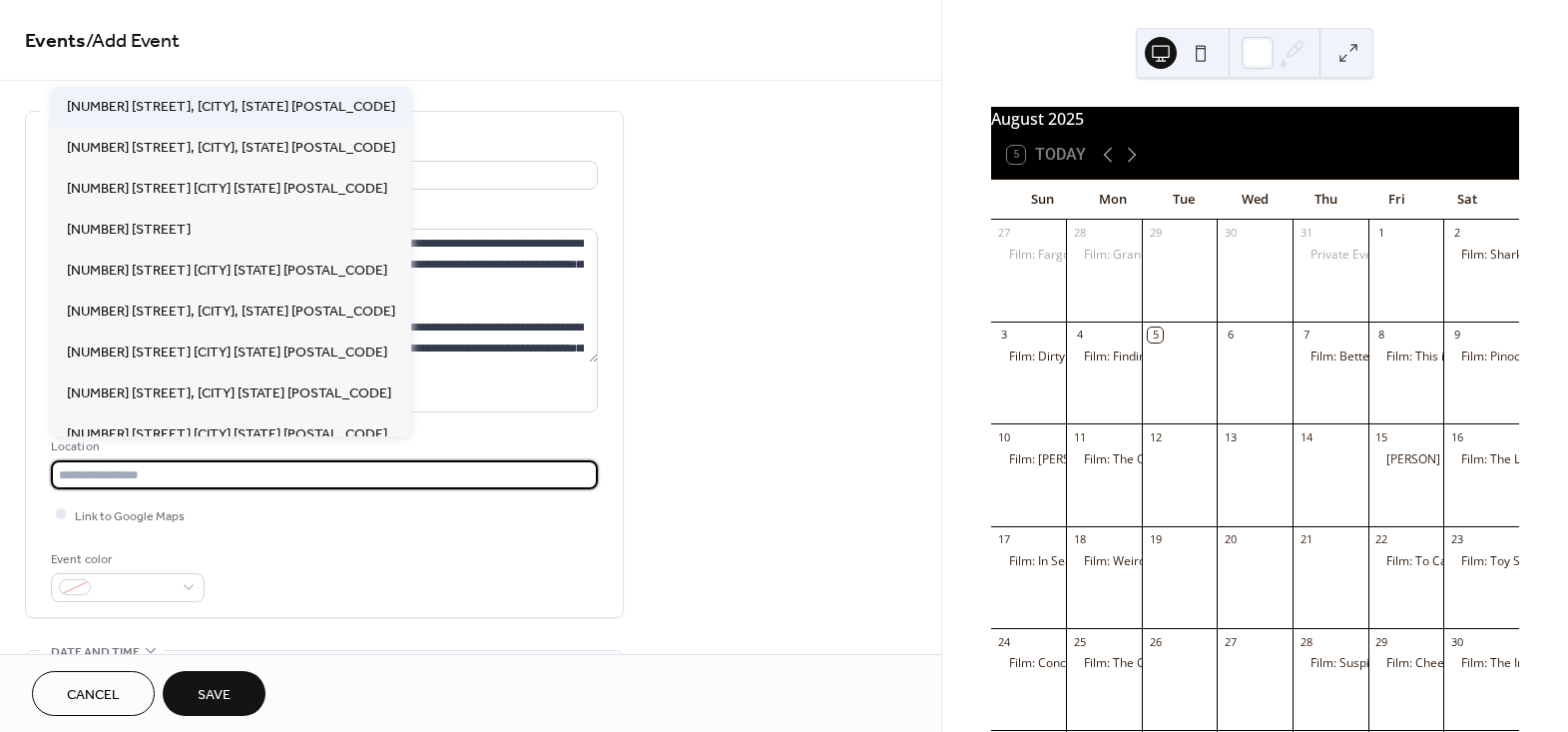 type on "**********" 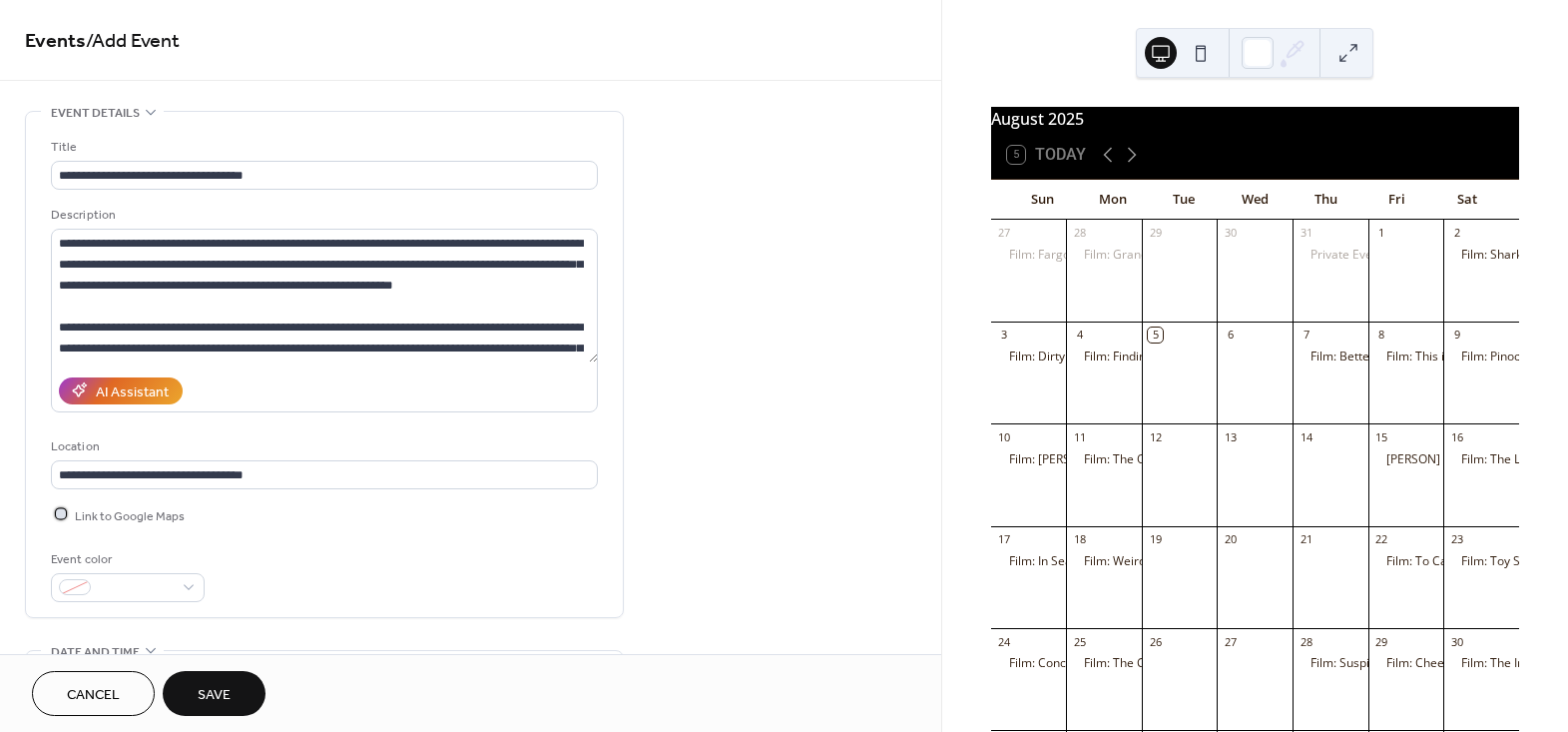 click on "Link to Google Maps" at bounding box center [130, 515] 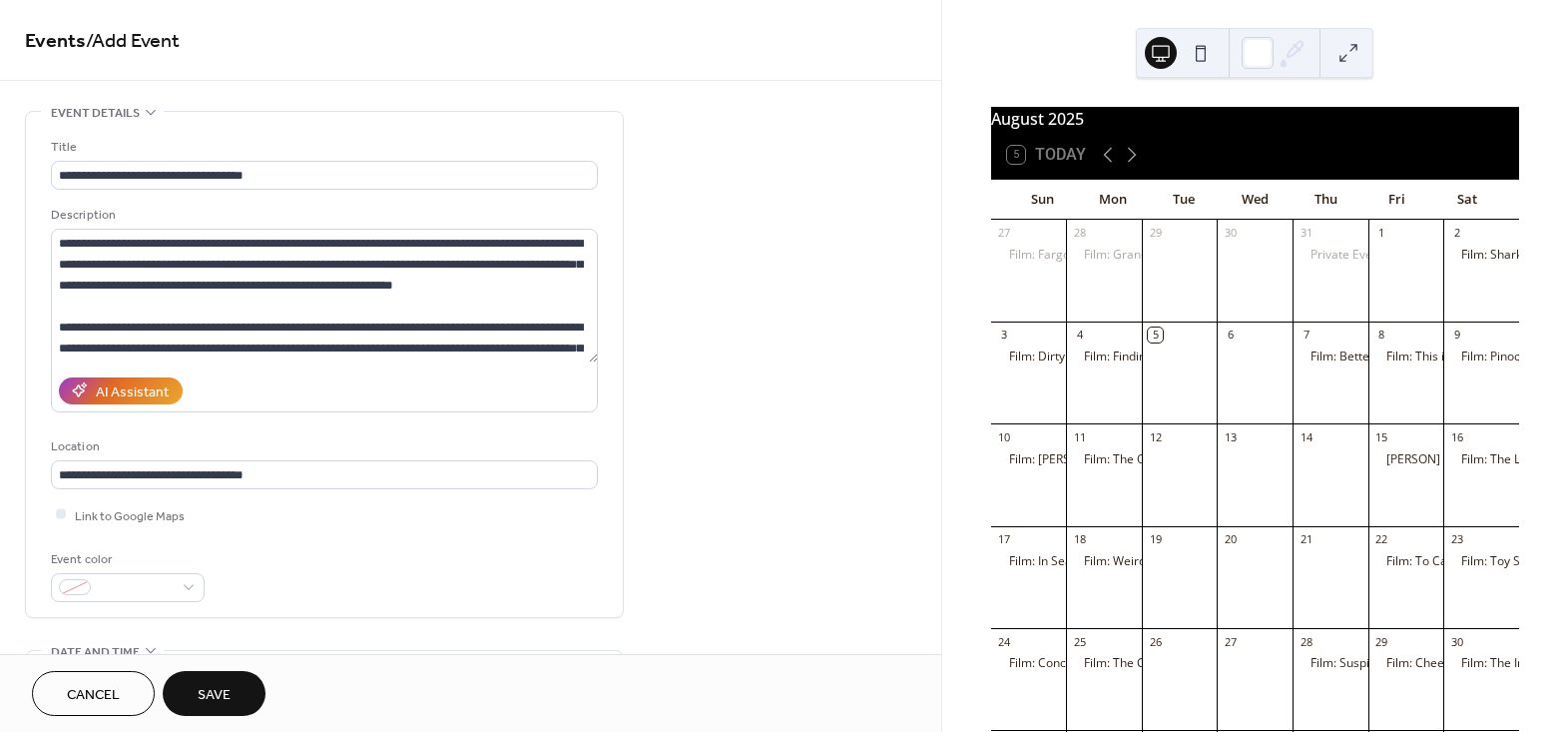 click on "Event color" at bounding box center [324, 575] 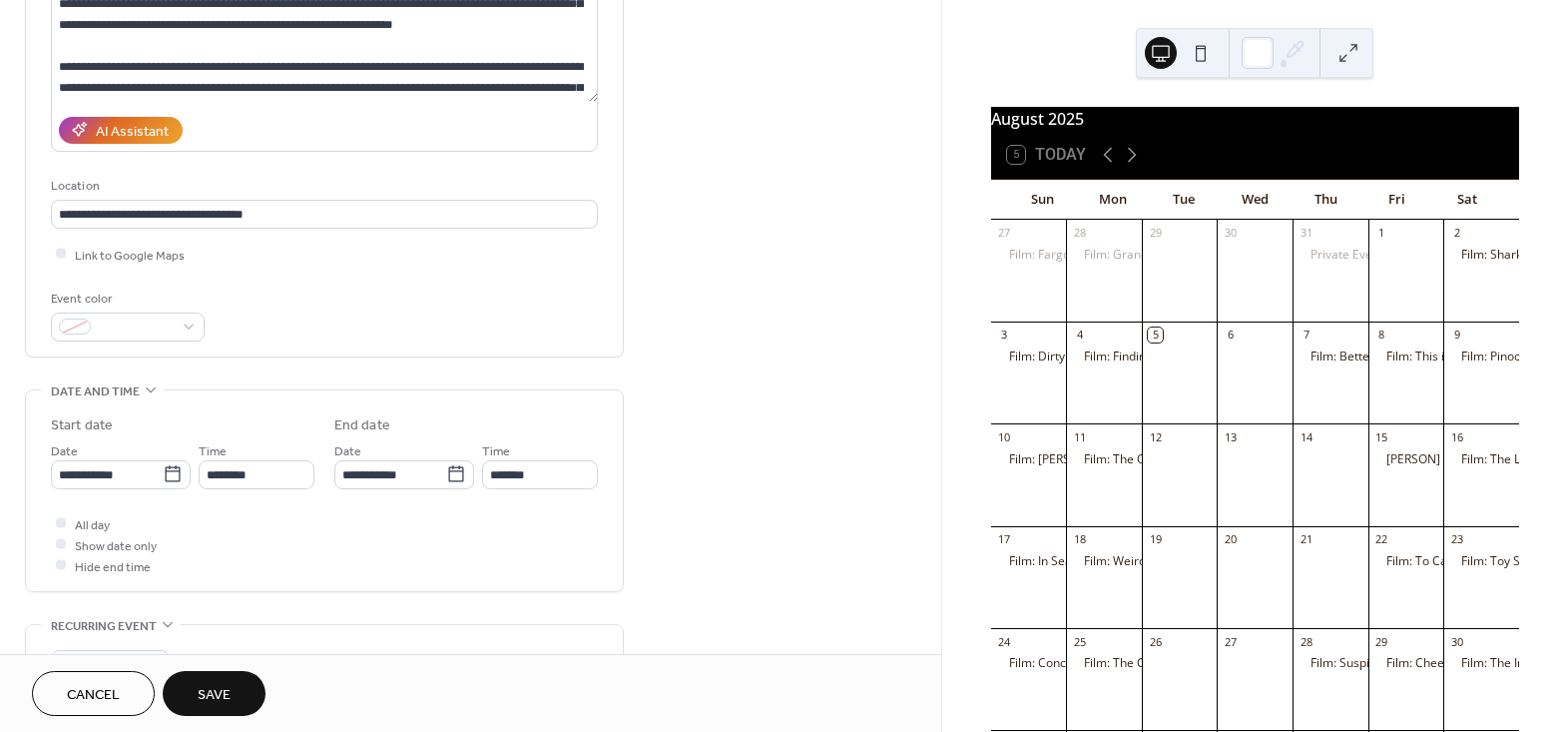 scroll, scrollTop: 272, scrollLeft: 0, axis: vertical 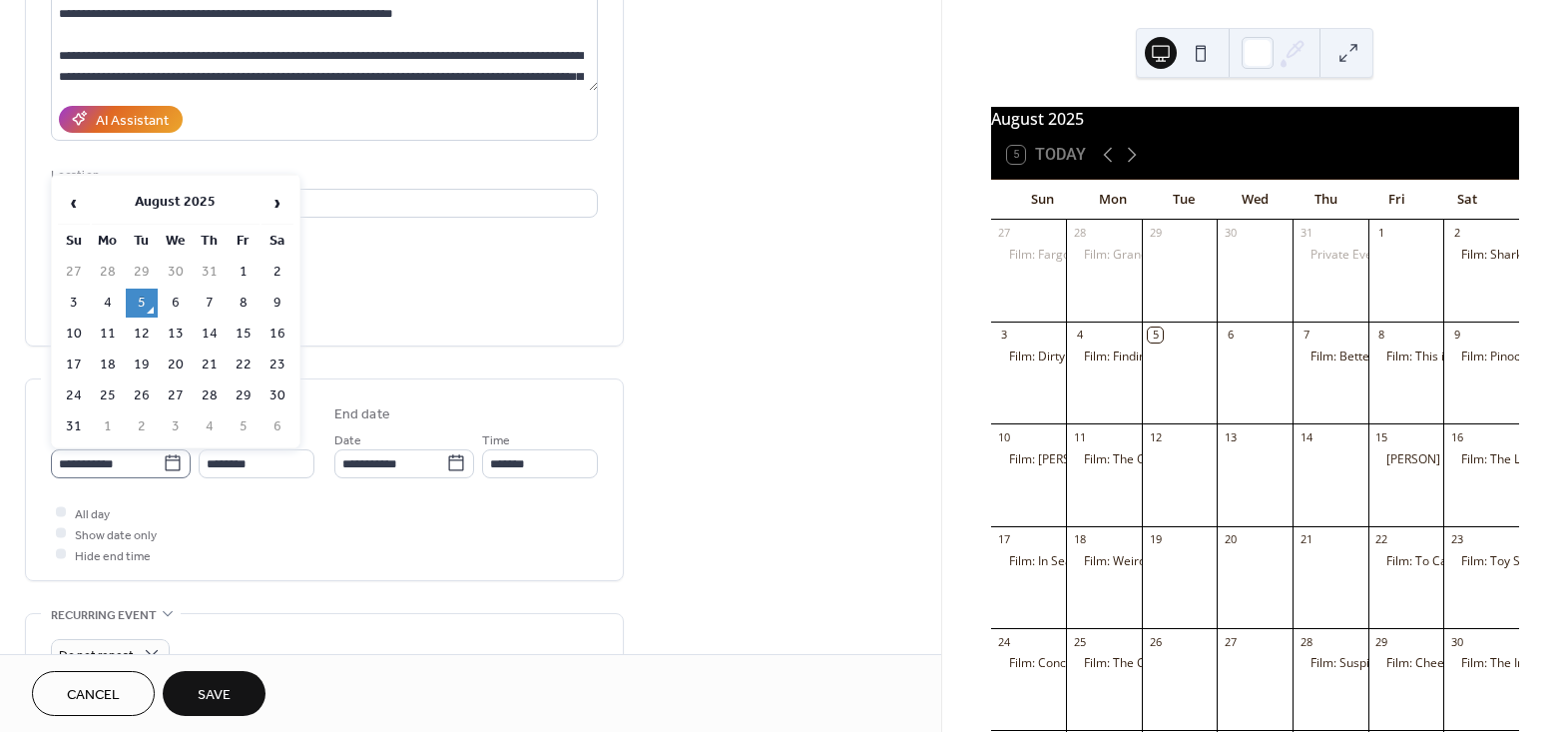 click 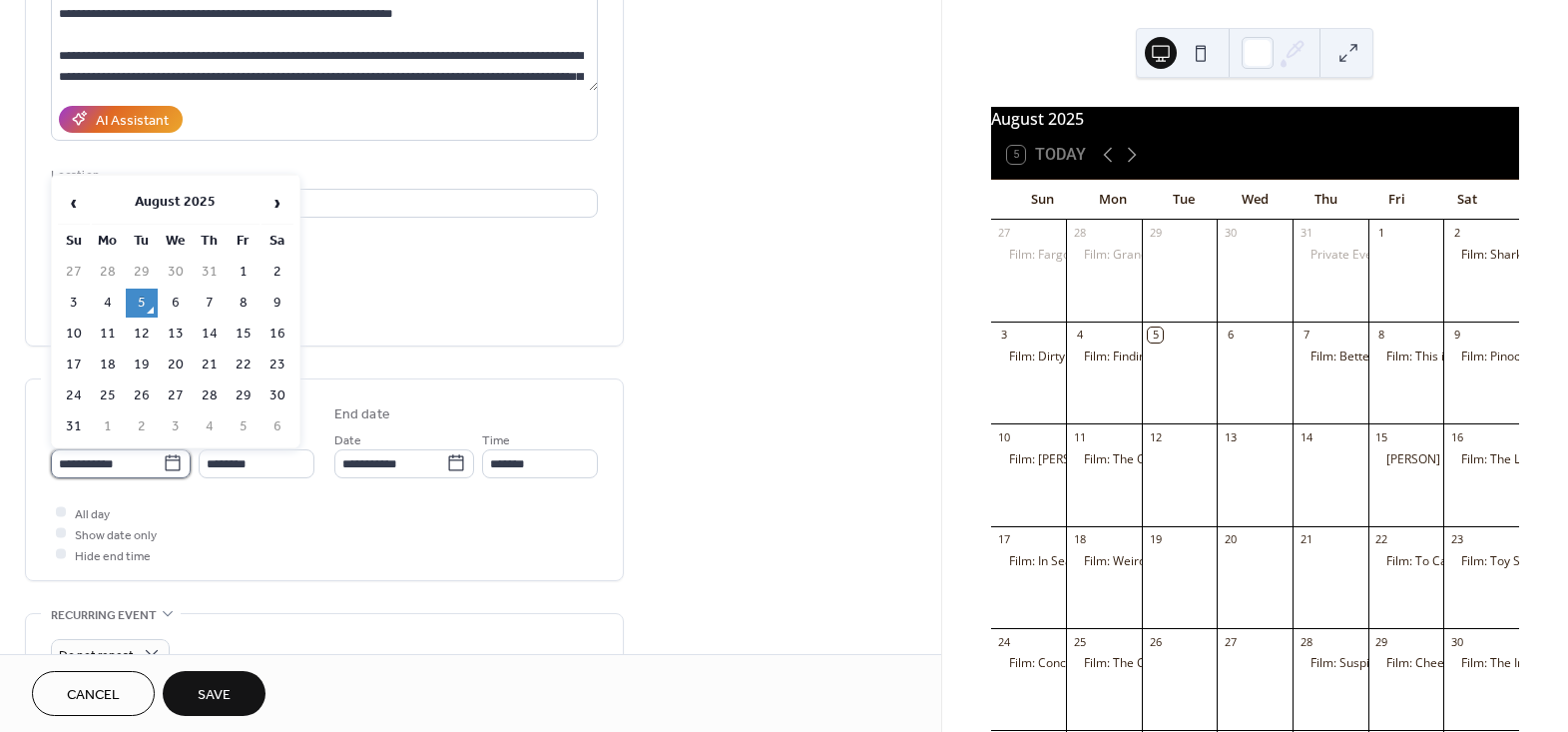 click on "**********" at bounding box center (107, 463) 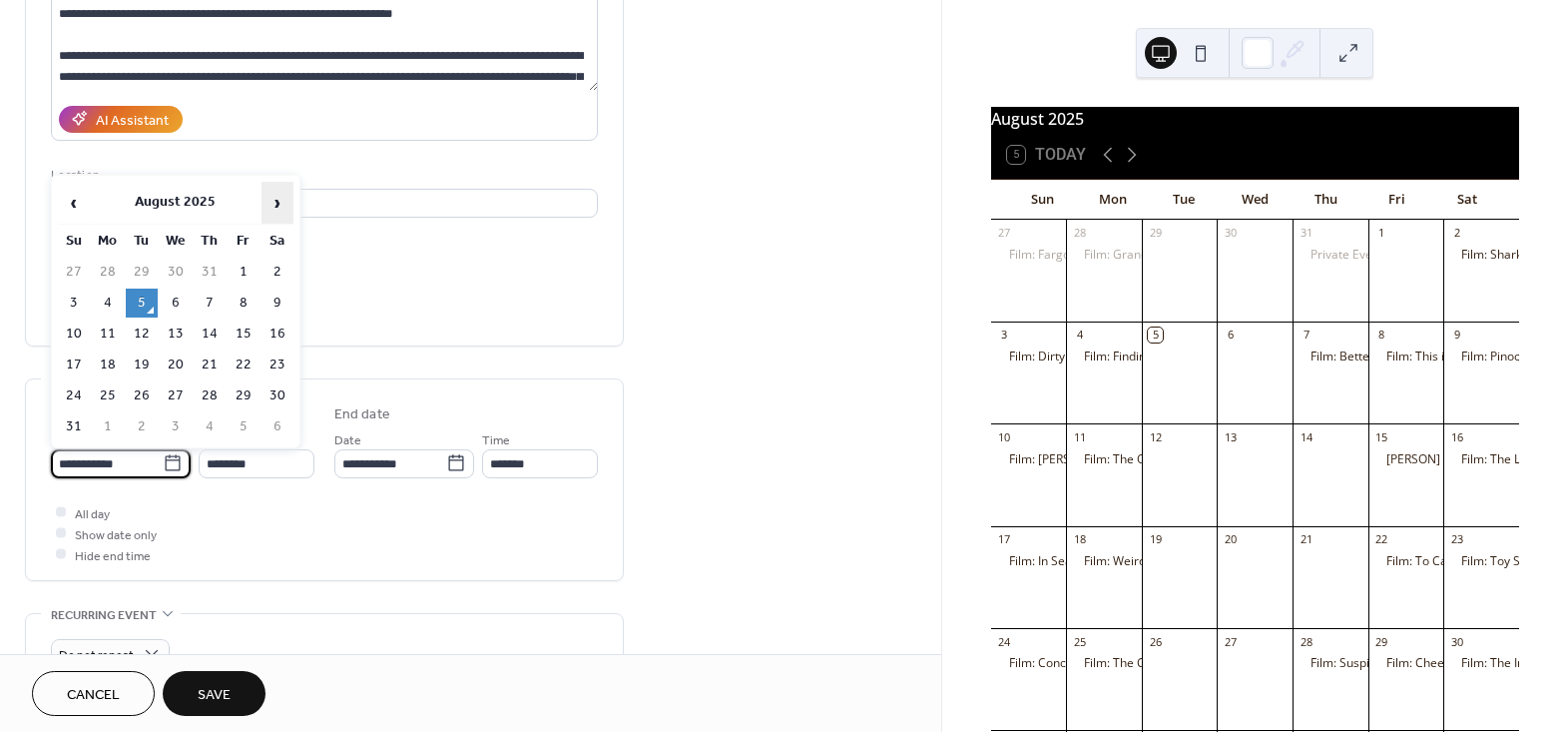 click on "›" at bounding box center [277, 203] 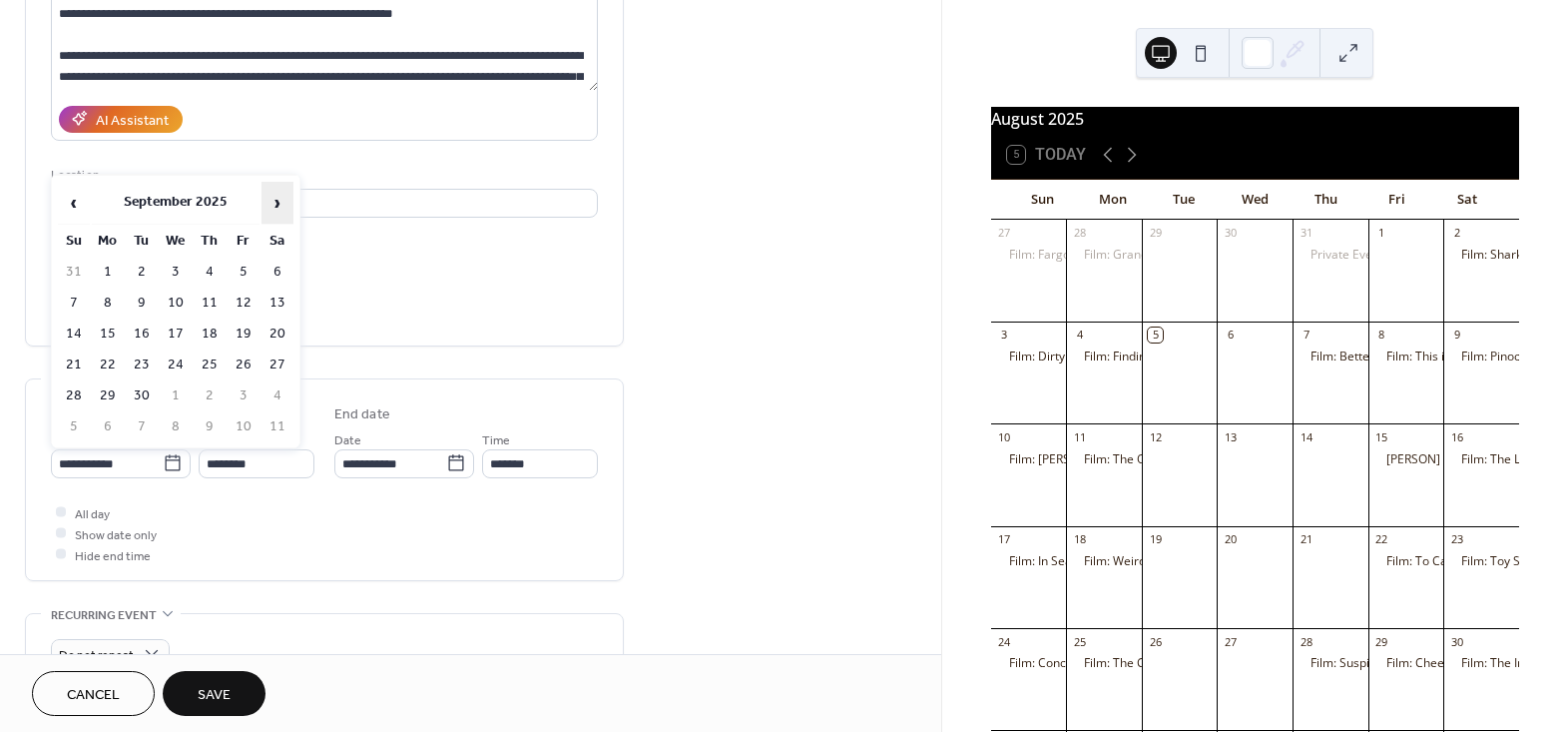 click on "›" at bounding box center [277, 203] 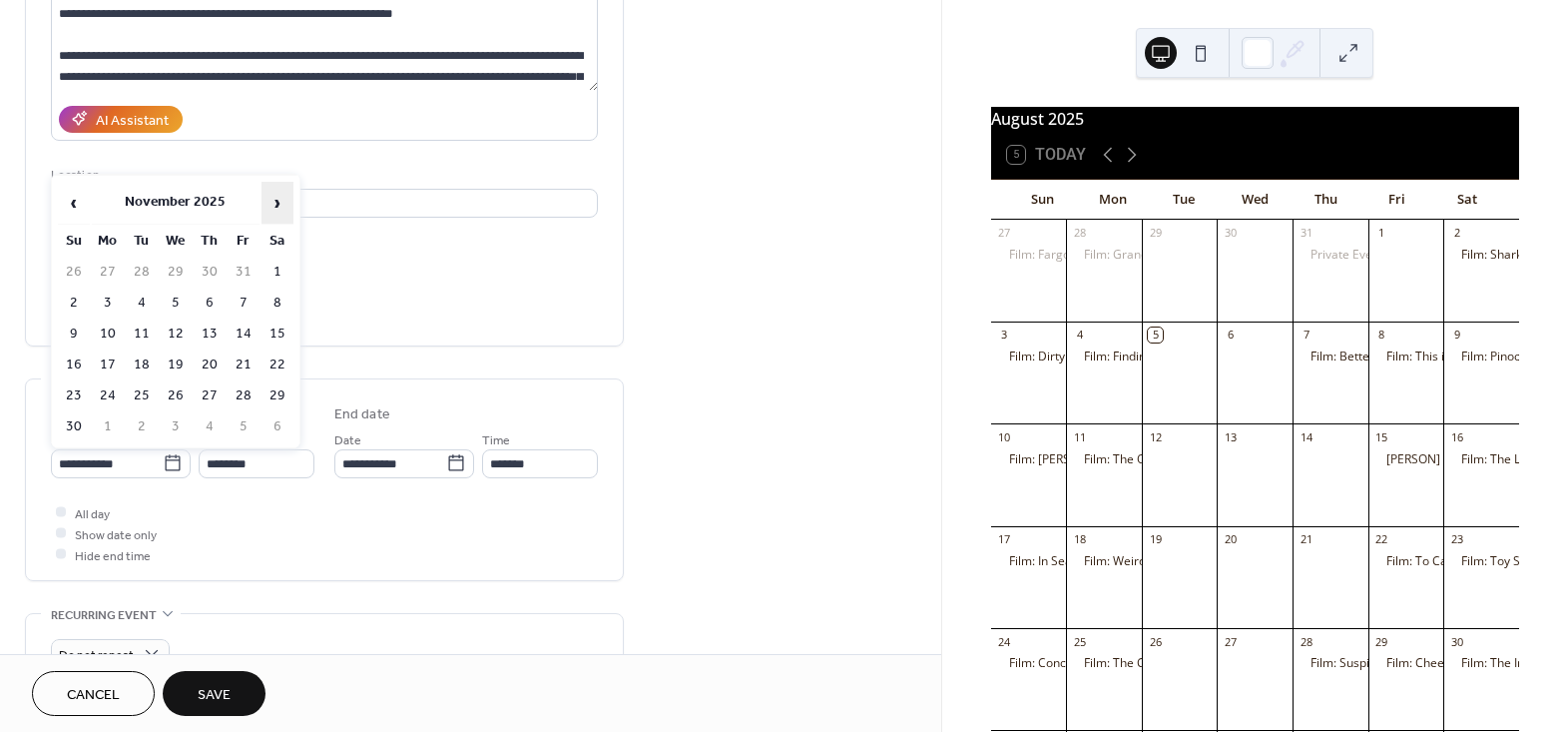 click on "›" at bounding box center (277, 203) 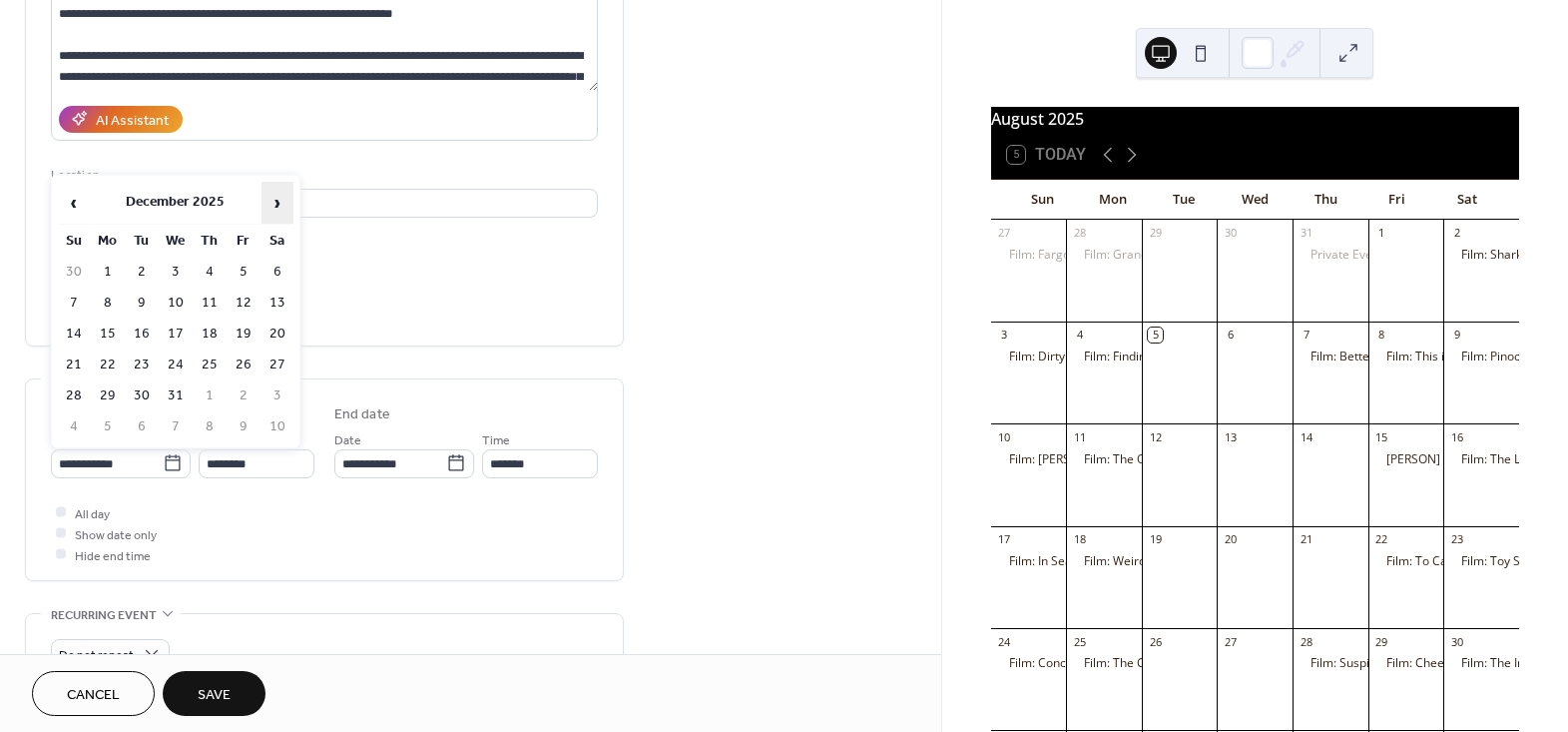 click on "›" at bounding box center (277, 203) 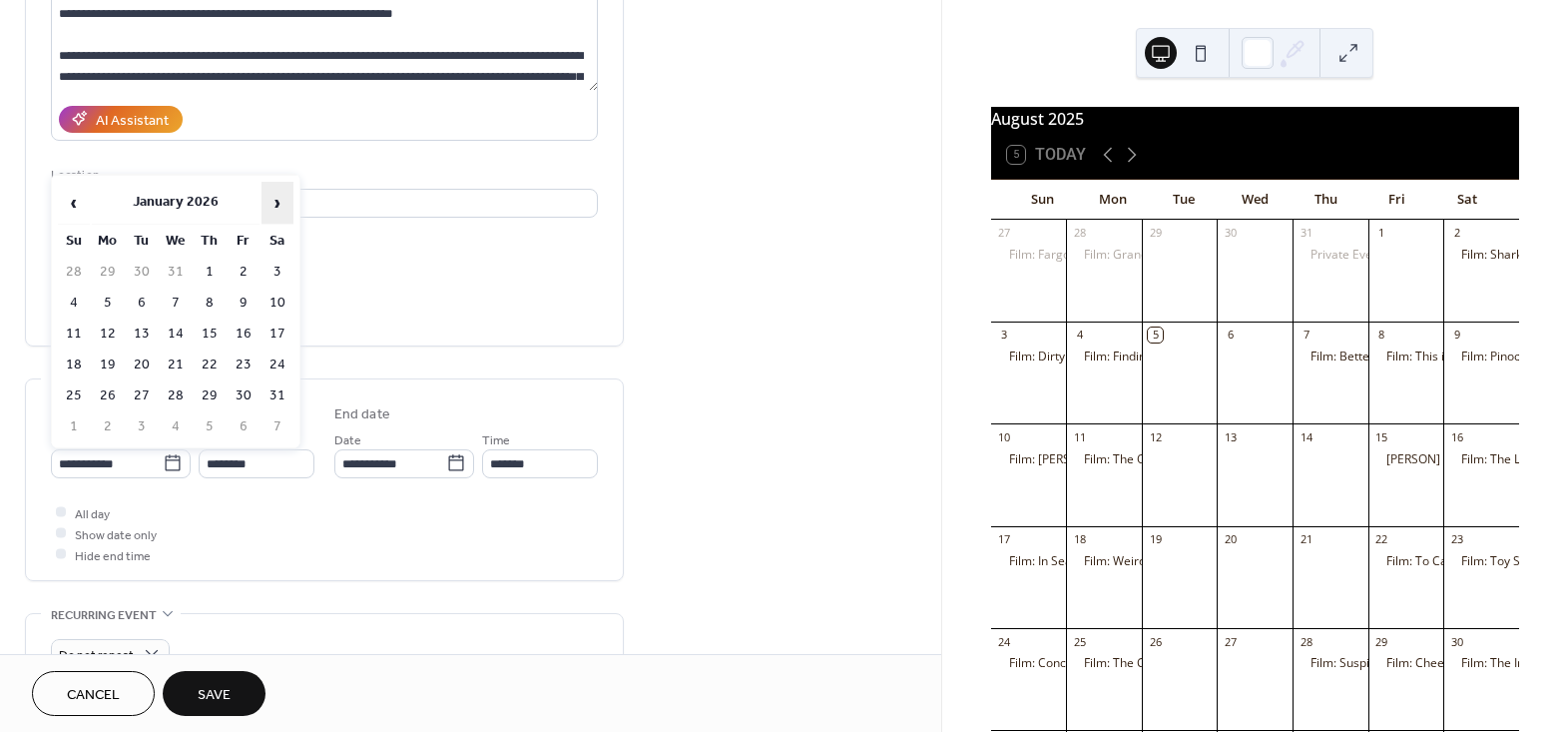 click on "›" at bounding box center (277, 203) 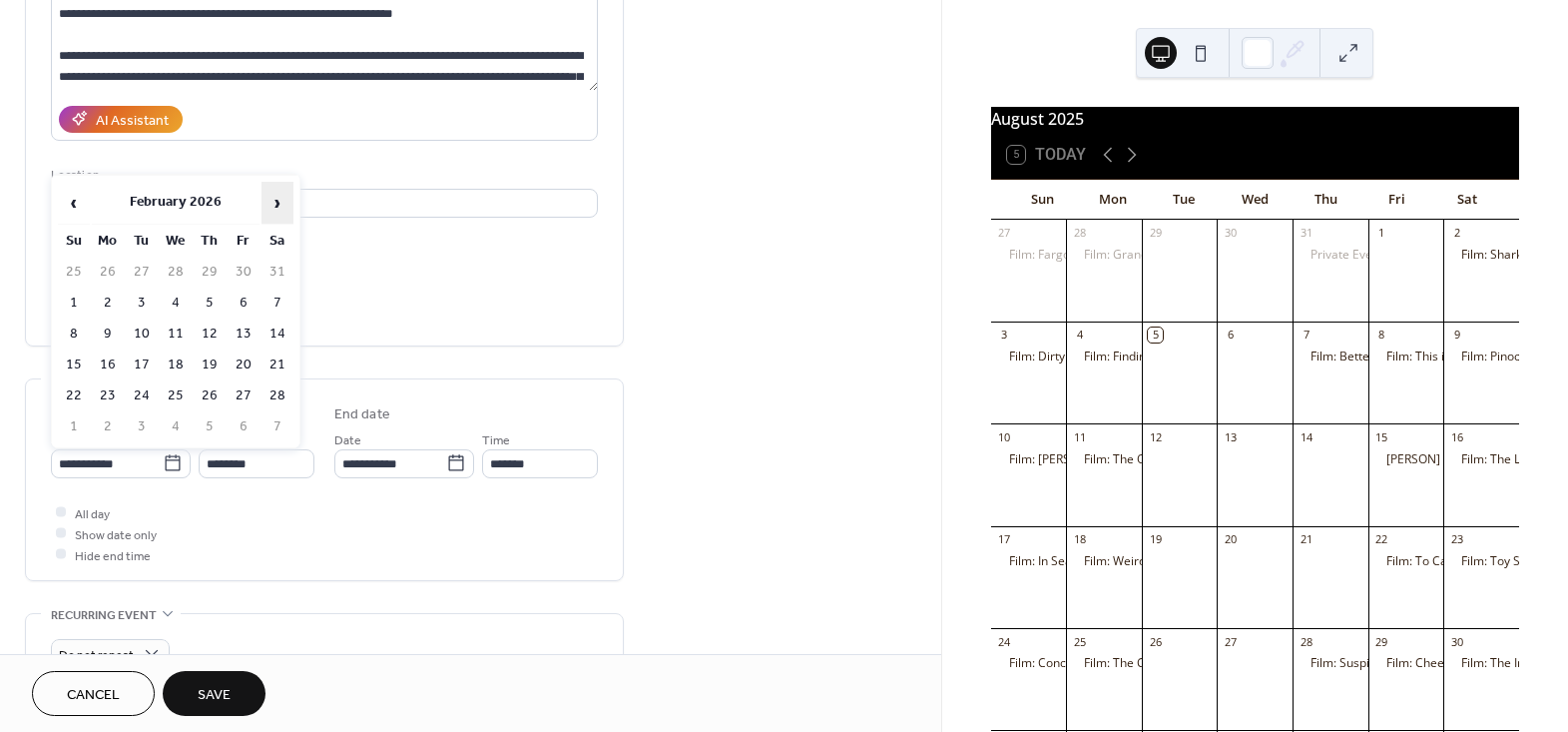 click on "›" at bounding box center (277, 203) 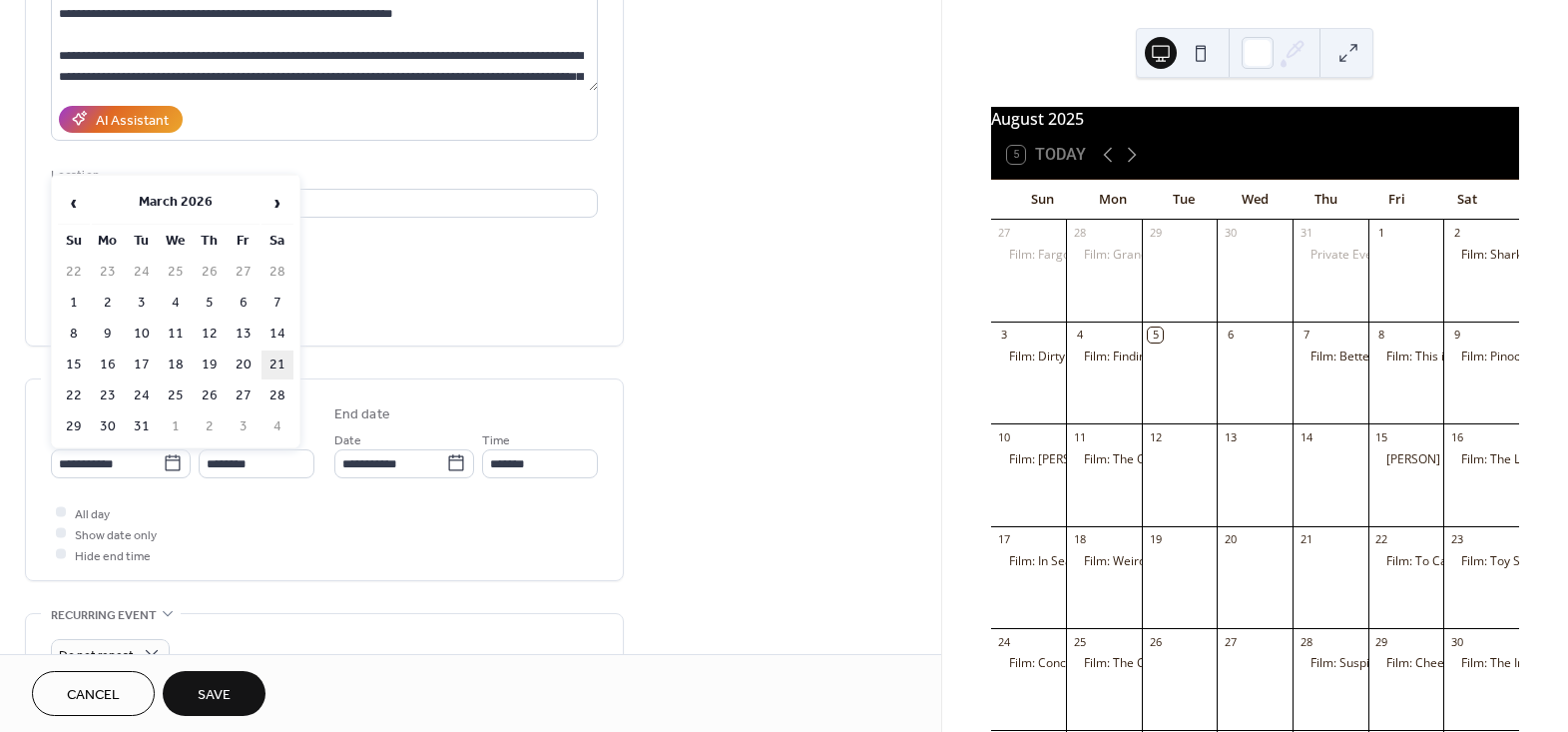 click on "21" at bounding box center (277, 365) 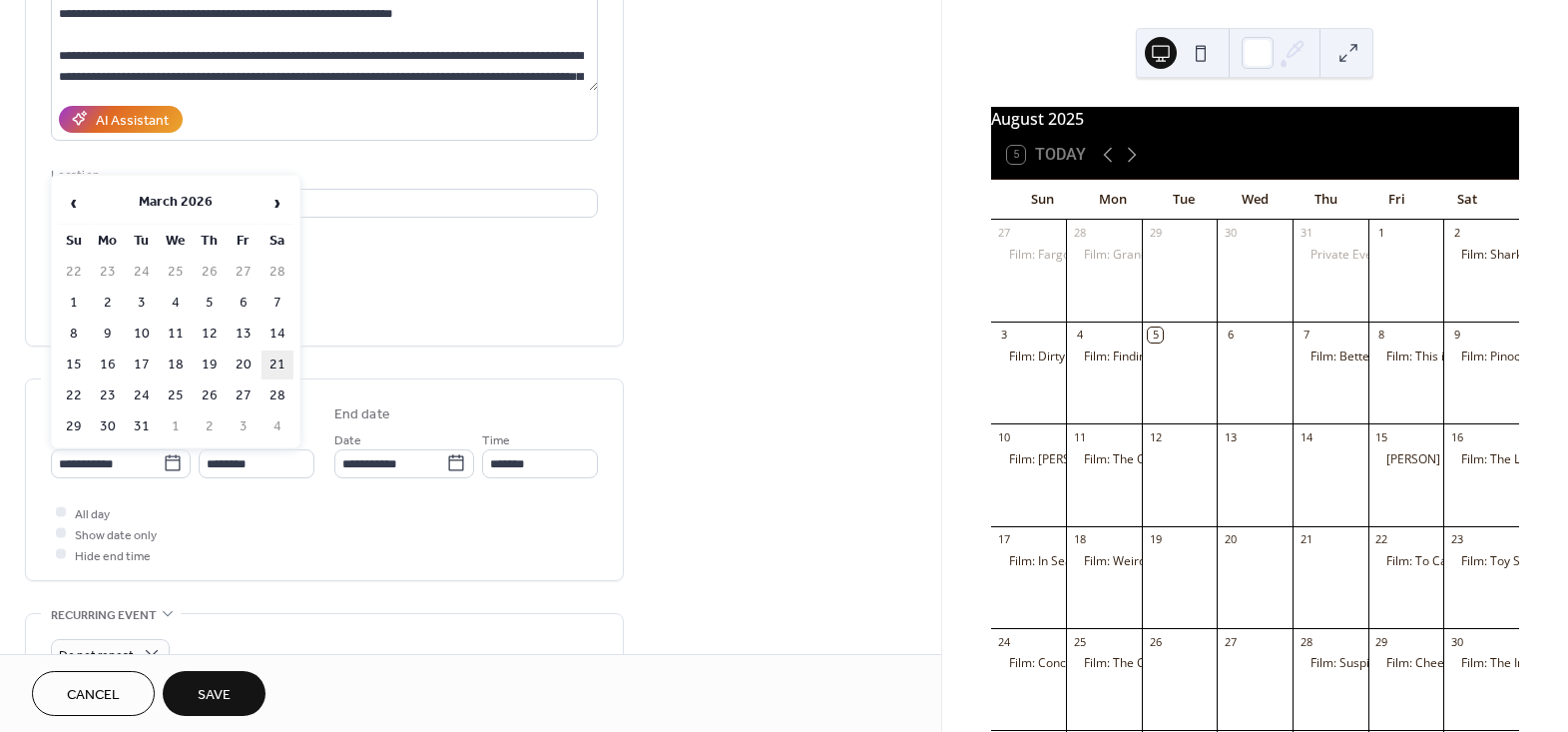 type on "**********" 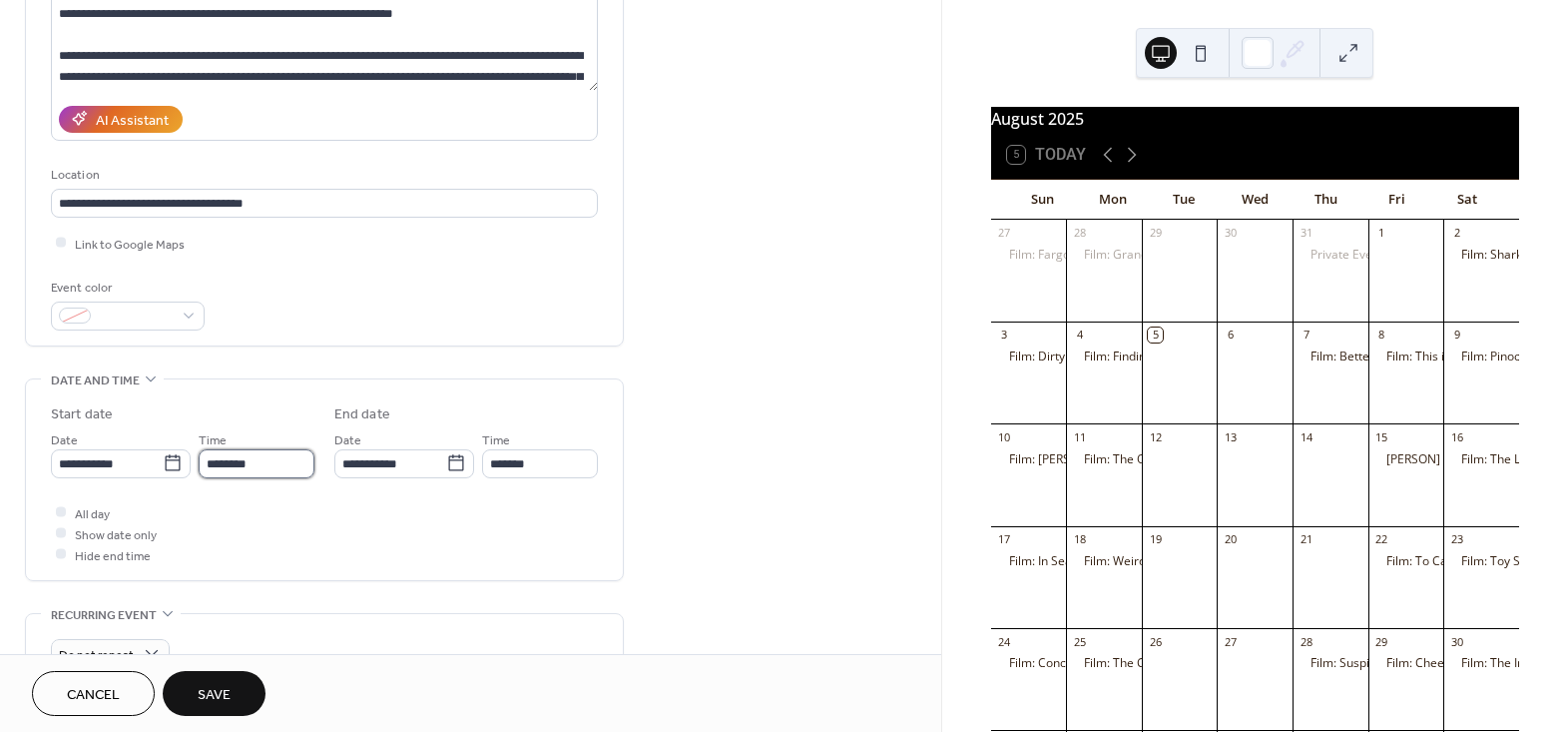 click on "********" at bounding box center (257, 463) 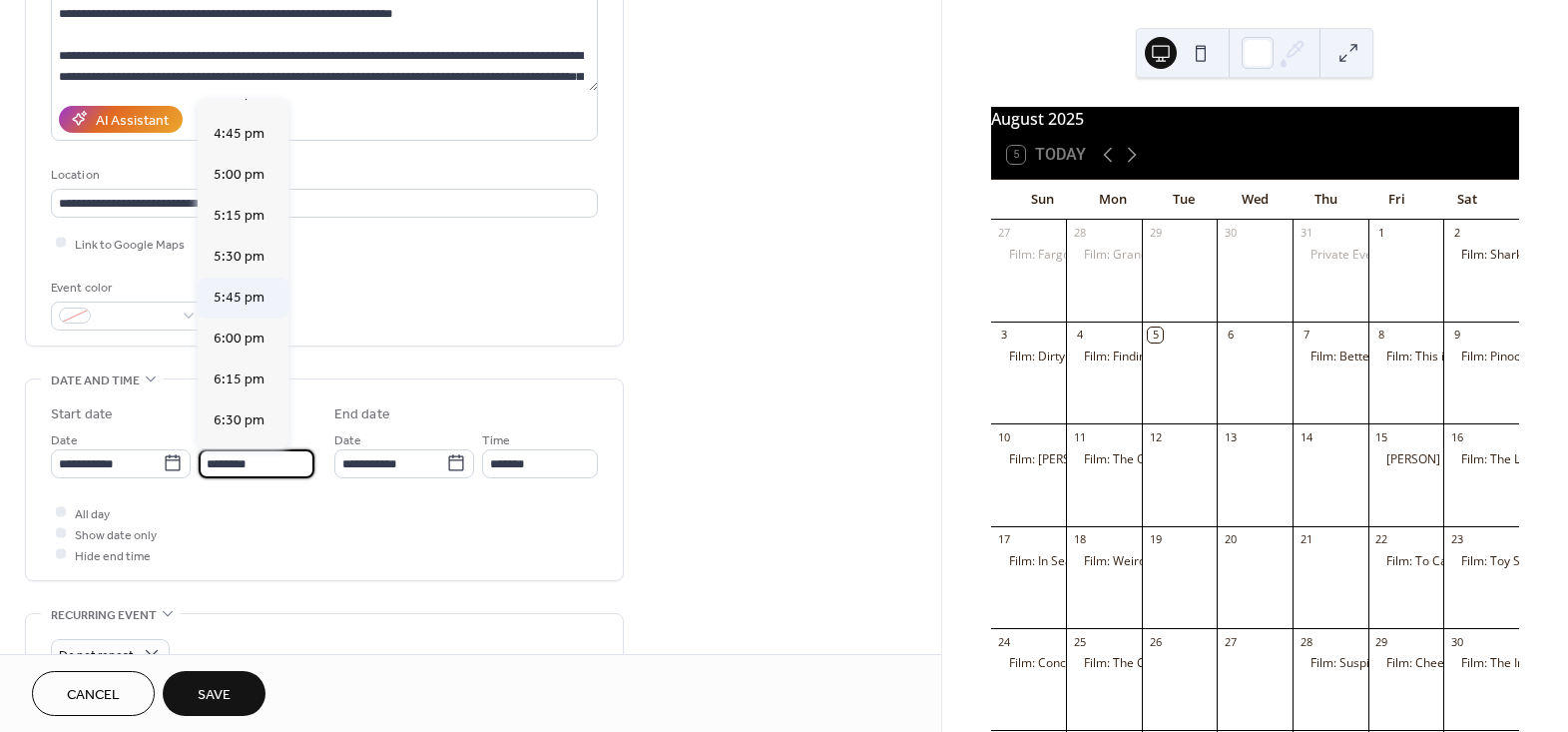 scroll, scrollTop: 2764, scrollLeft: 0, axis: vertical 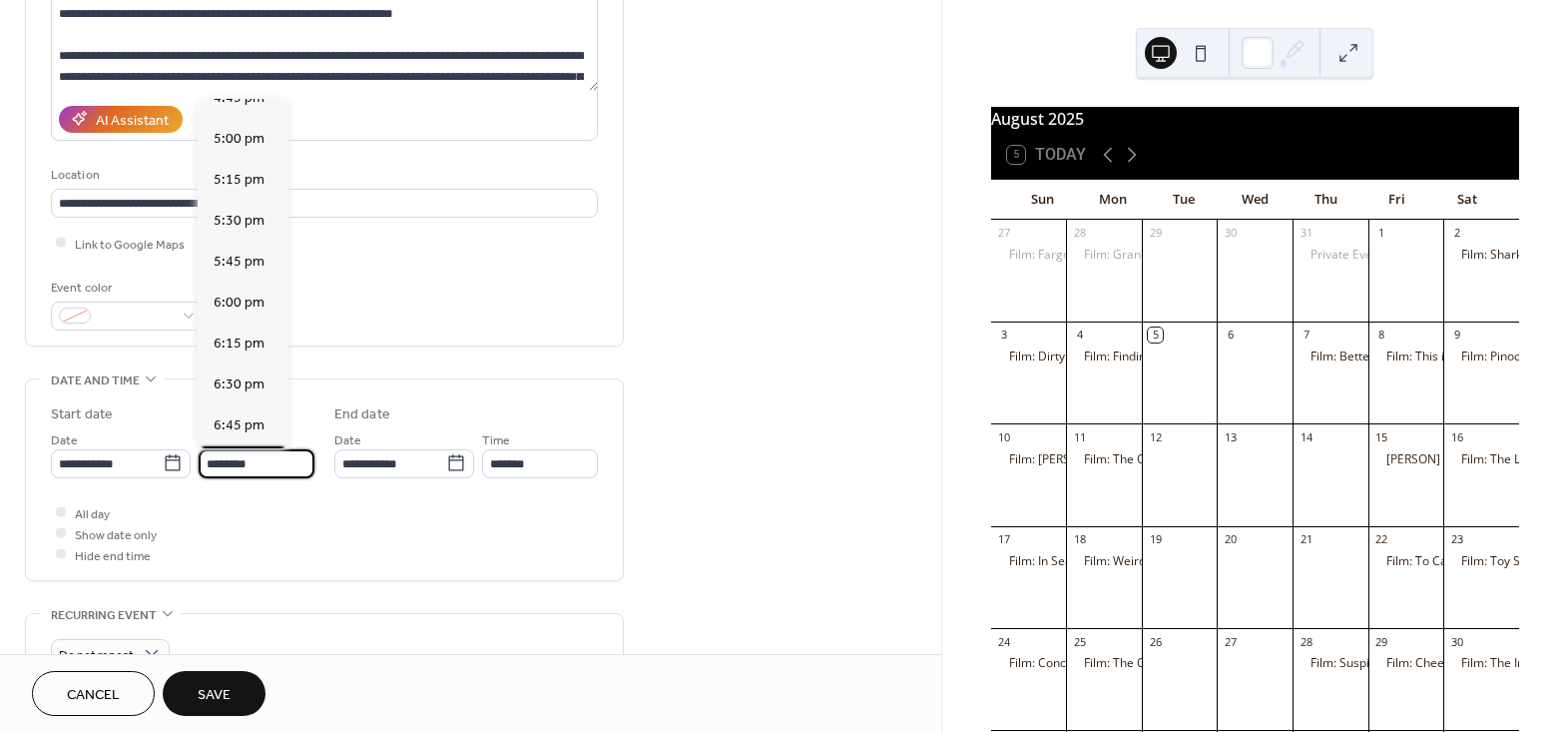 click on "7:00 pm" at bounding box center (239, 465) 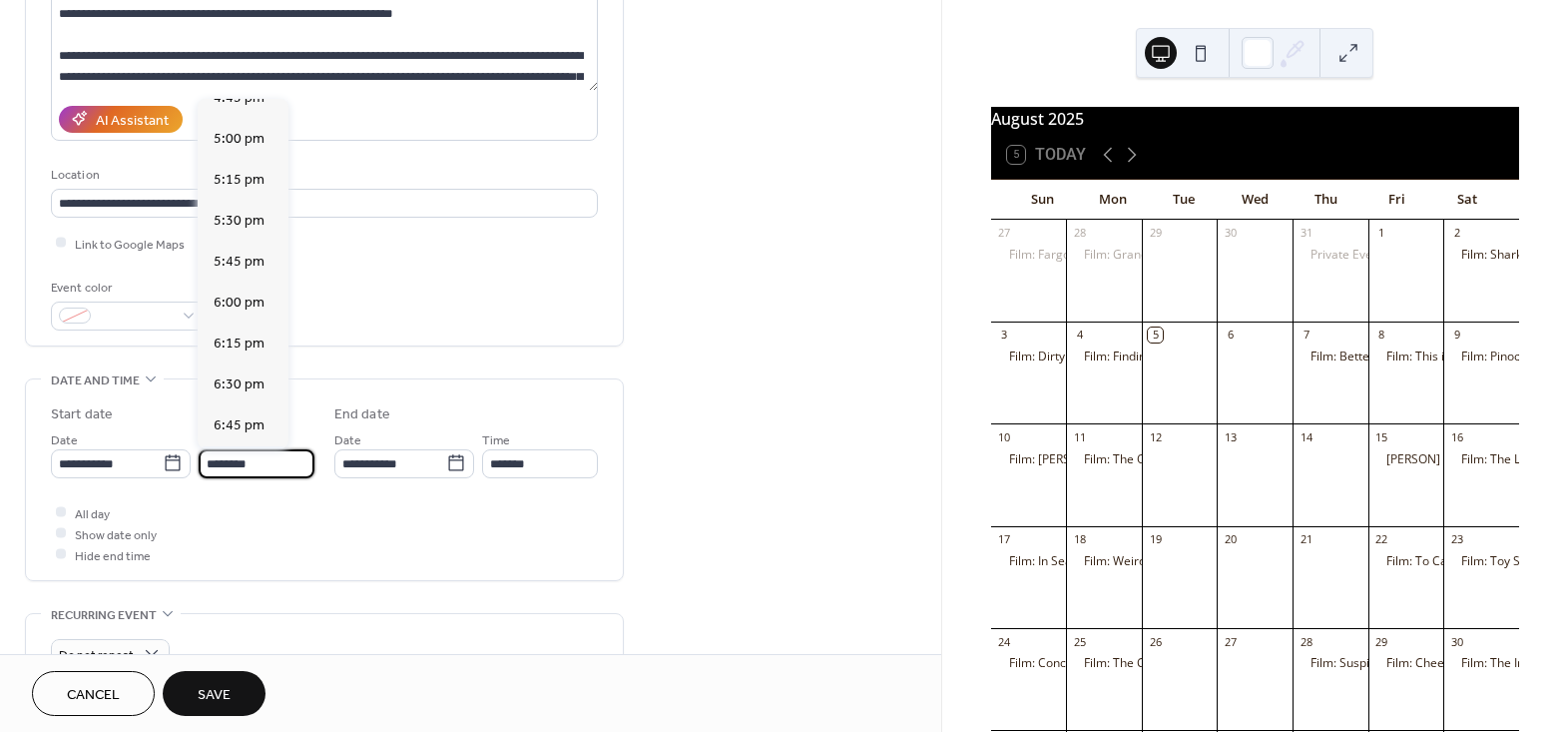 type on "*******" 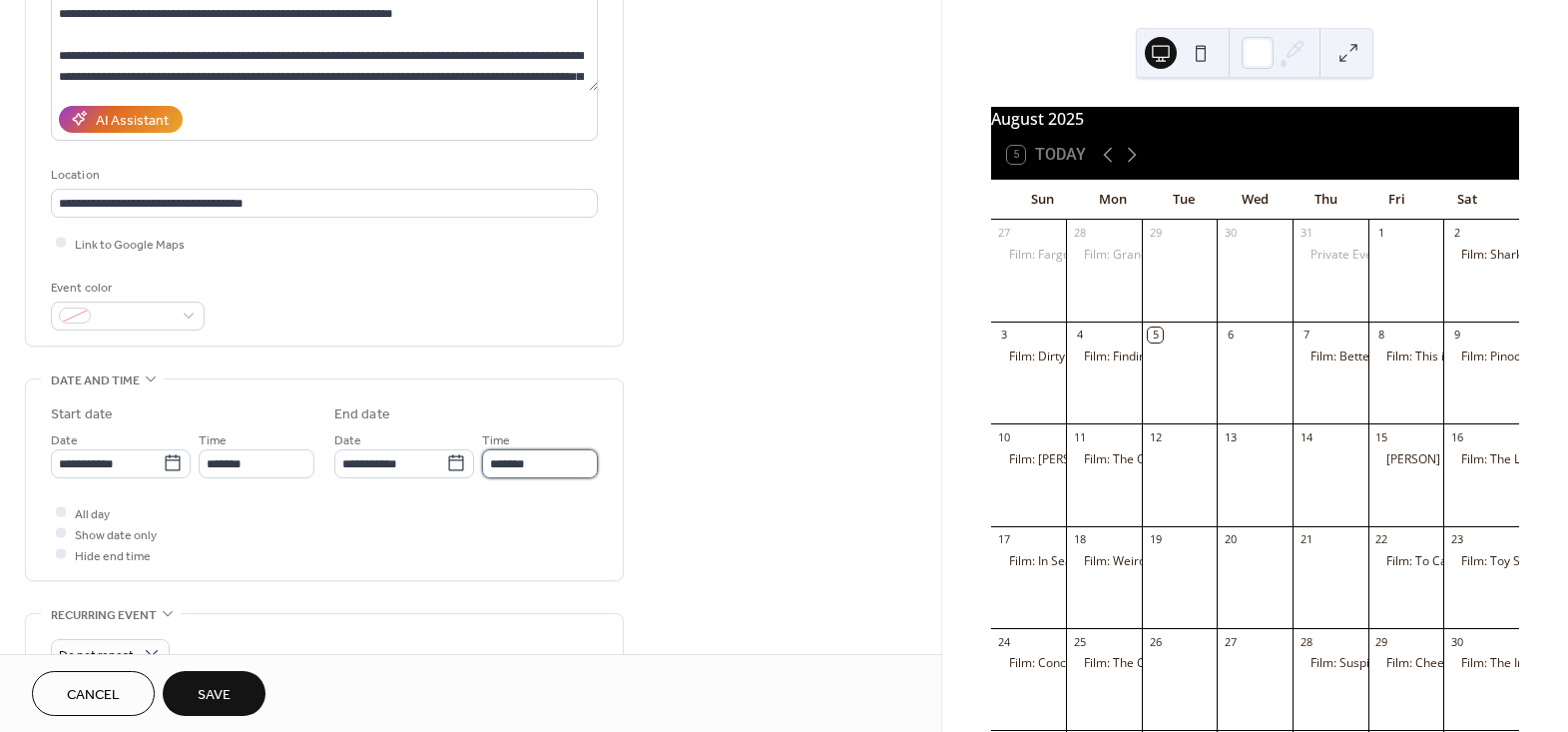click on "*******" at bounding box center (540, 463) 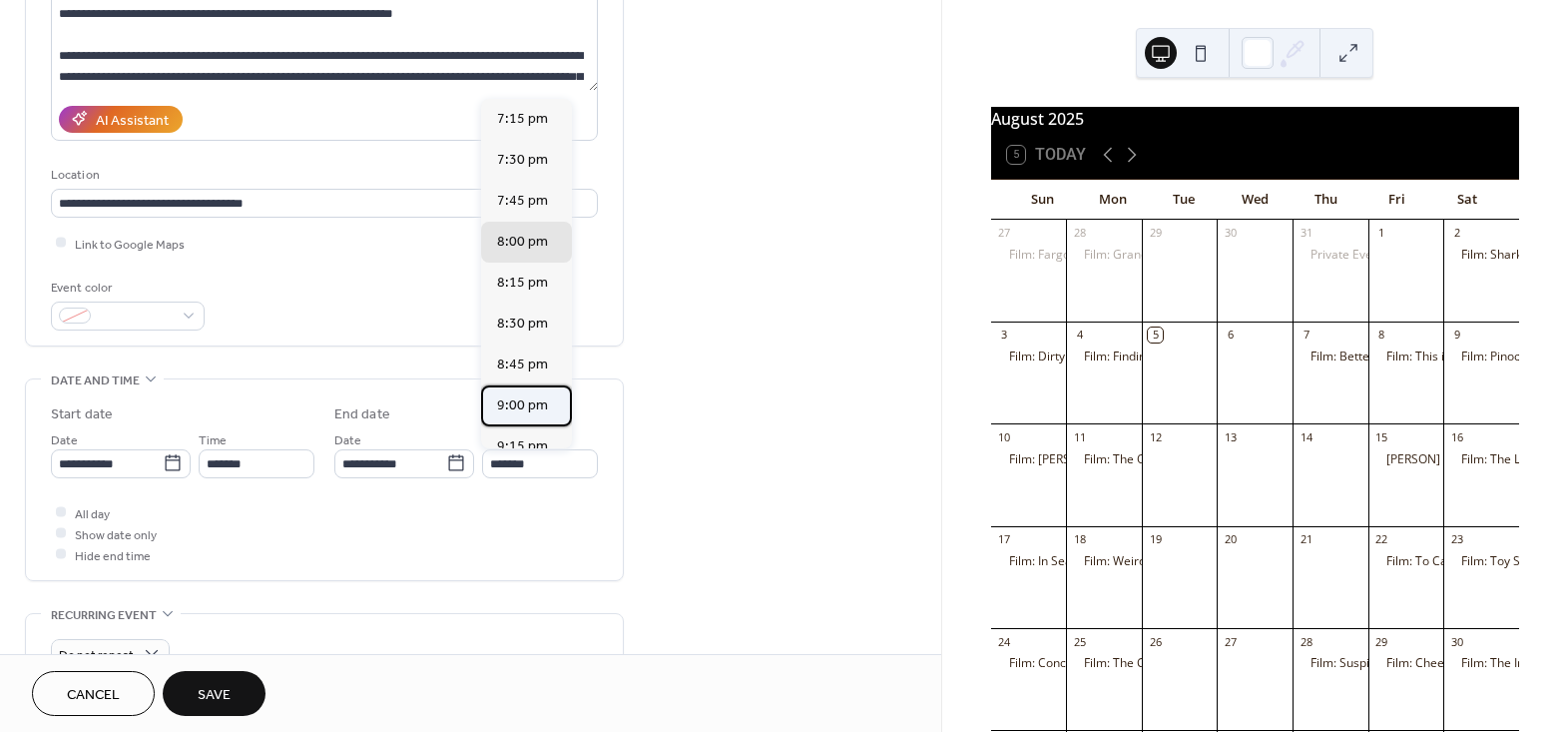 click on "9:00 pm" at bounding box center [522, 404] 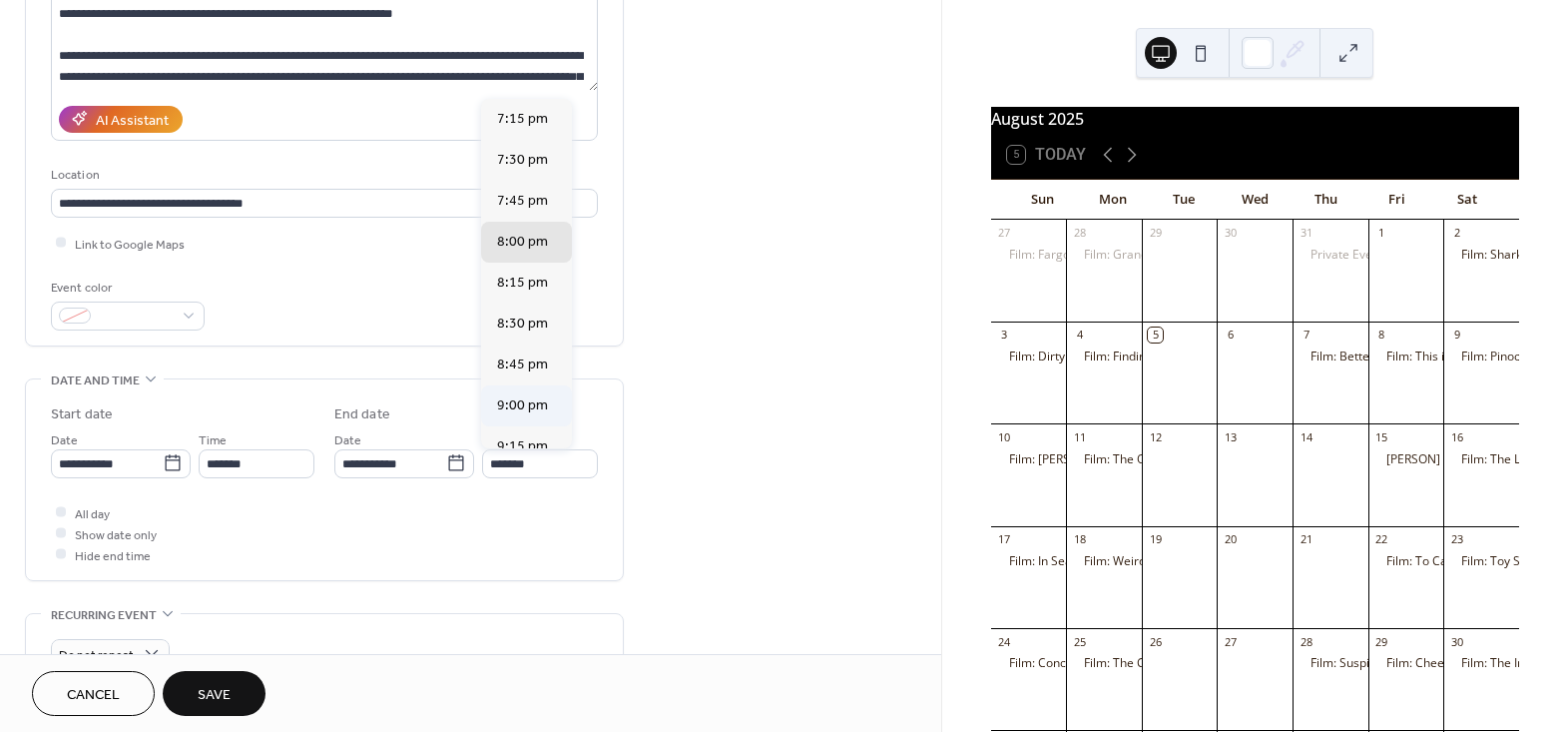 type on "*******" 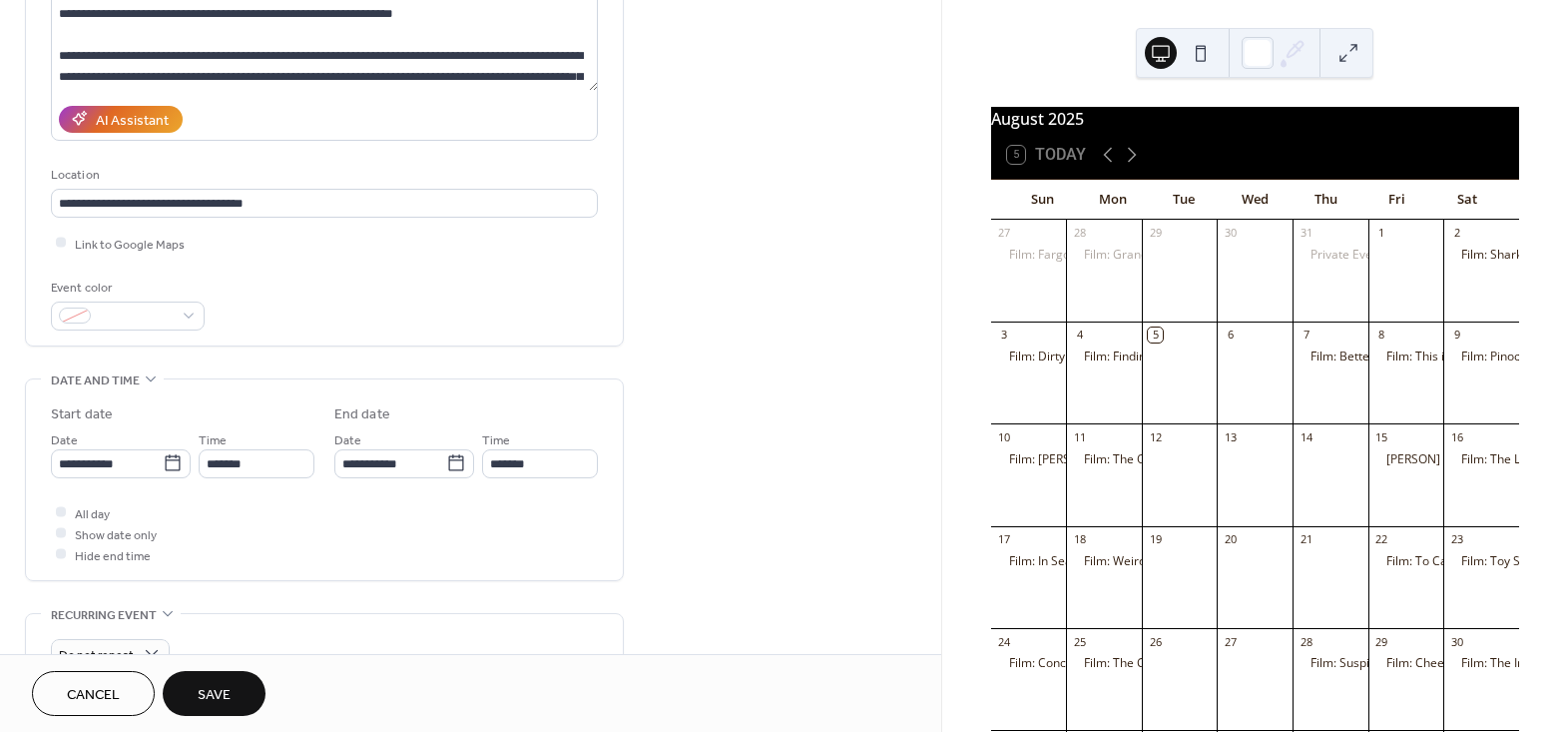 click on "**********" at bounding box center (470, 567) 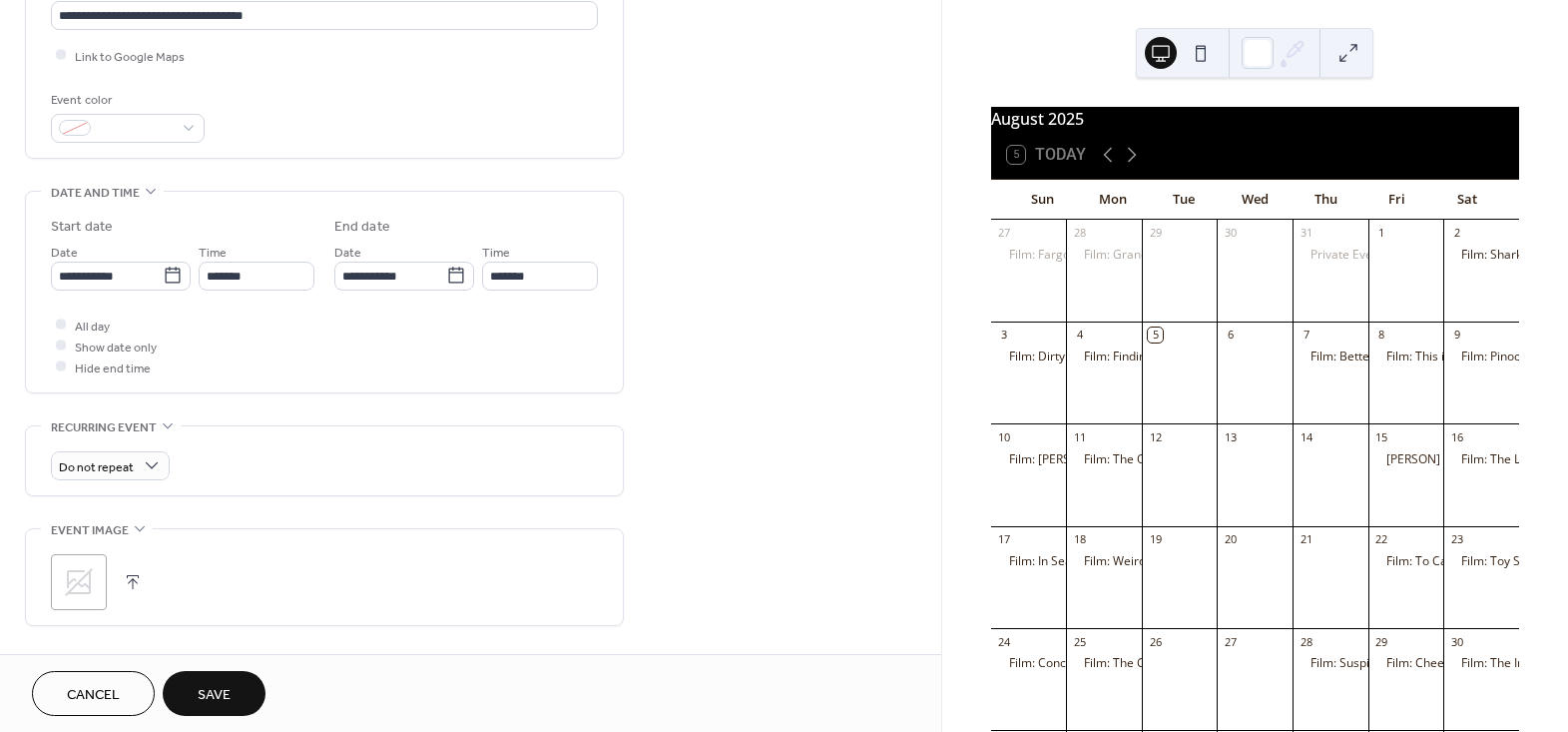 scroll, scrollTop: 544, scrollLeft: 0, axis: vertical 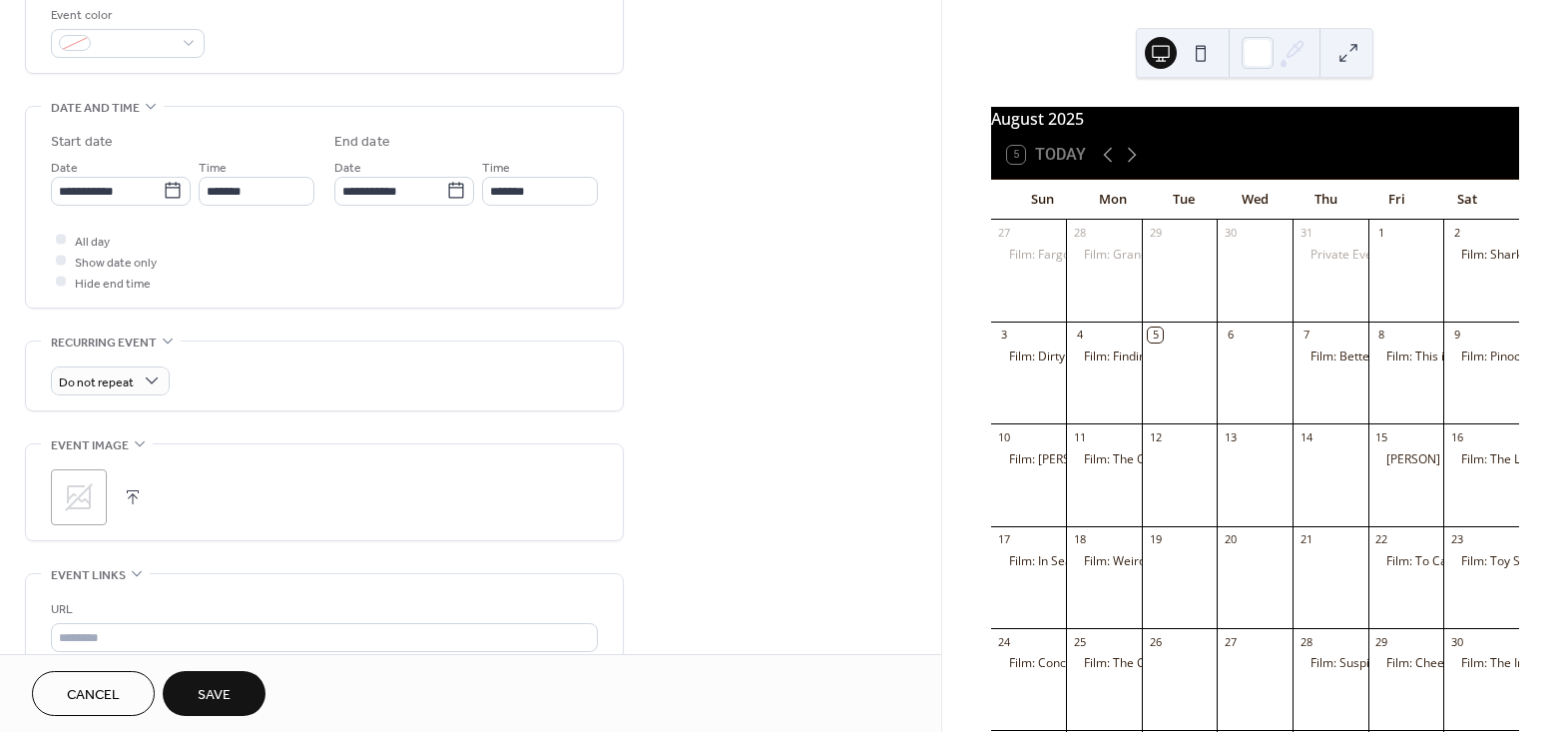 click 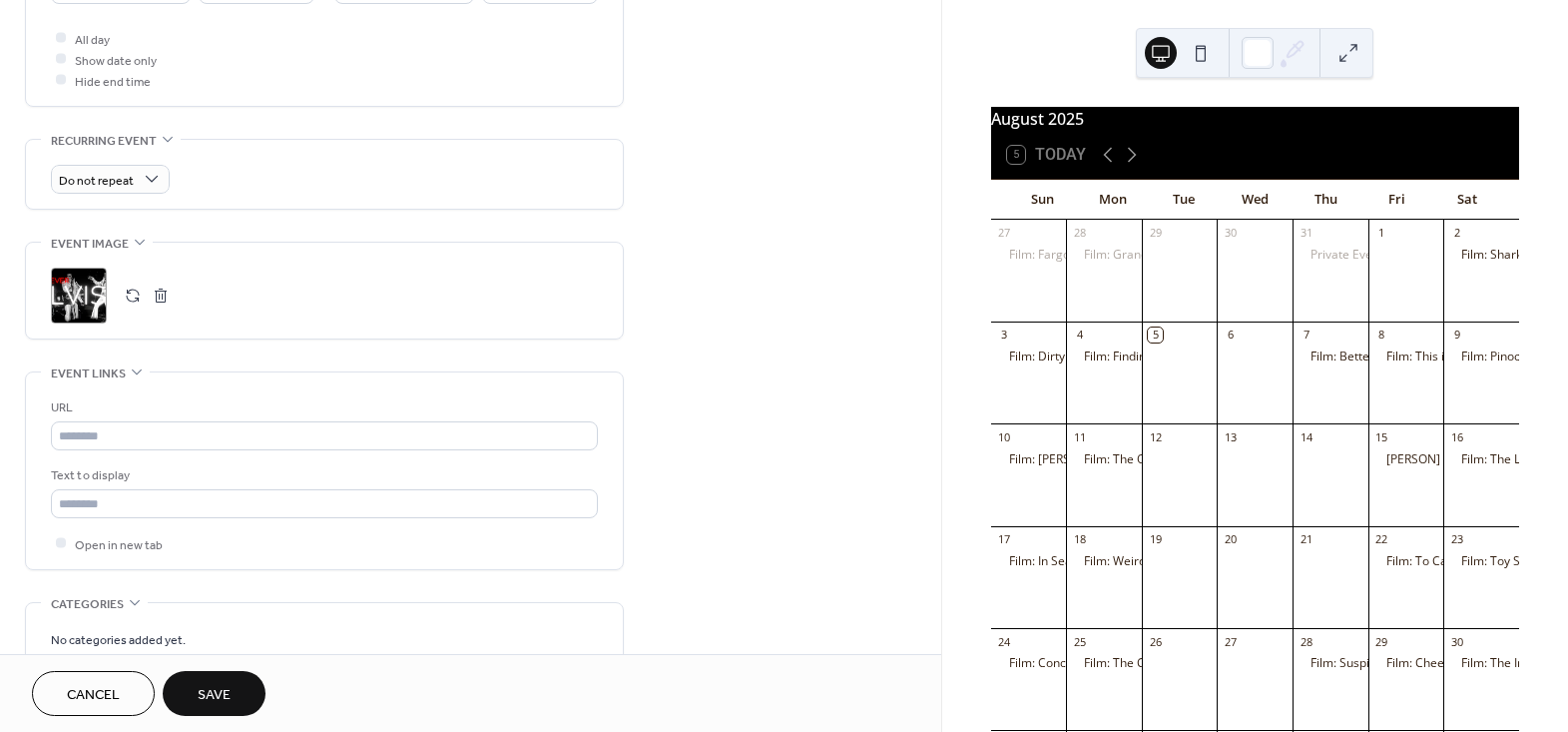 scroll, scrollTop: 817, scrollLeft: 0, axis: vertical 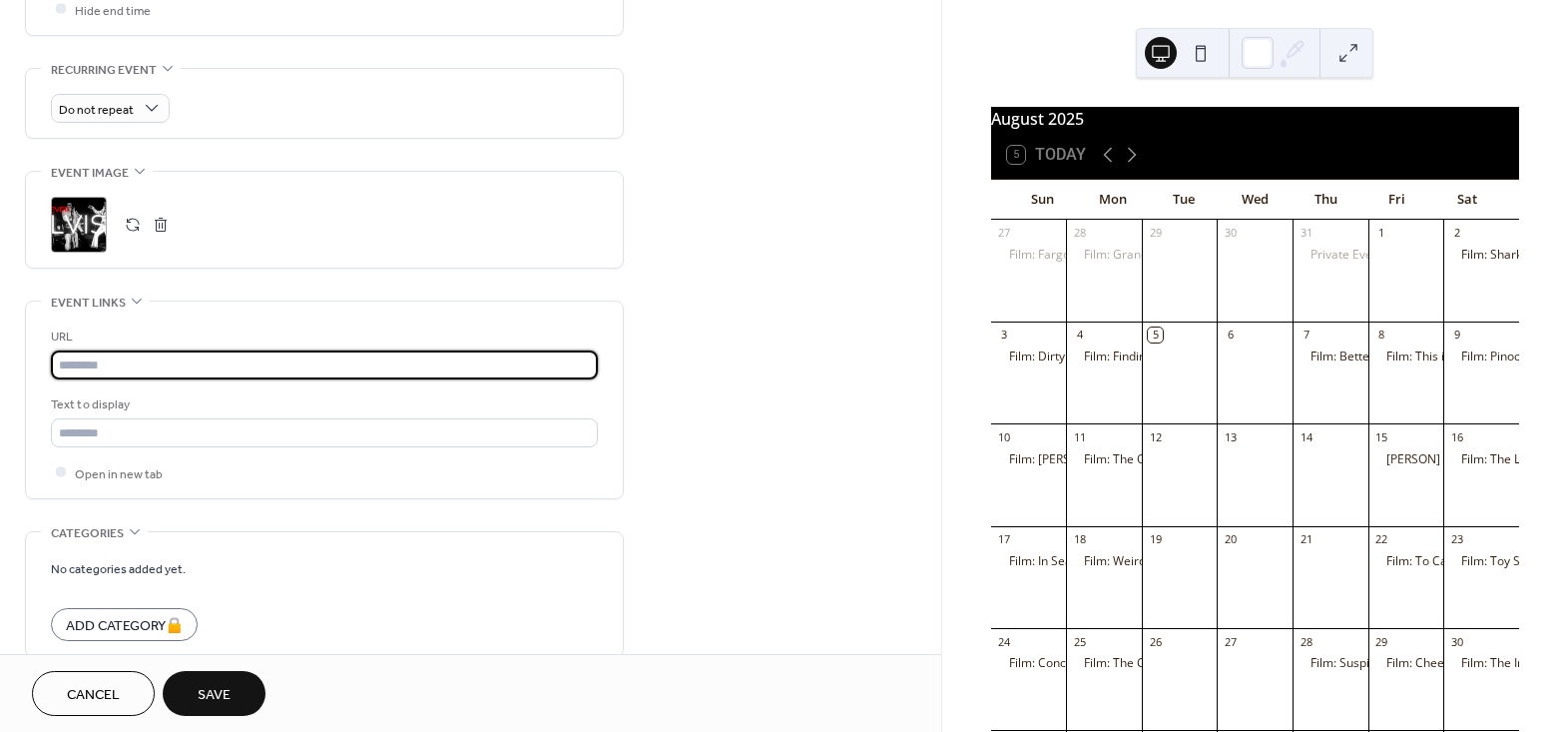 click at bounding box center [324, 365] 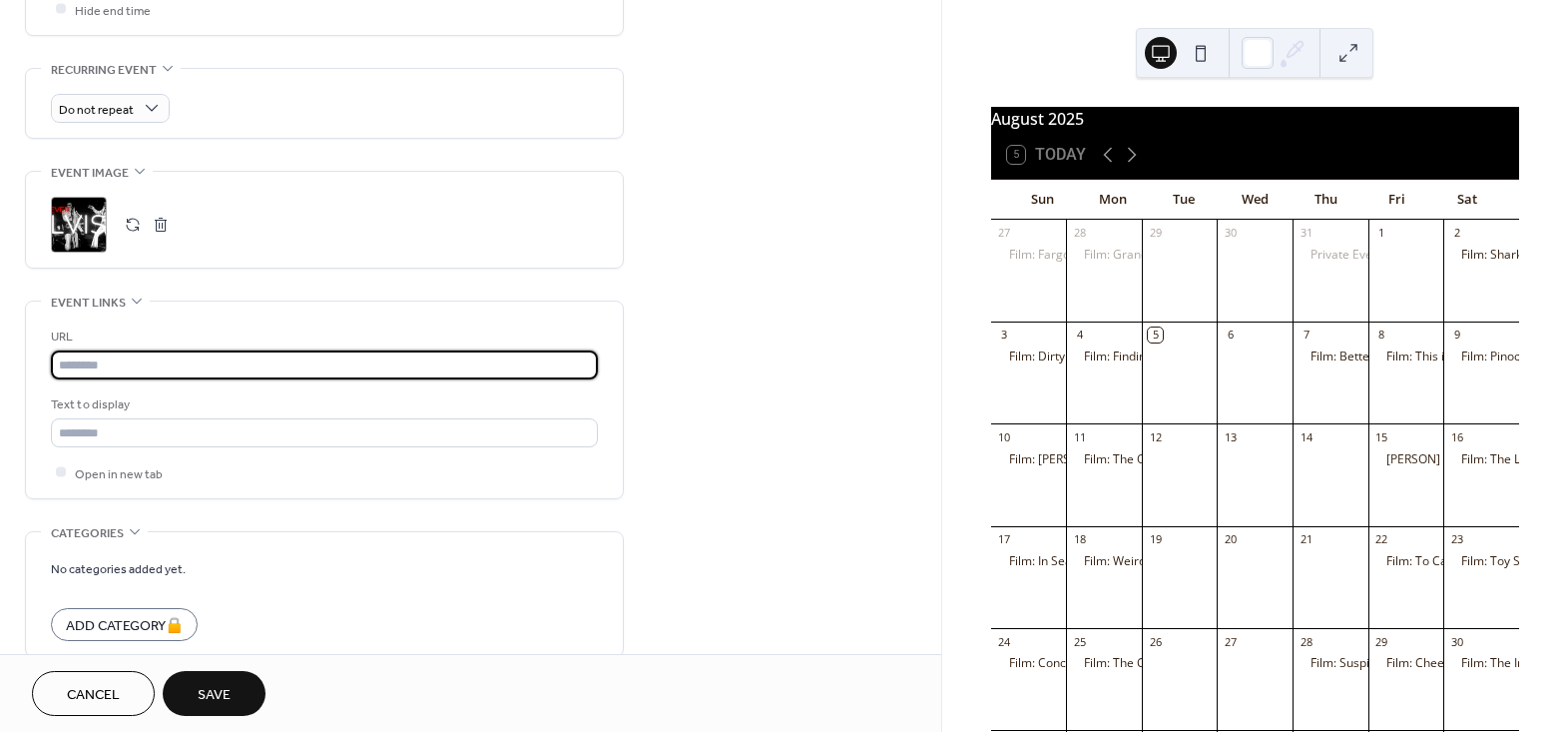 paste on "**********" 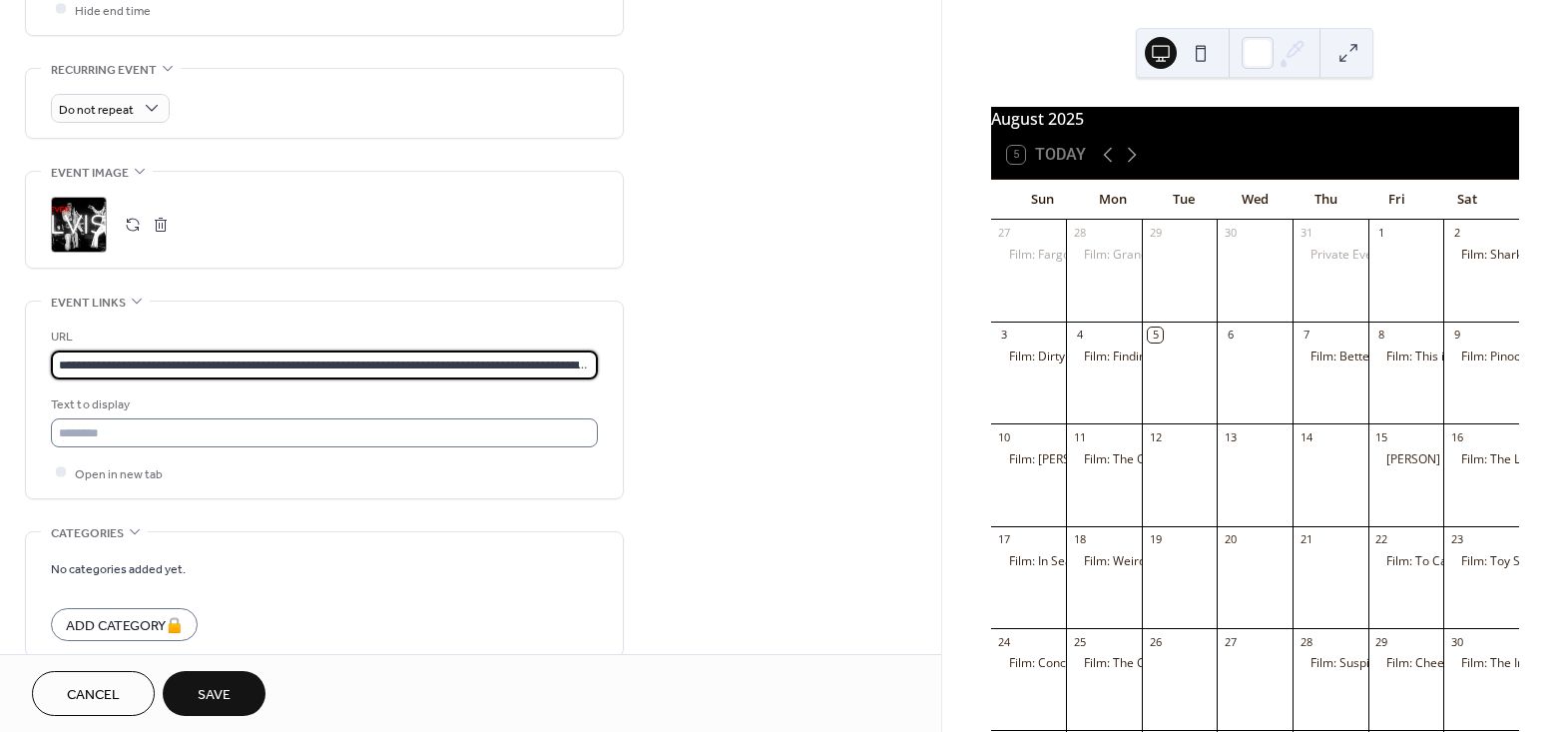 scroll, scrollTop: 0, scrollLeft: 390, axis: horizontal 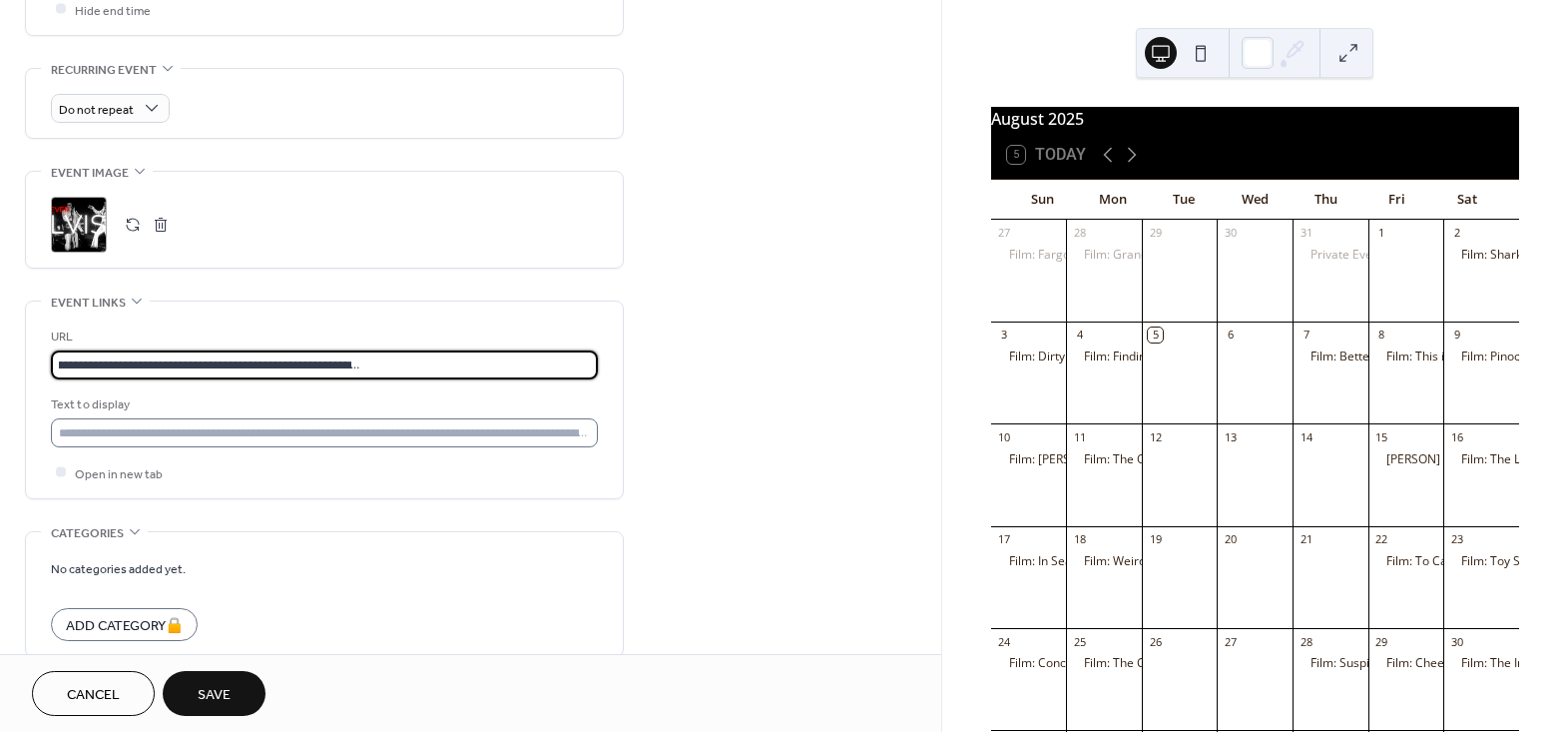 type on "**********" 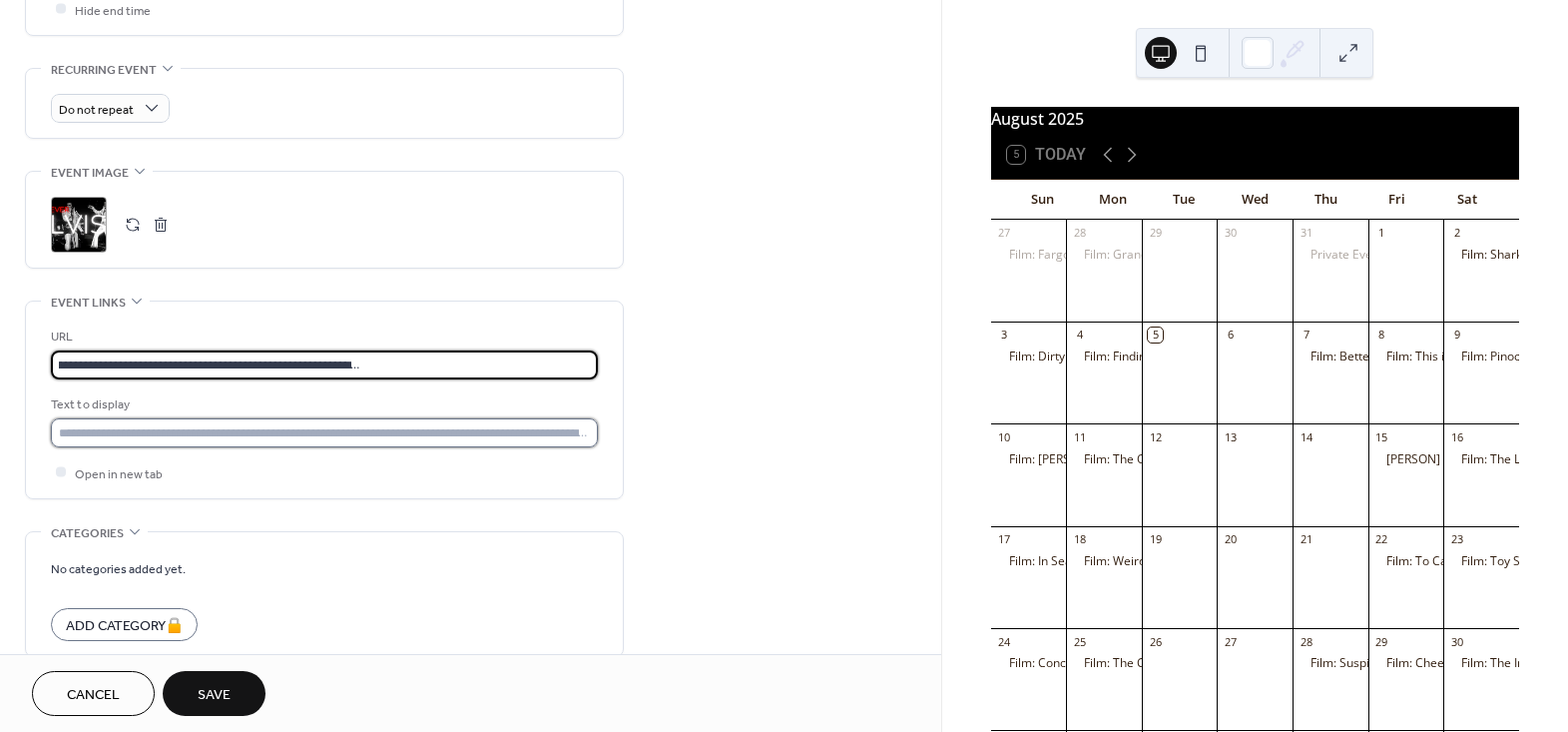 click at bounding box center (324, 432) 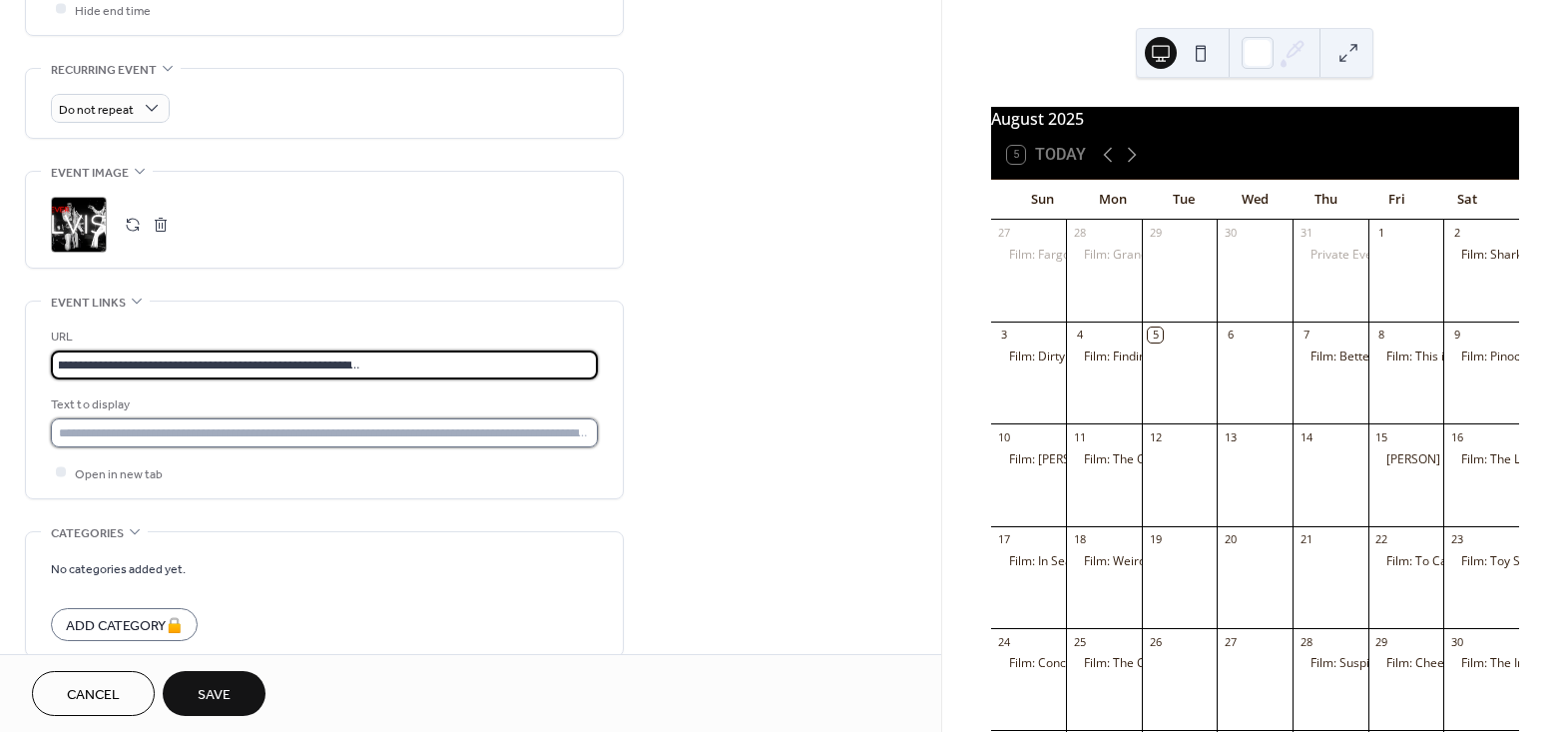 scroll, scrollTop: 0, scrollLeft: 0, axis: both 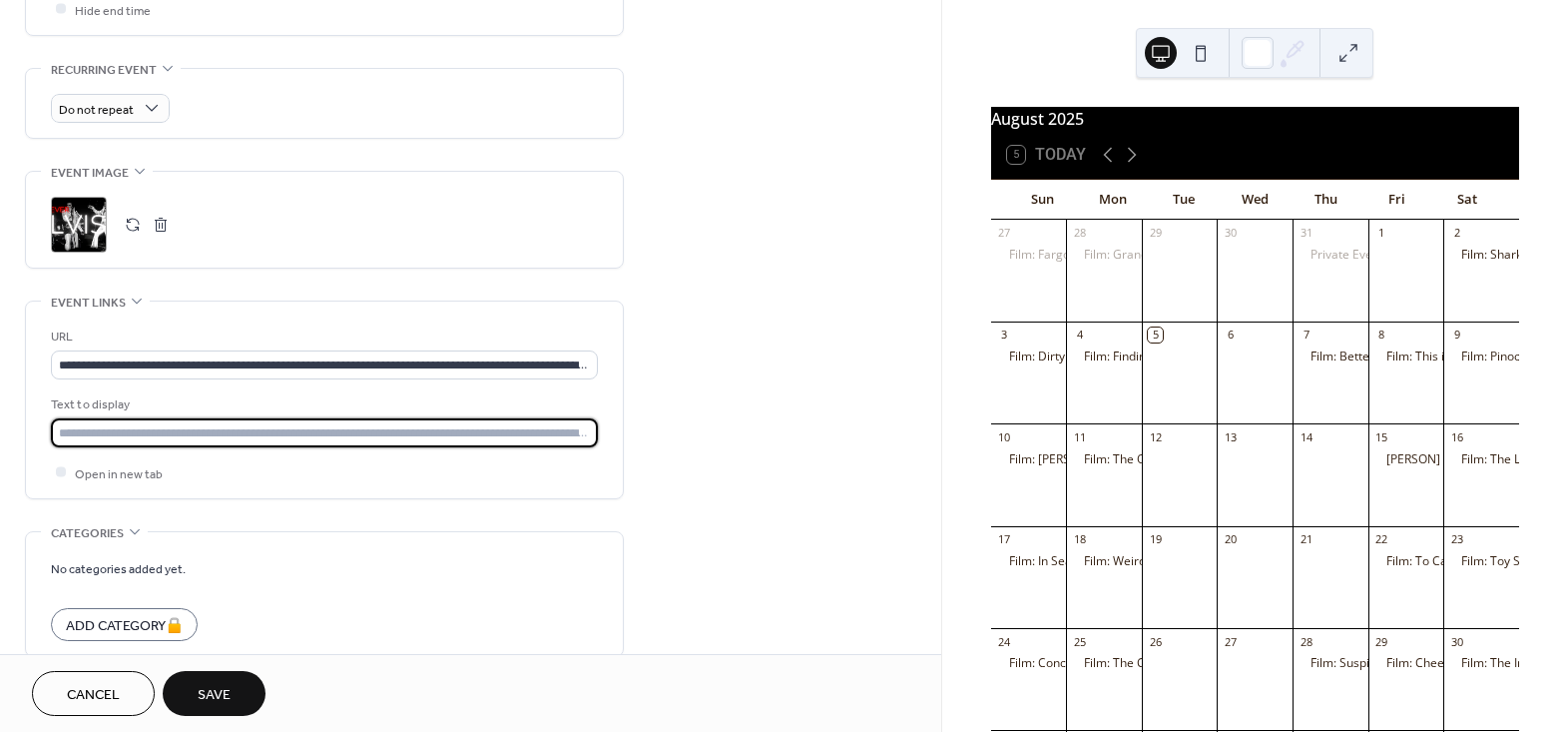 type on "**********" 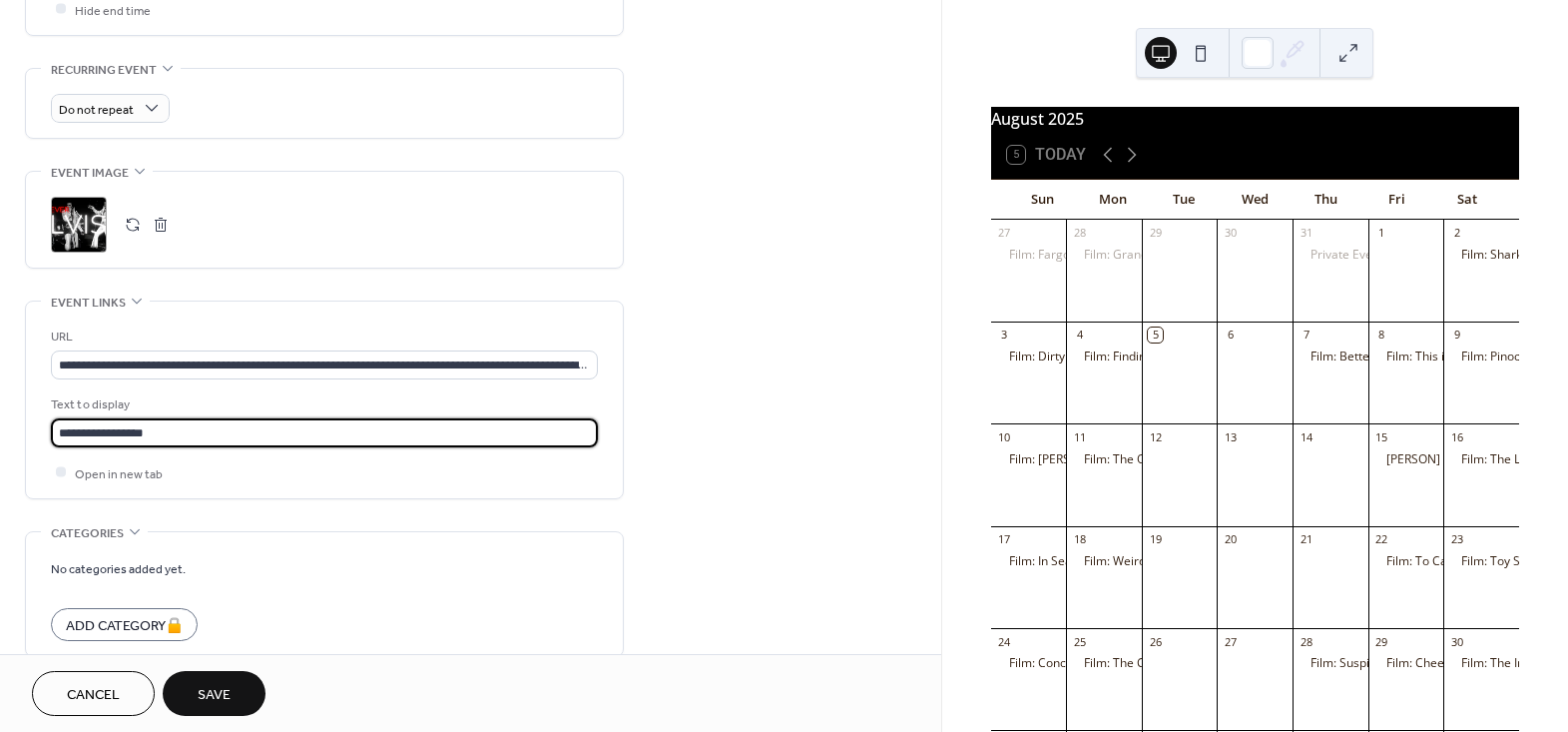 click on "**********" at bounding box center (324, 432) 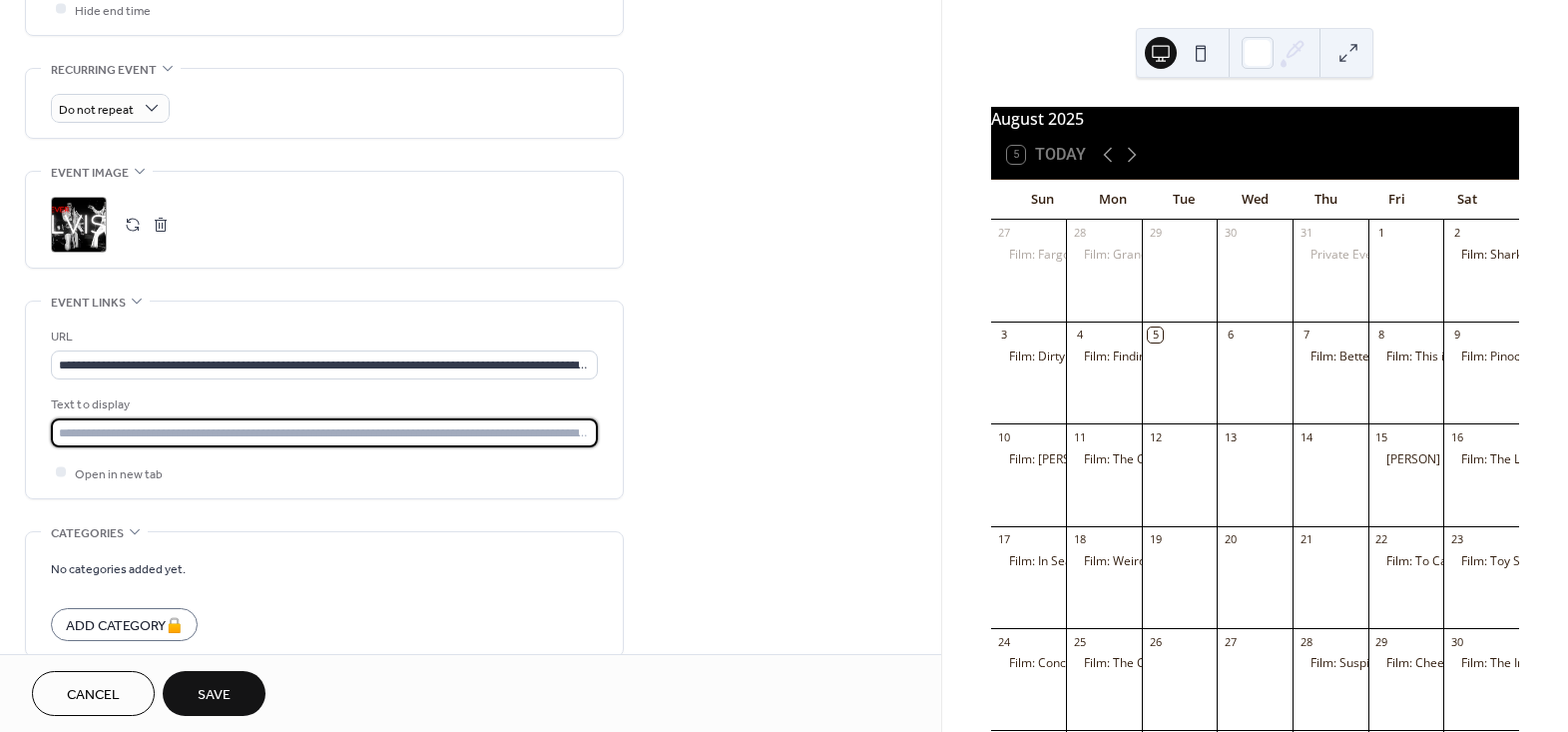 click at bounding box center (324, 432) 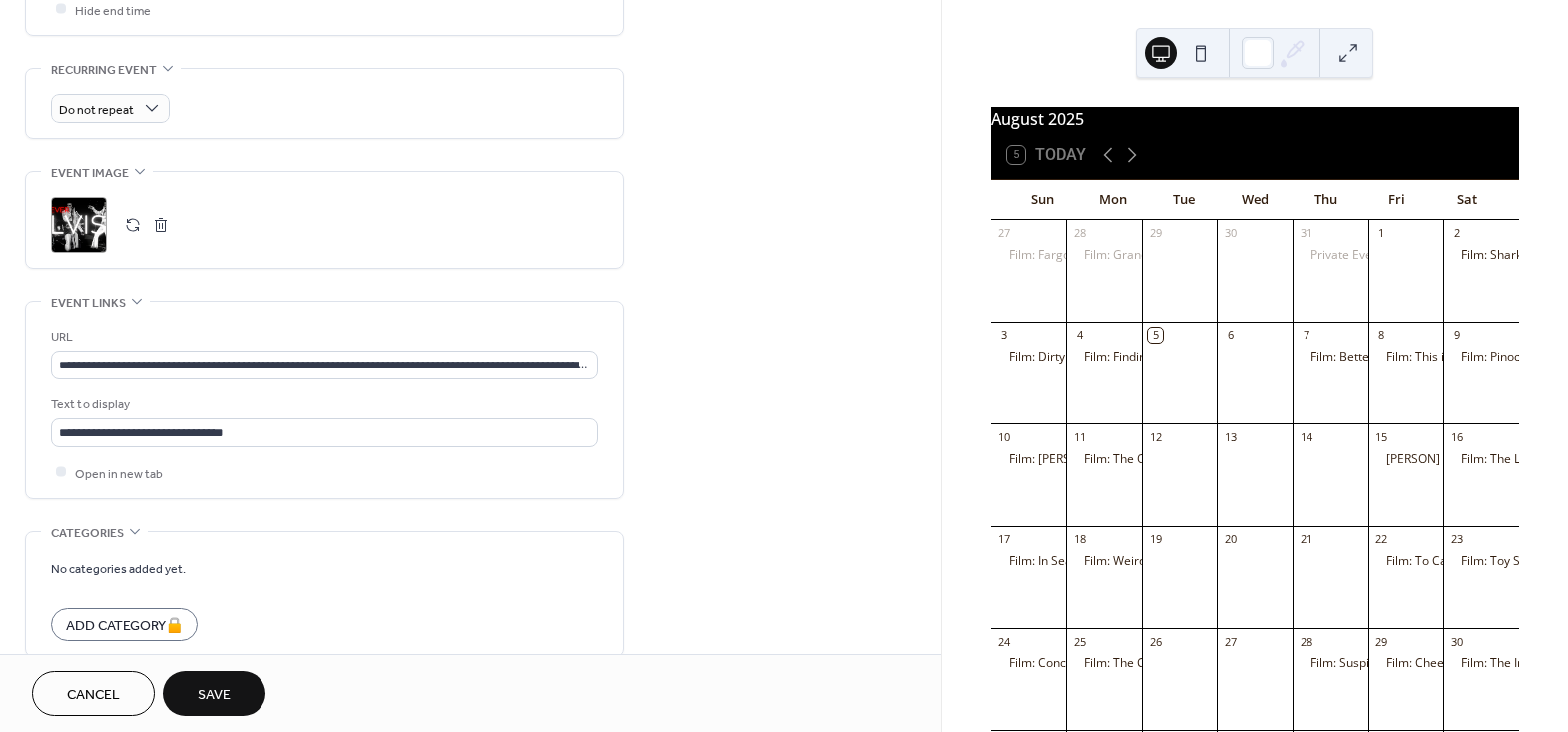 click on "No categories added yet. Add Category  🔒" at bounding box center [324, 599] 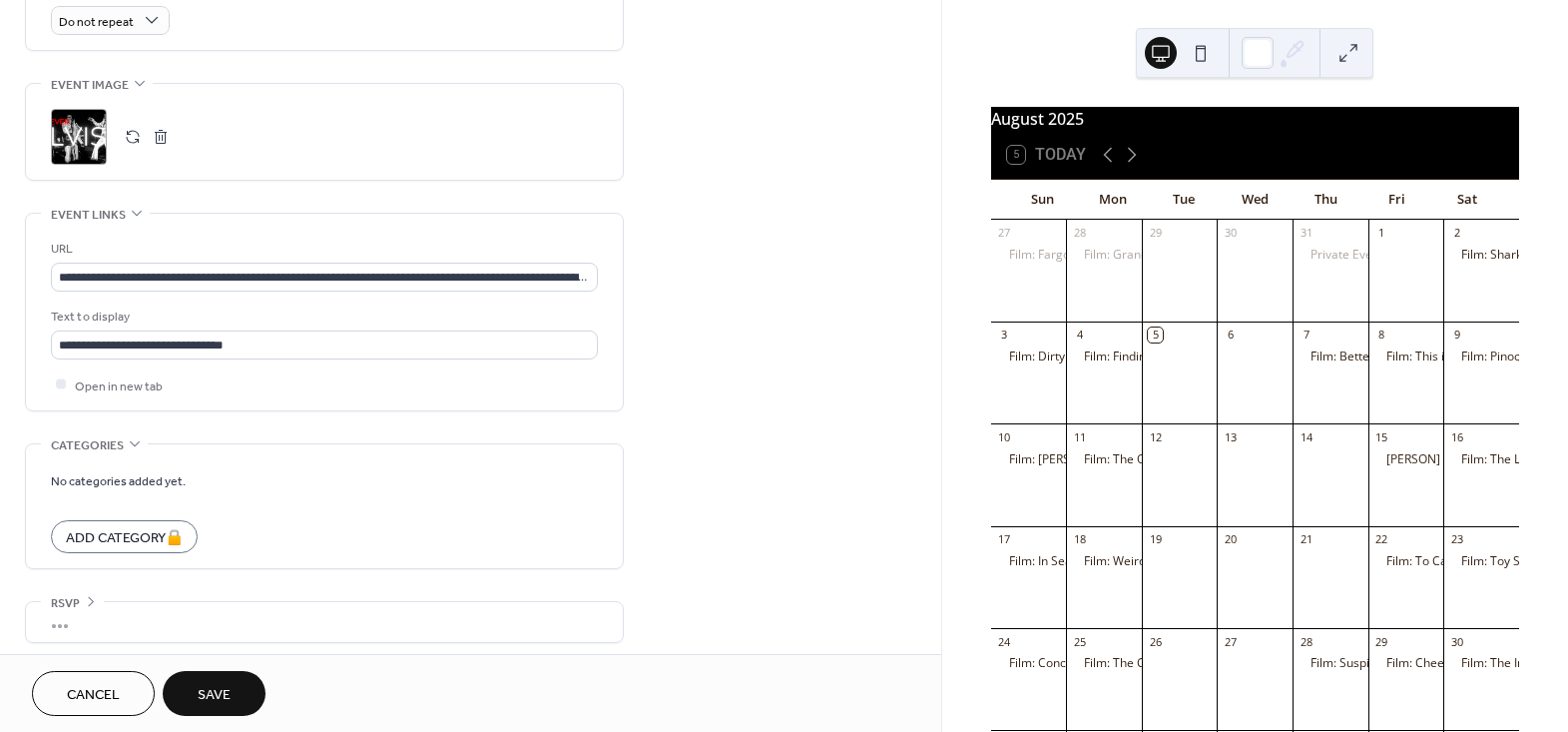 scroll, scrollTop: 912, scrollLeft: 0, axis: vertical 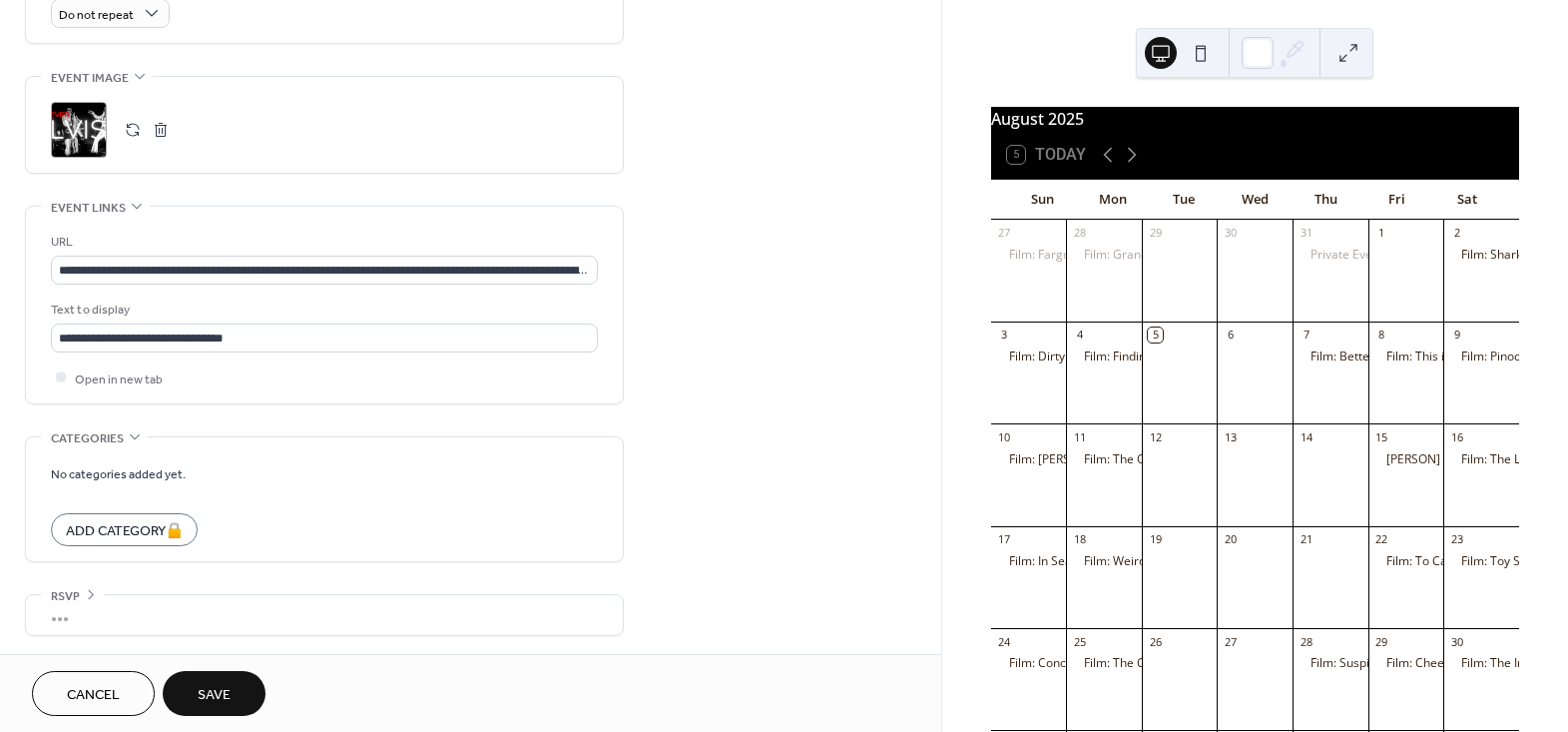 click on "Save" at bounding box center (214, 695) 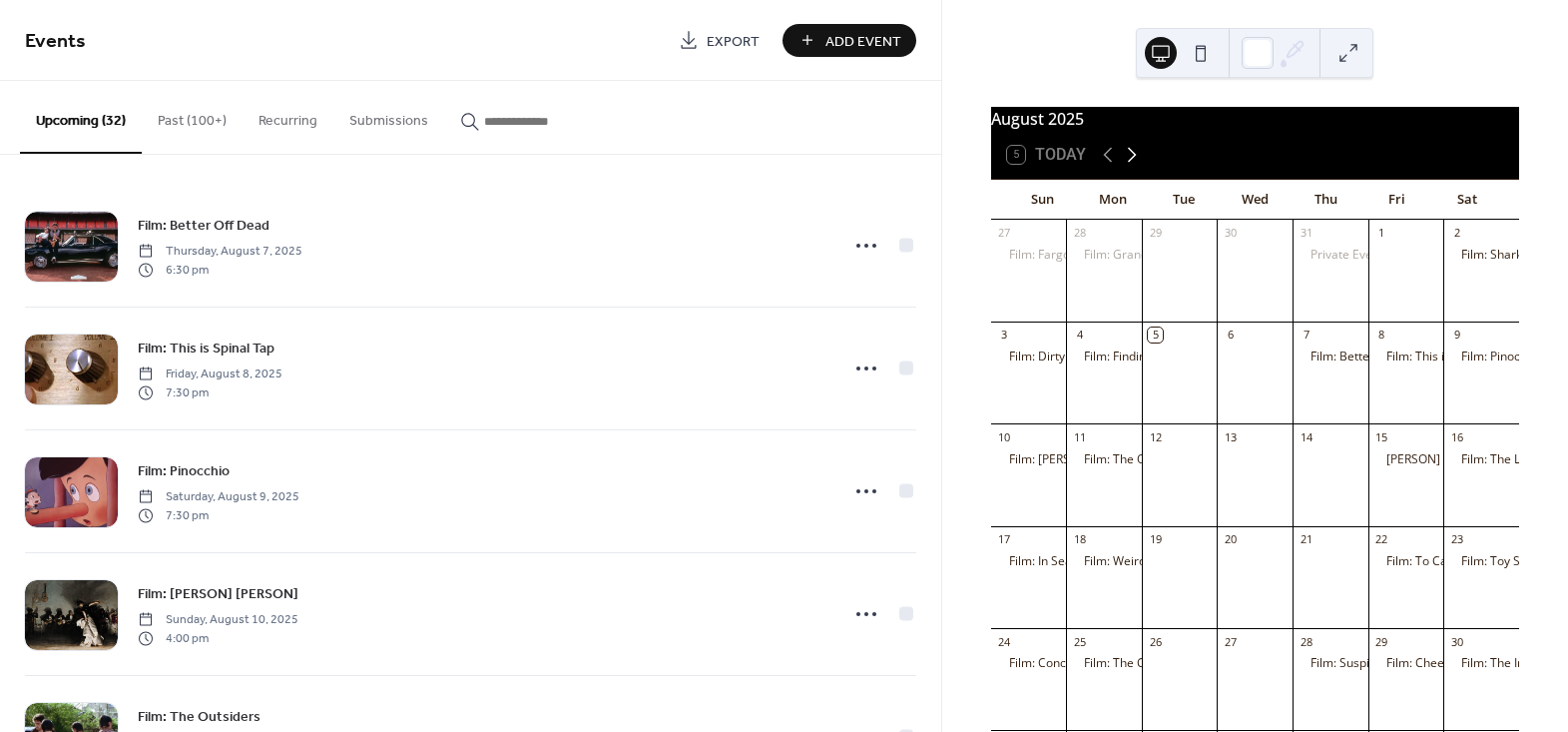 click 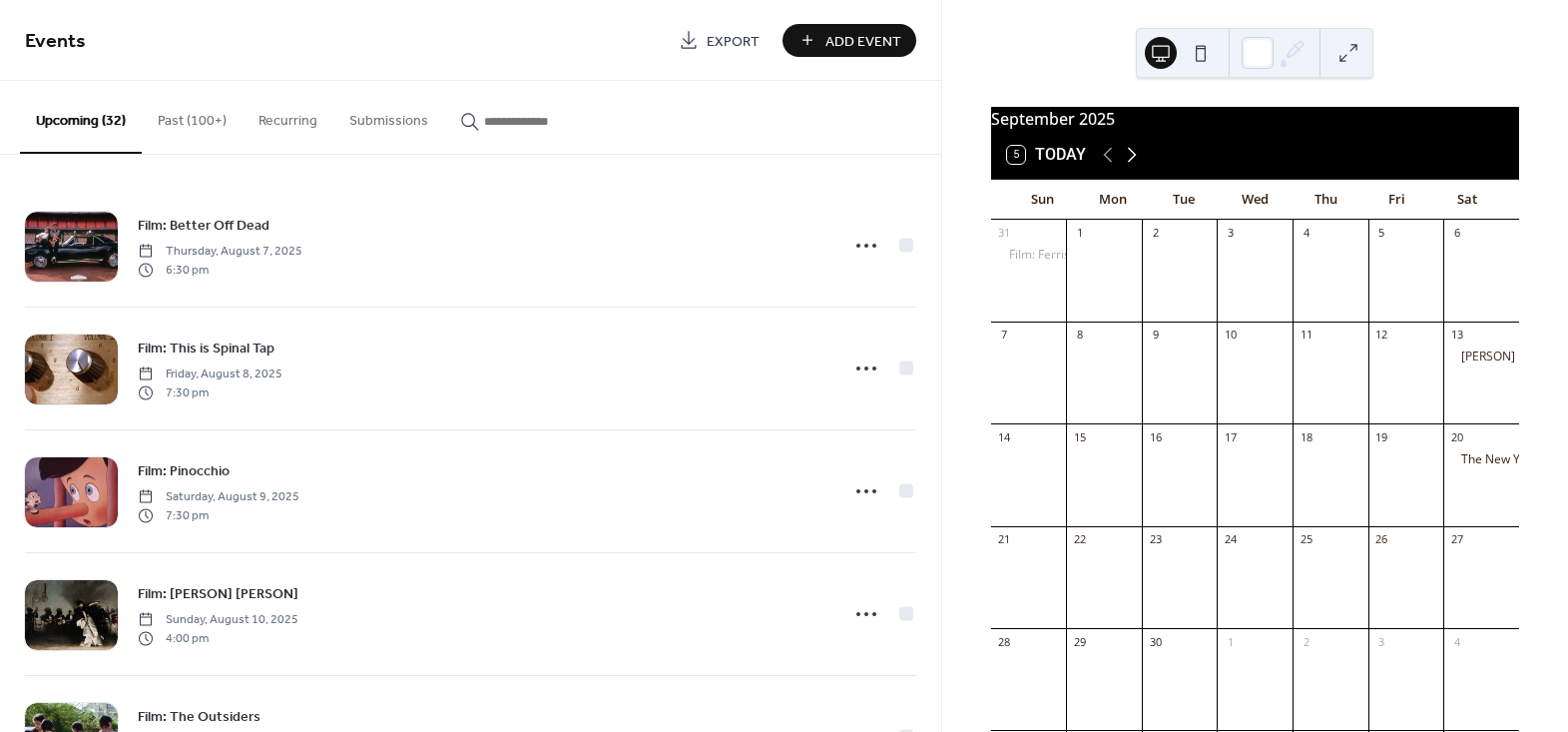 click 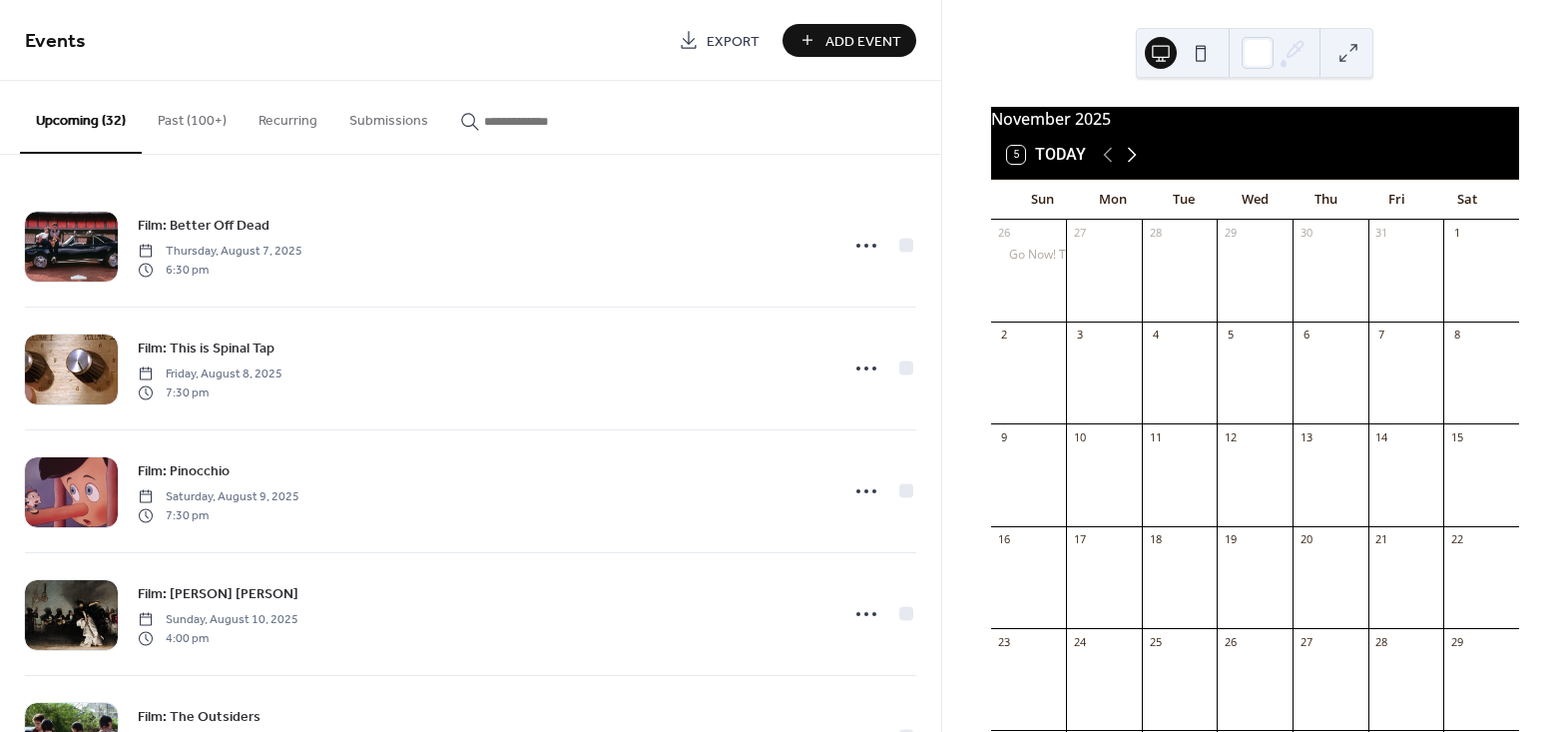 click 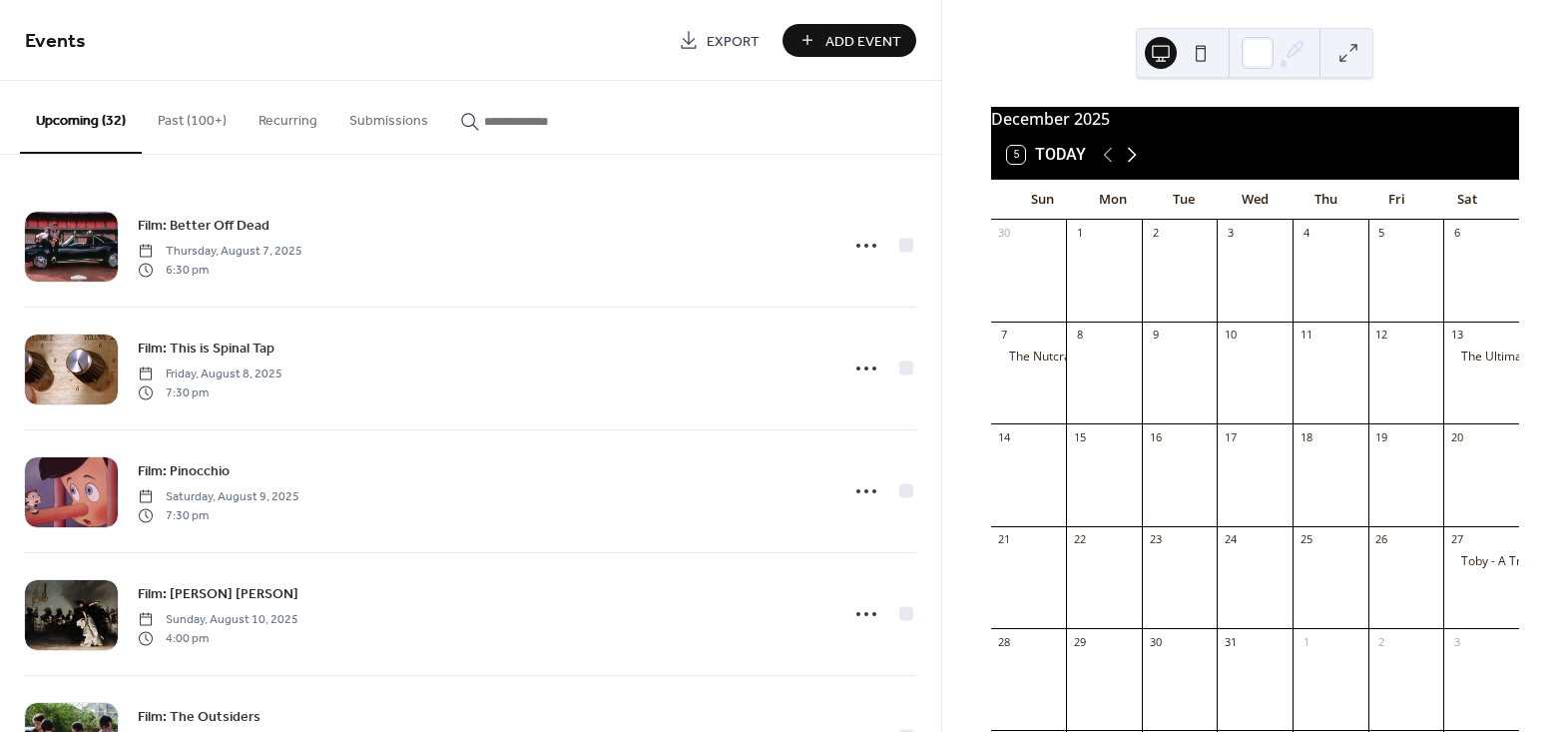 click 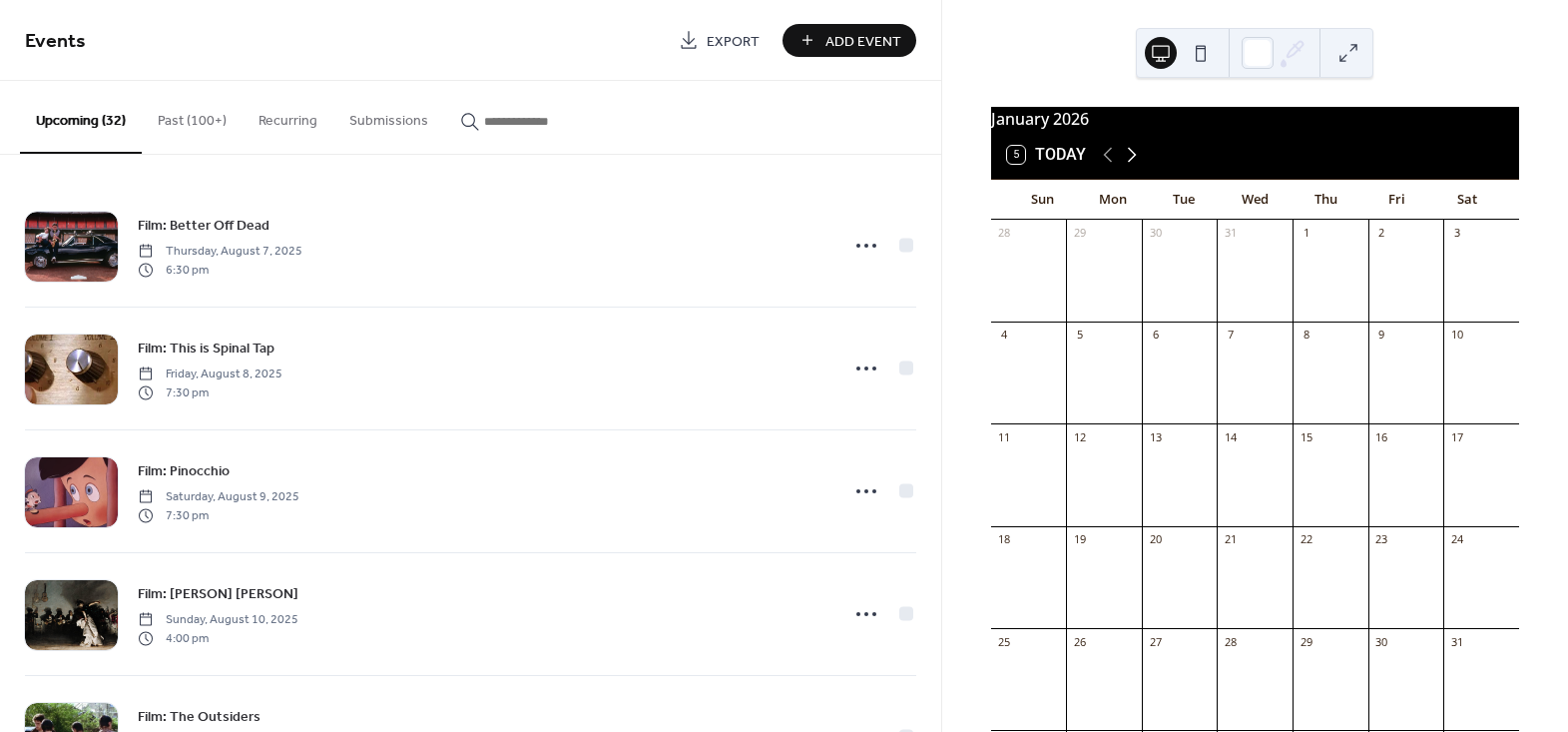 click 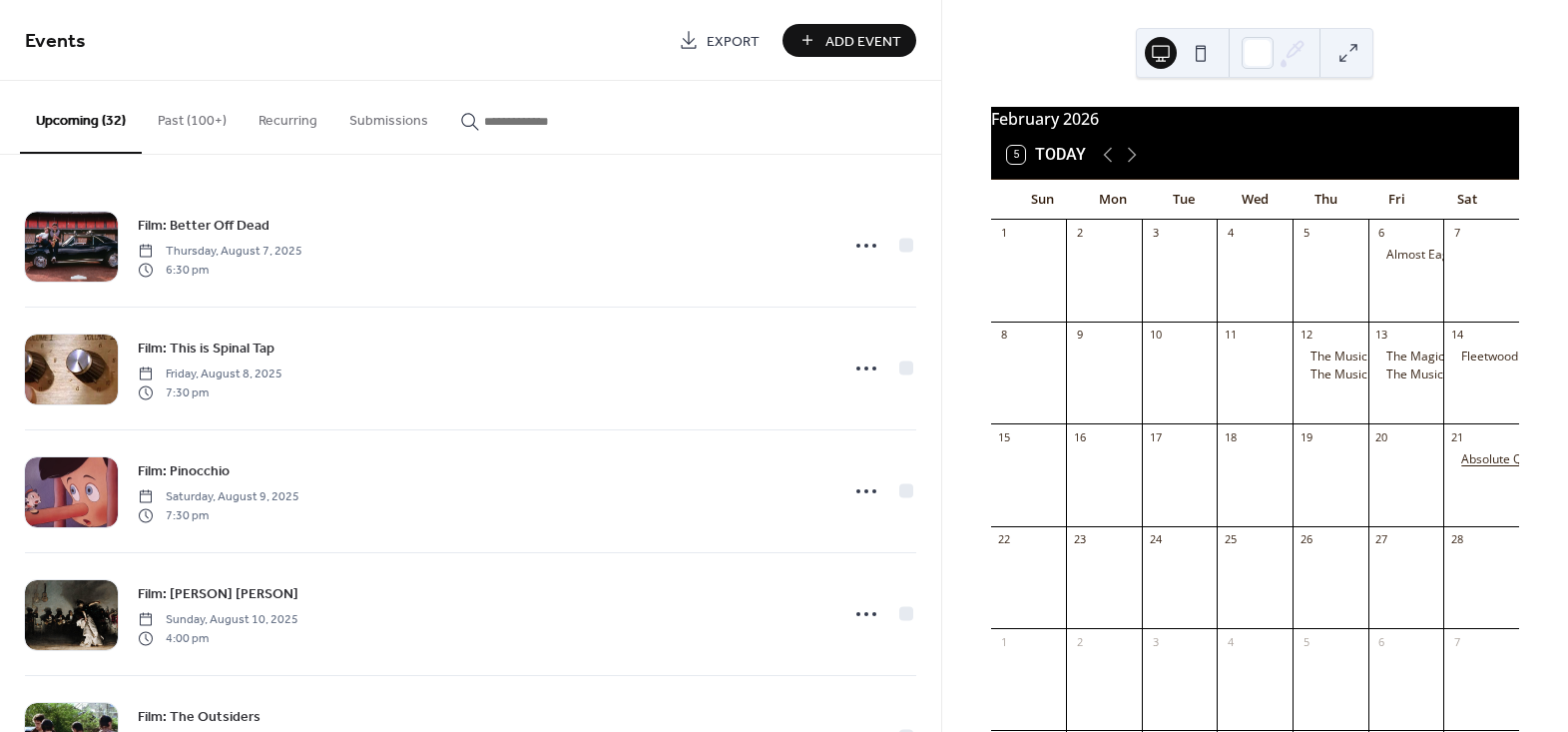 click on "Absolute Queen pres. by Sun Events" at bounding box center [1561, 459] 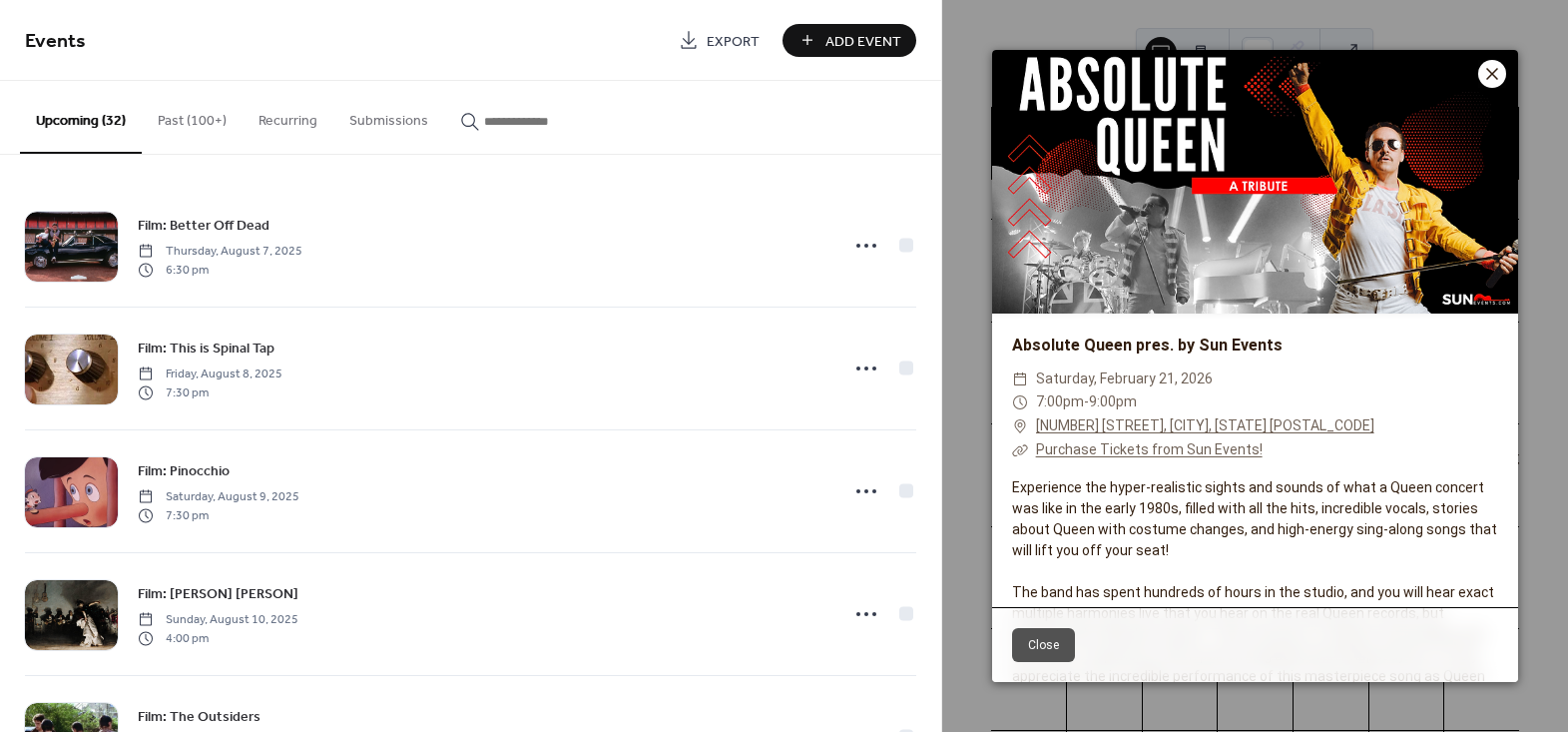click 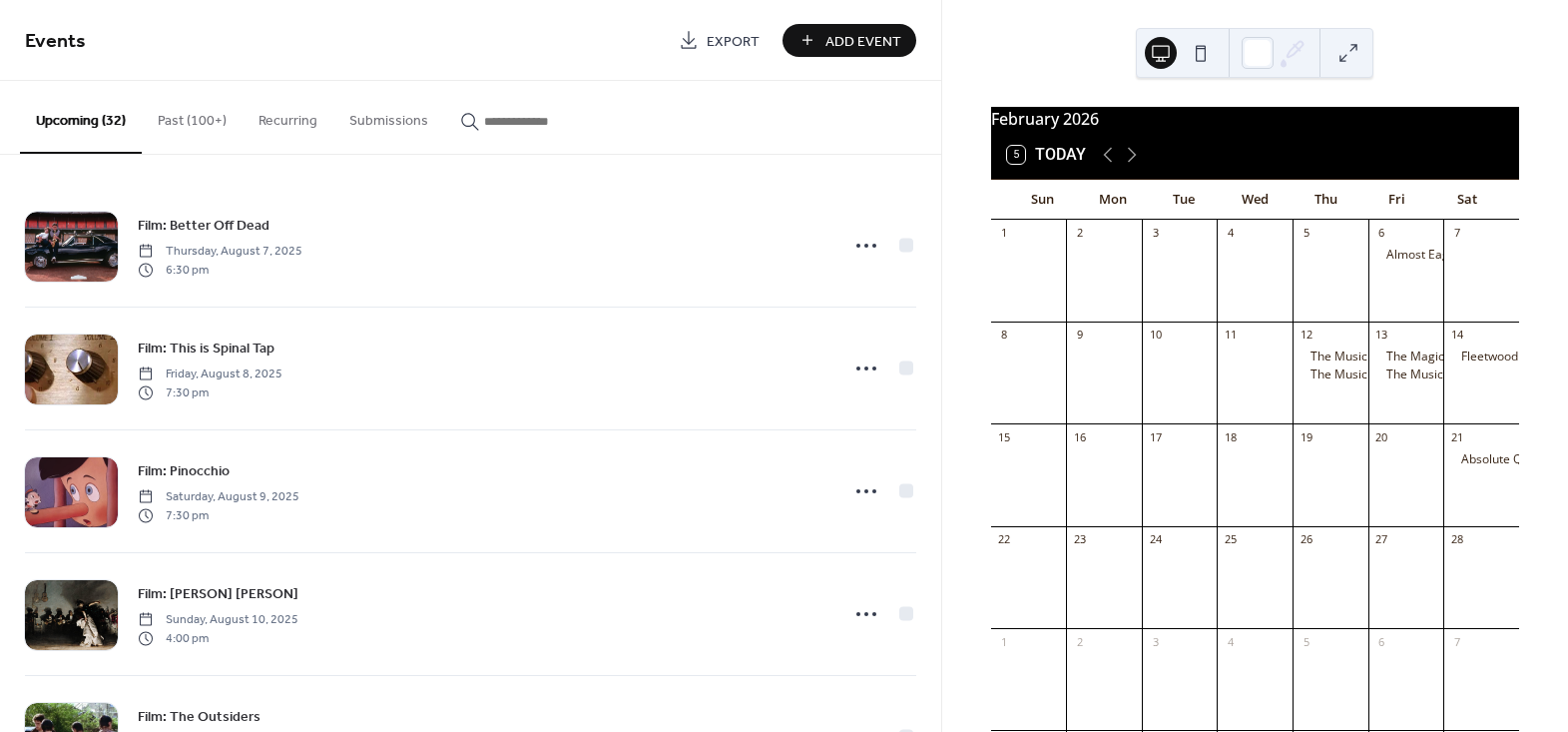 click 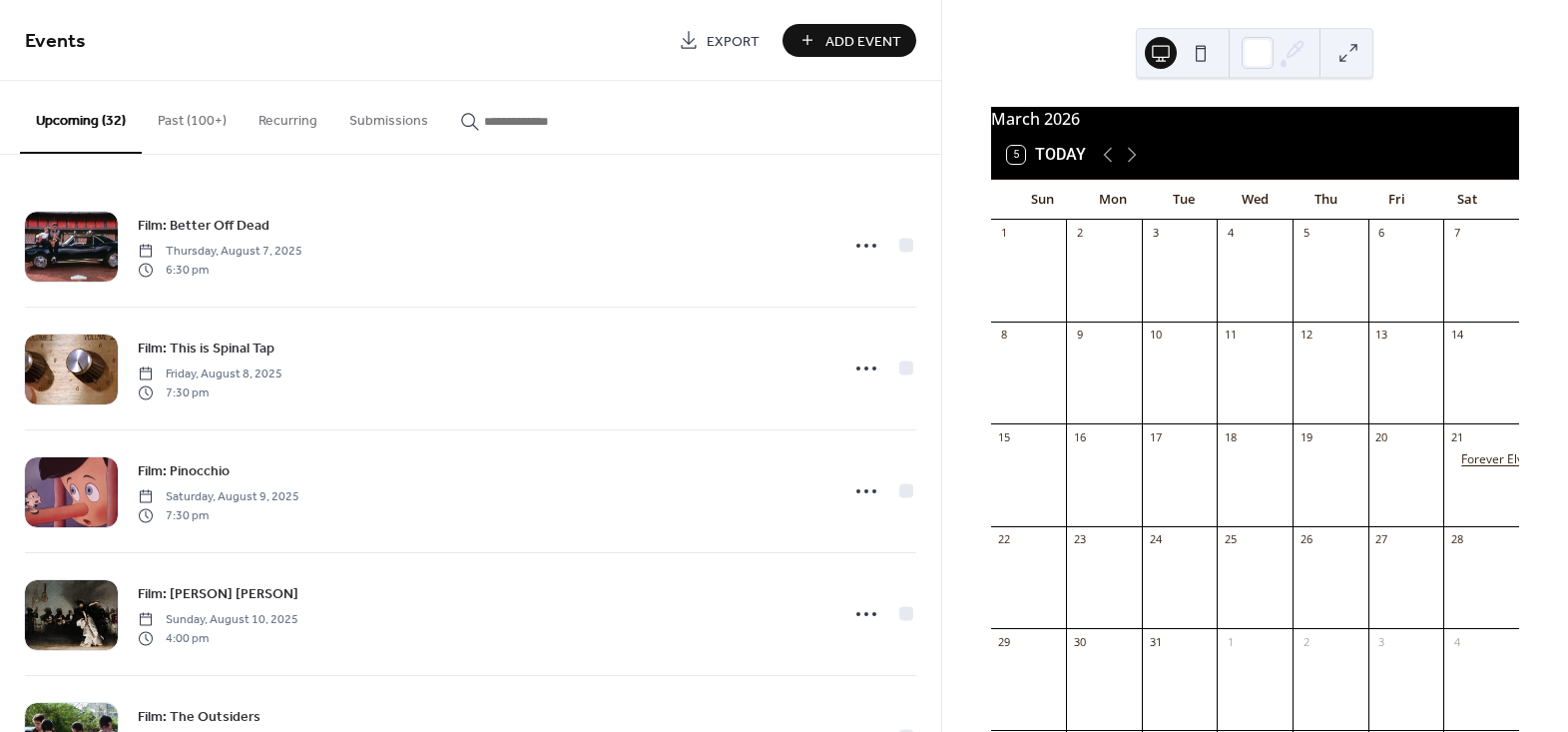 click on "Forever Elvis '73 pres. by Sun Events" at bounding box center [1562, 459] 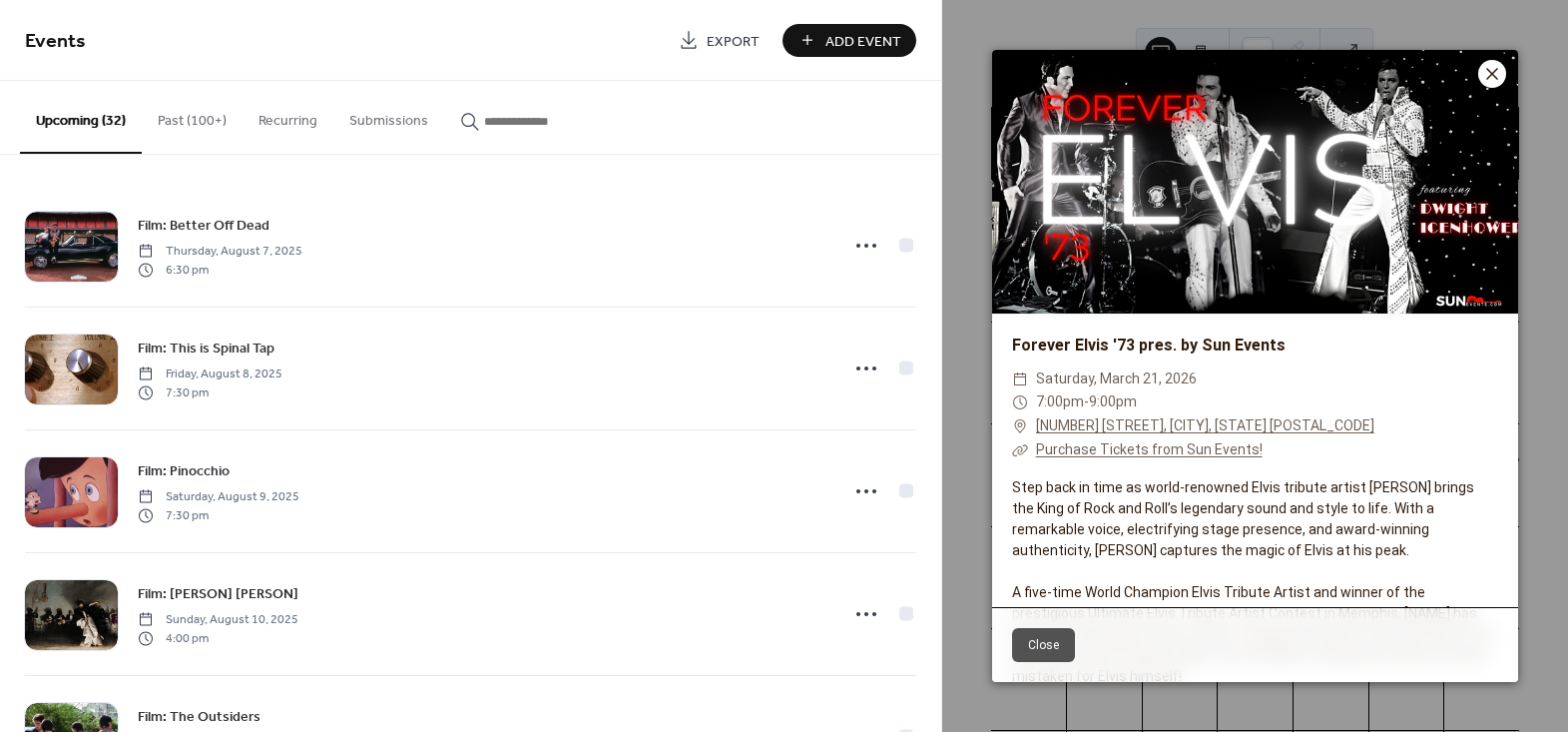 click 